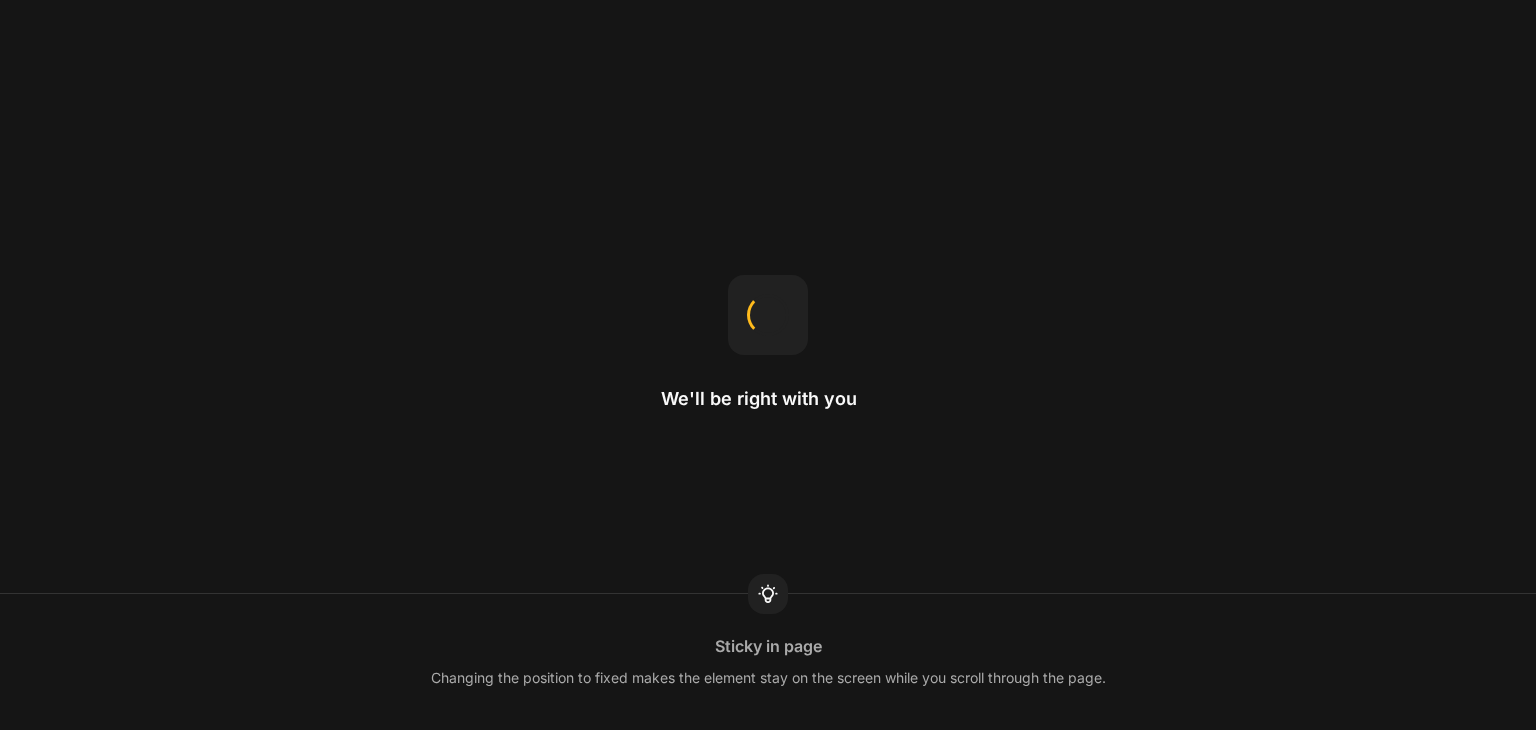 scroll, scrollTop: 0, scrollLeft: 0, axis: both 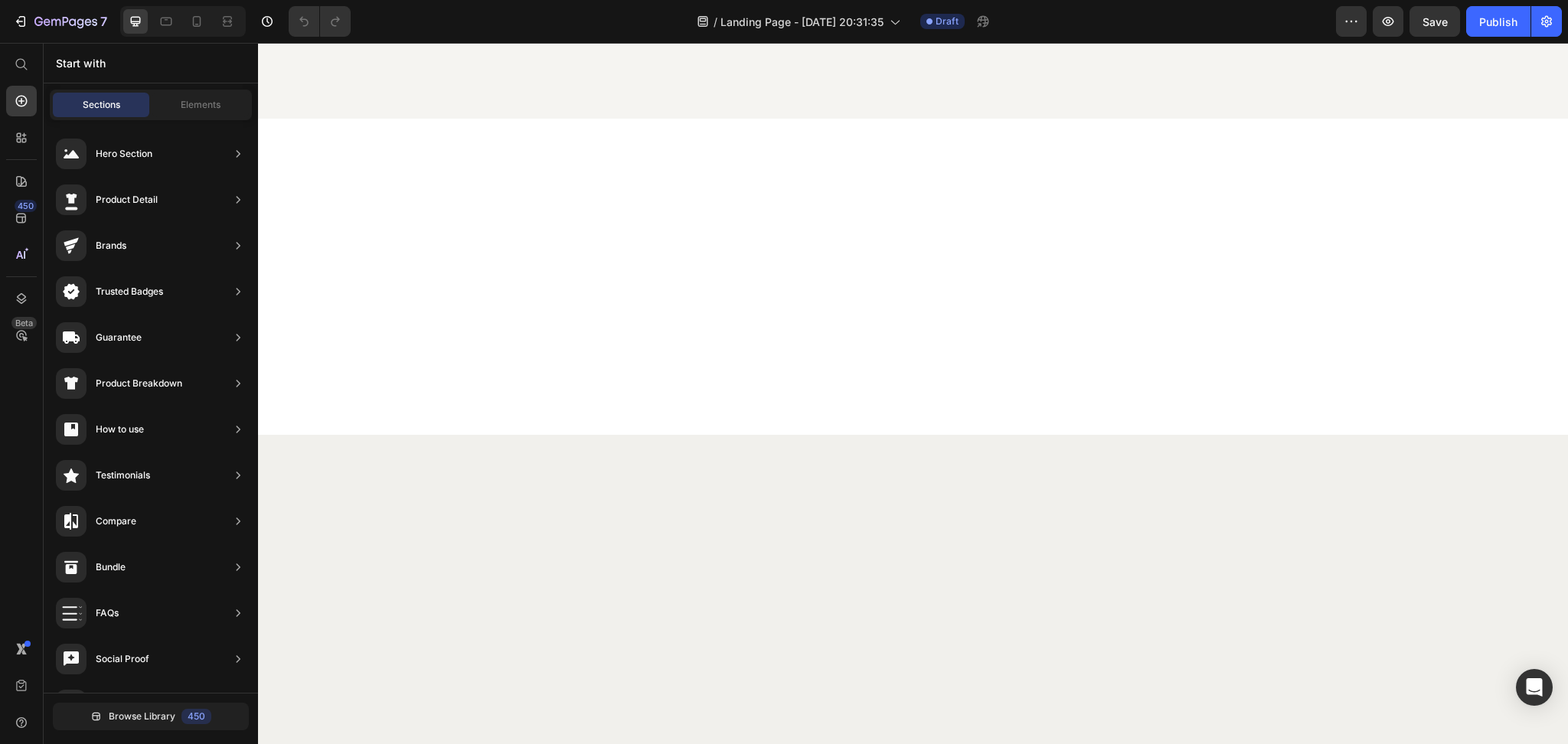 click at bounding box center [913, -615] 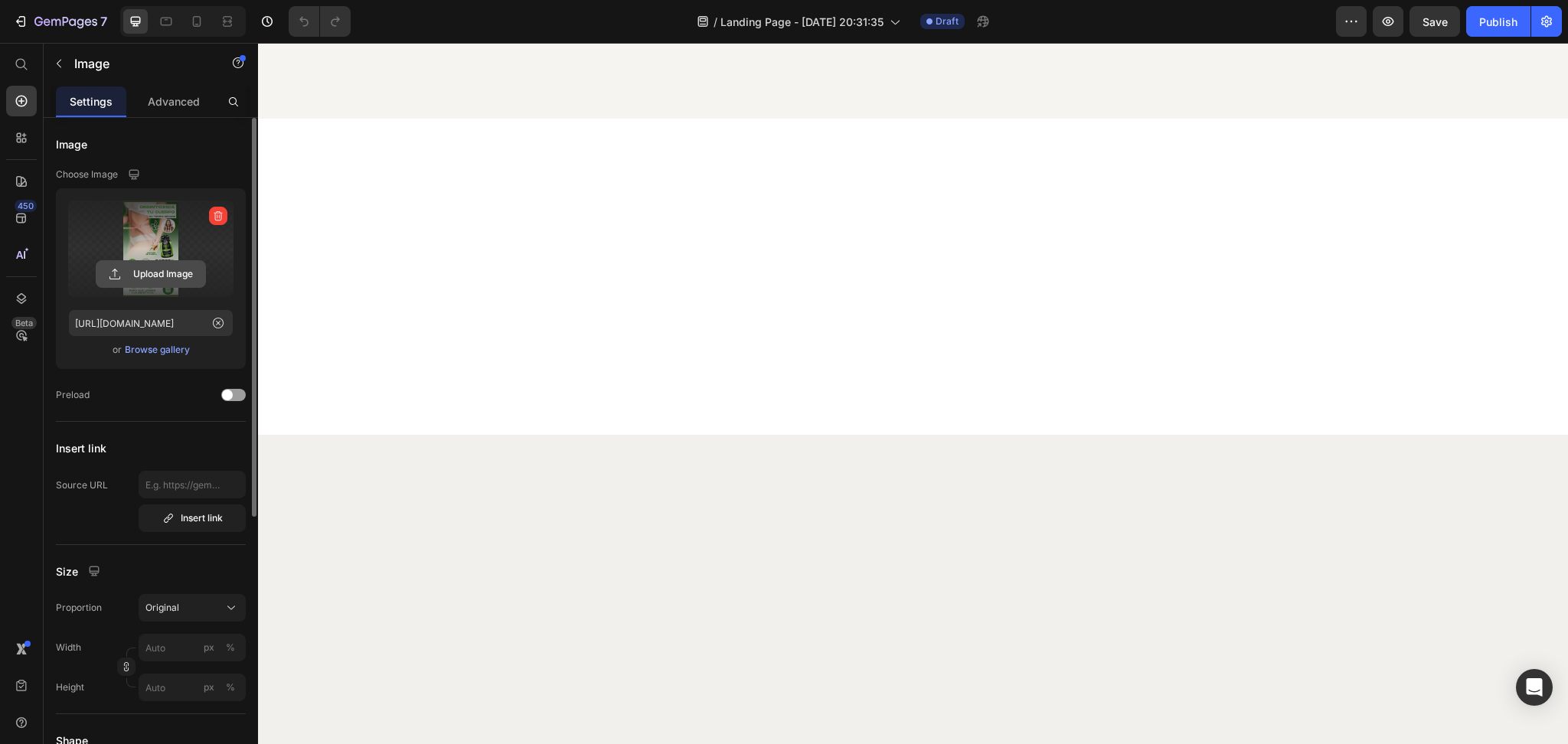 click 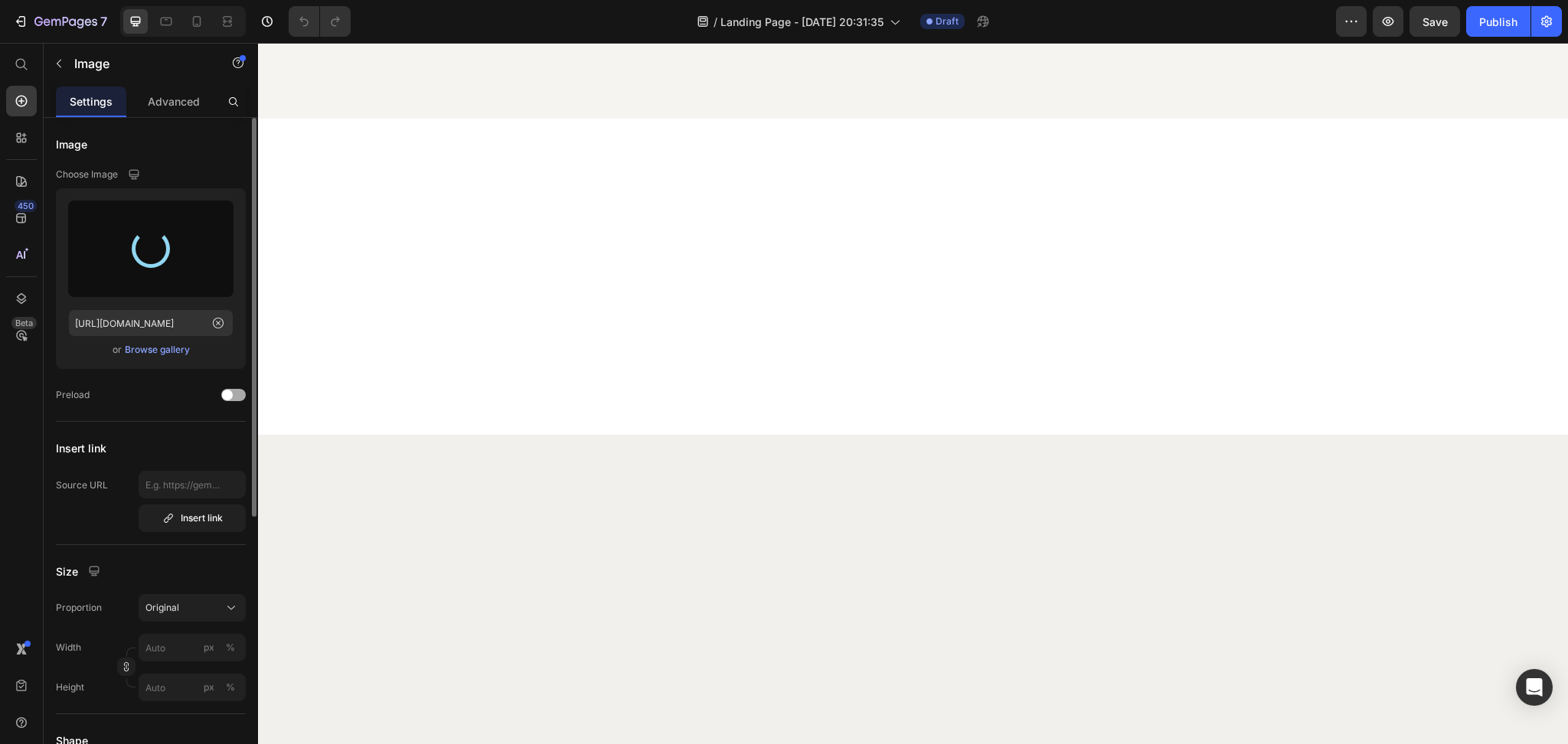 type on "[URL][DOMAIN_NAME]" 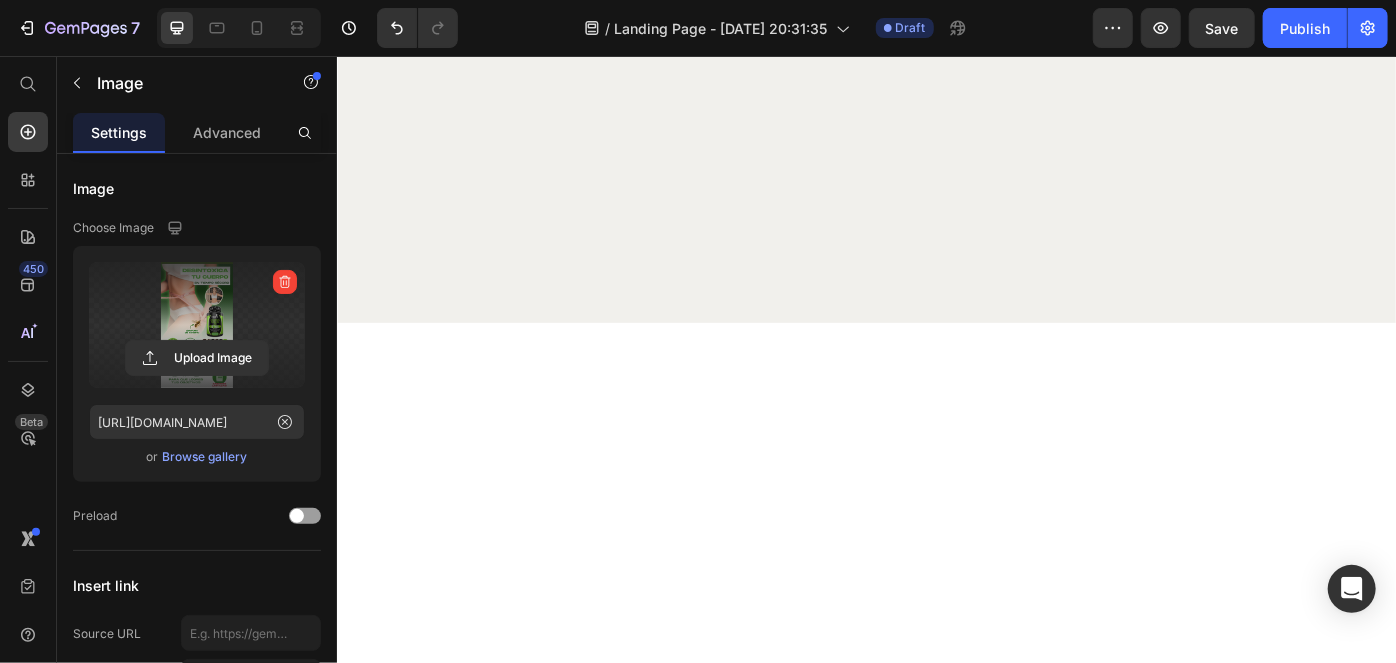 scroll, scrollTop: 1909, scrollLeft: 0, axis: vertical 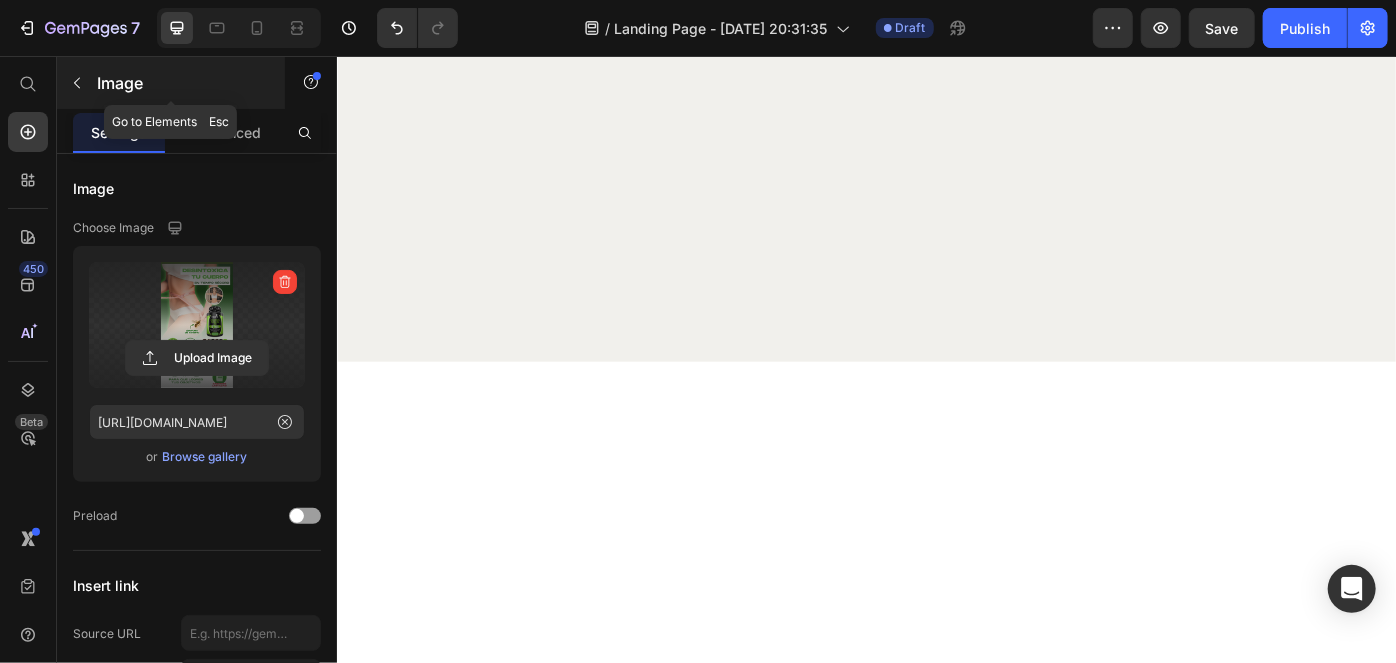 click at bounding box center (77, 83) 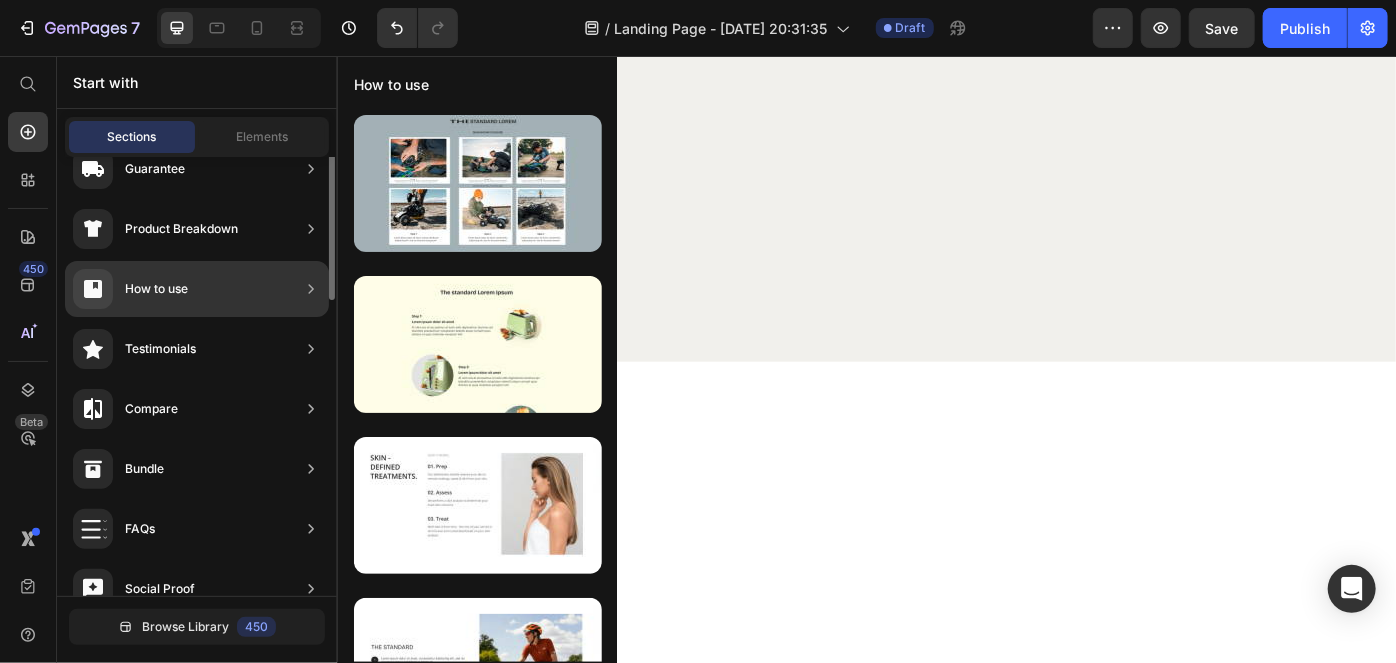 scroll, scrollTop: 0, scrollLeft: 0, axis: both 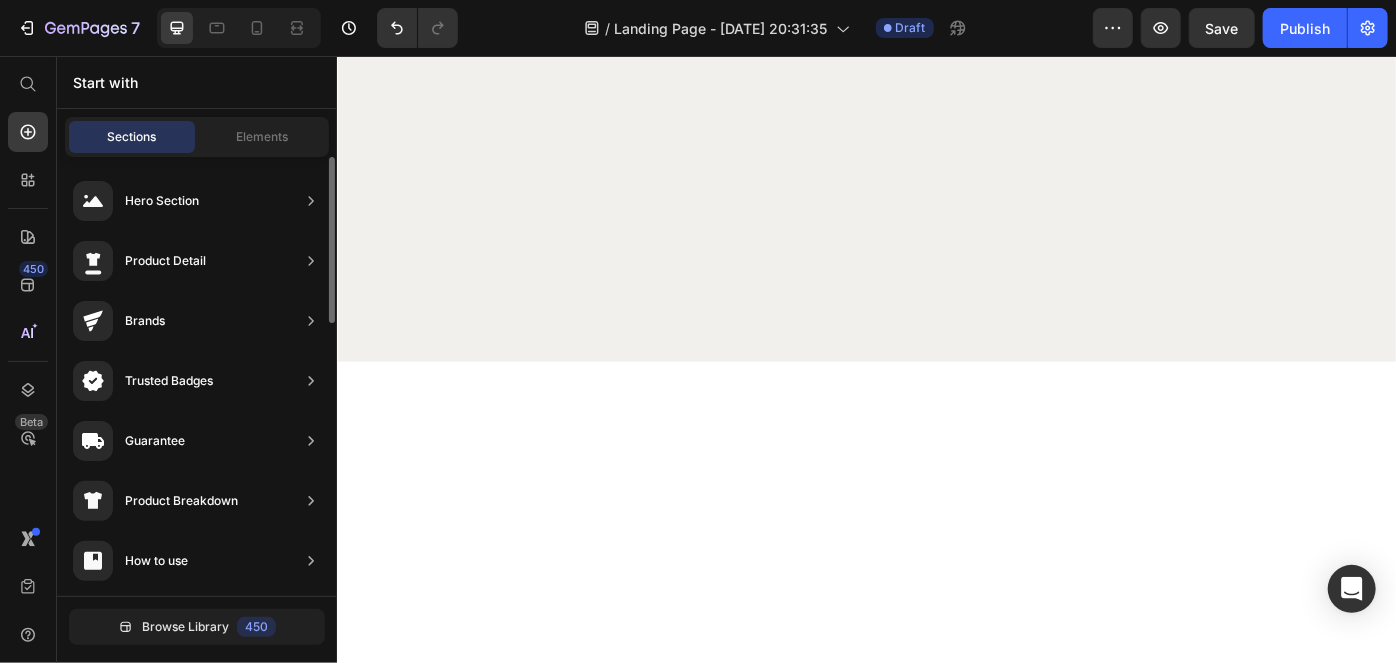 click on "Sections" at bounding box center (132, 137) 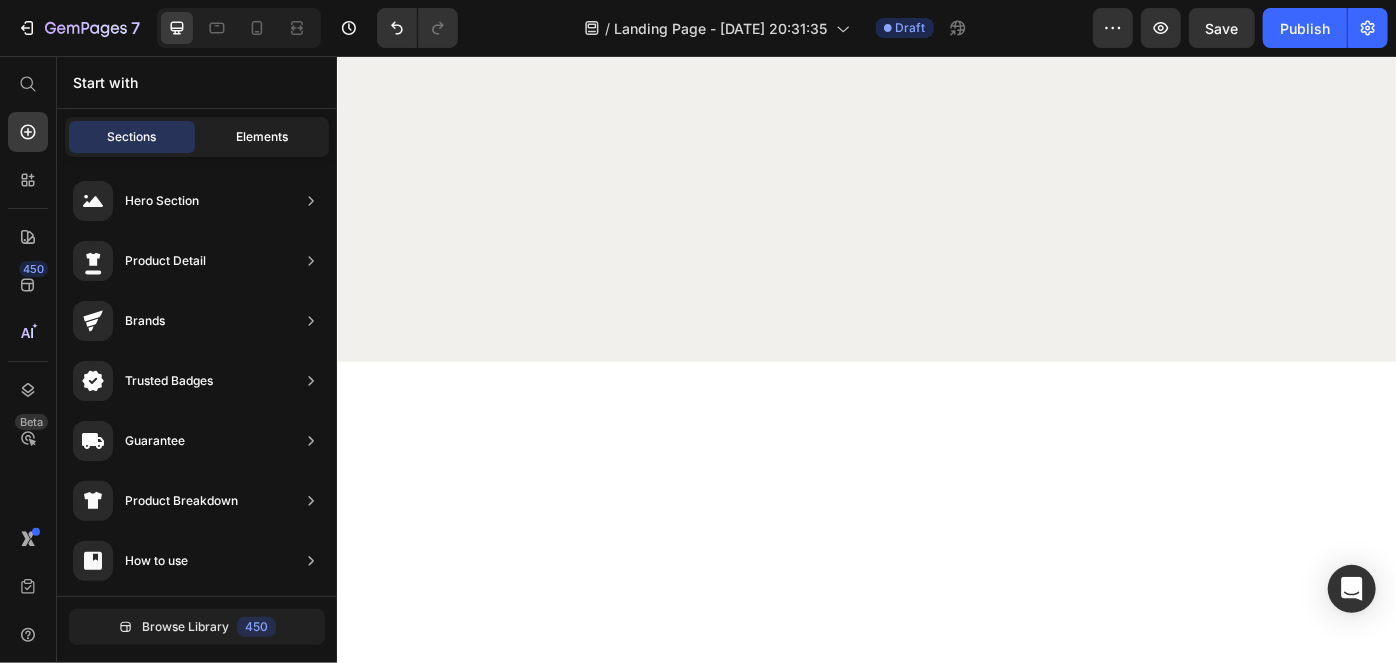 click on "Elements" at bounding box center [262, 137] 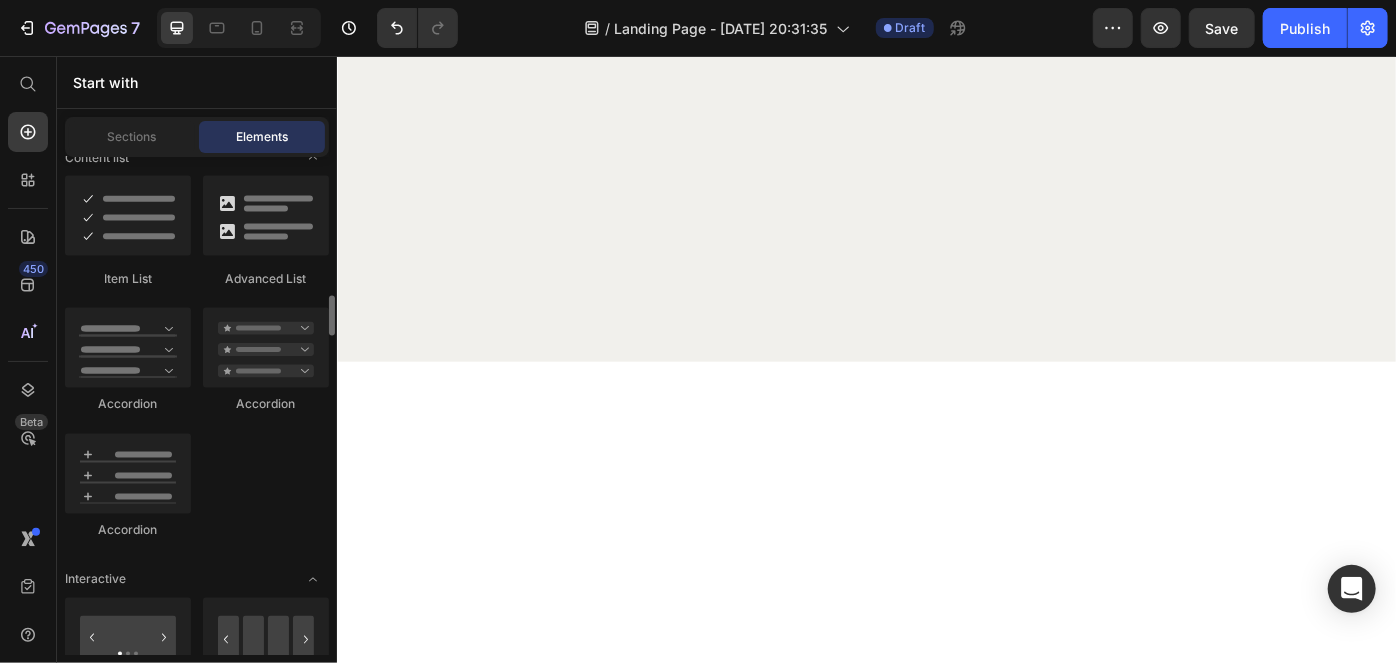 scroll, scrollTop: 2000, scrollLeft: 0, axis: vertical 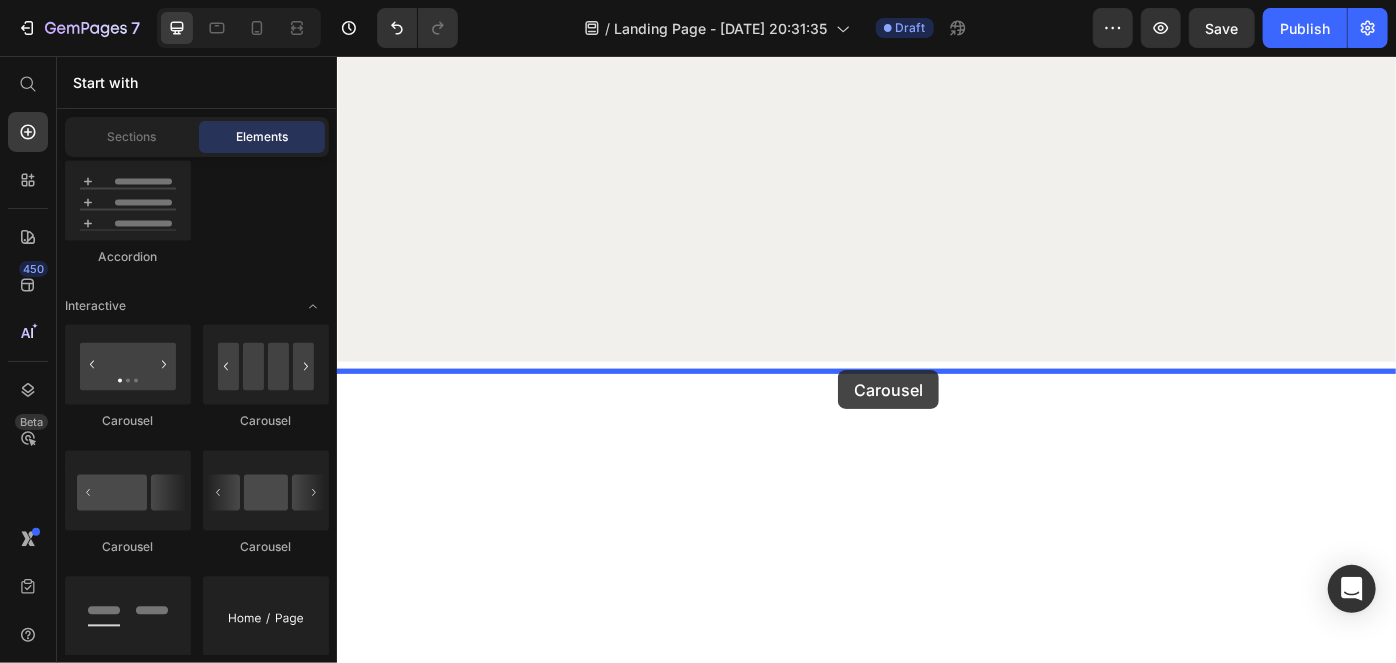 drag, startPoint x: 463, startPoint y: 434, endPoint x: 890, endPoint y: 414, distance: 427.46814 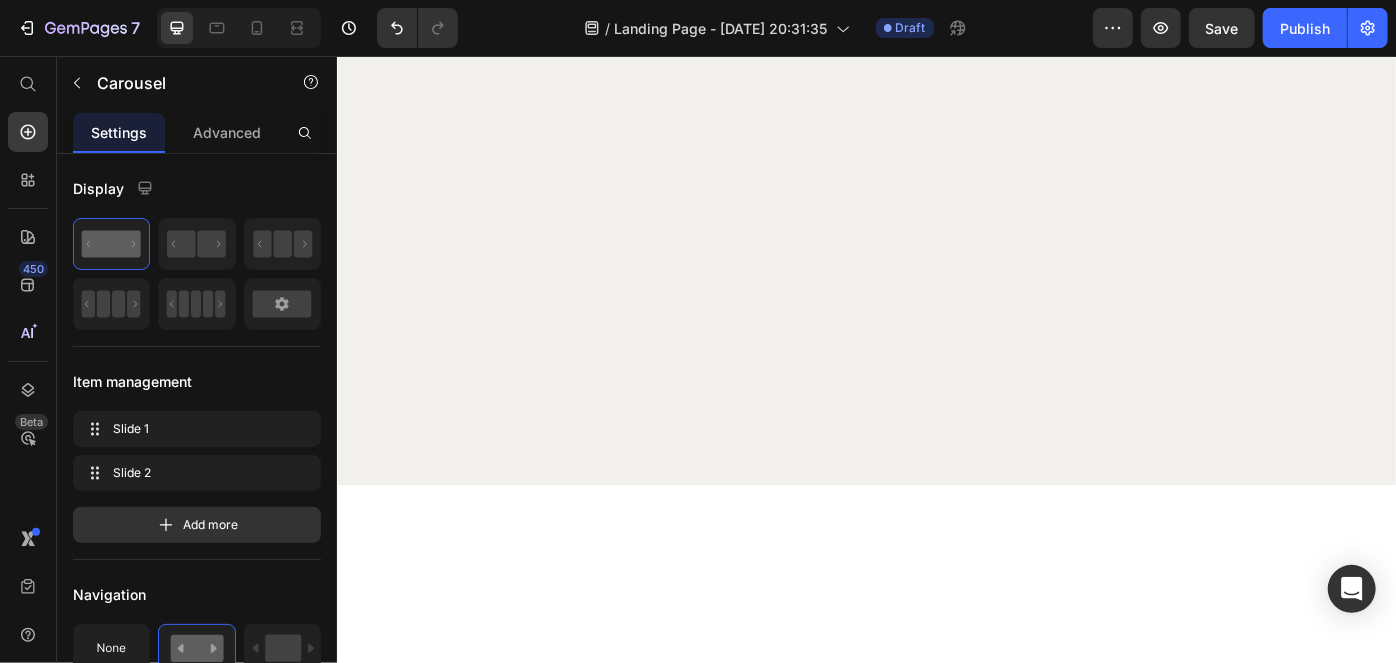 drag, startPoint x: 670, startPoint y: 243, endPoint x: 336, endPoint y: 205, distance: 336.15472 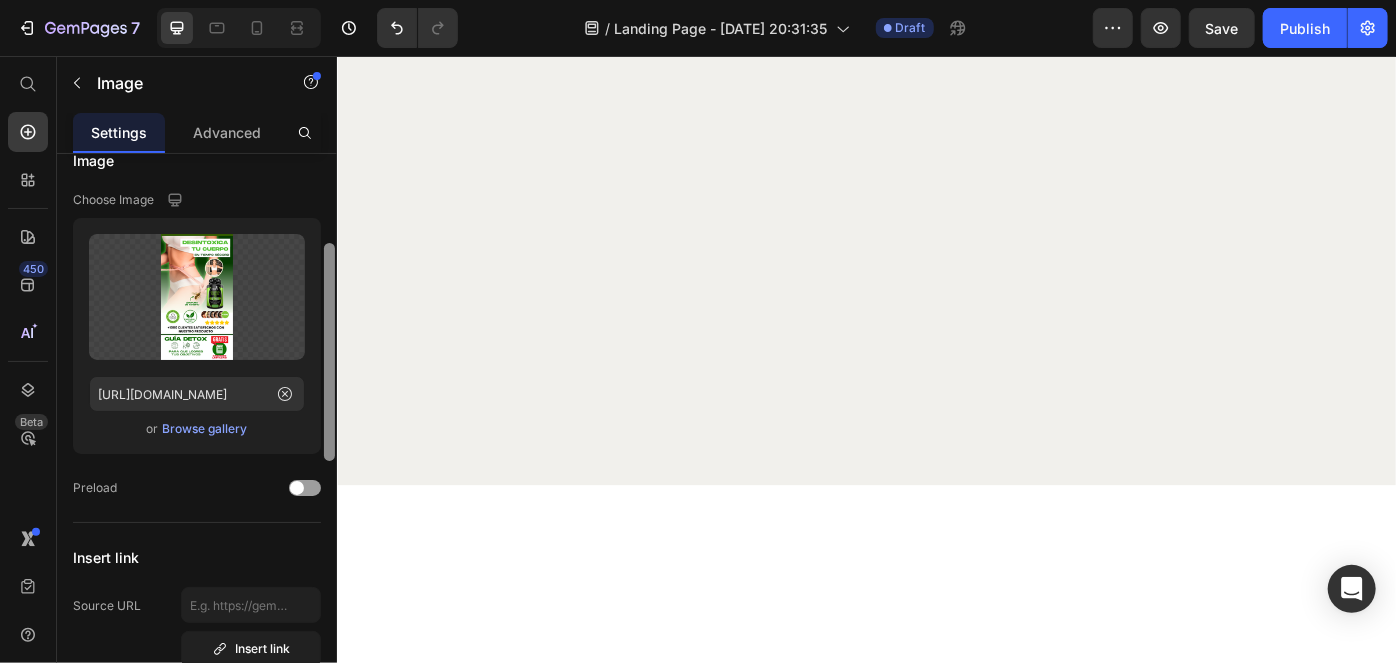 scroll, scrollTop: 0, scrollLeft: 0, axis: both 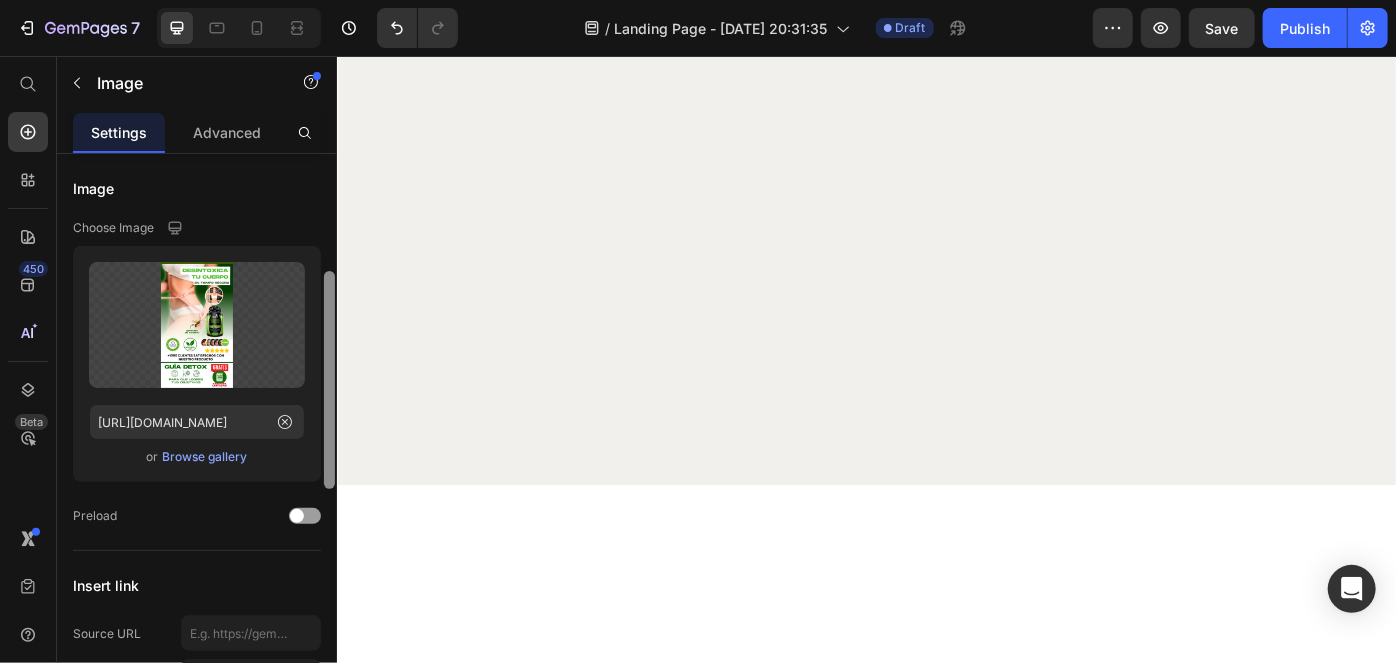drag, startPoint x: 328, startPoint y: 191, endPoint x: 335, endPoint y: 147, distance: 44.553337 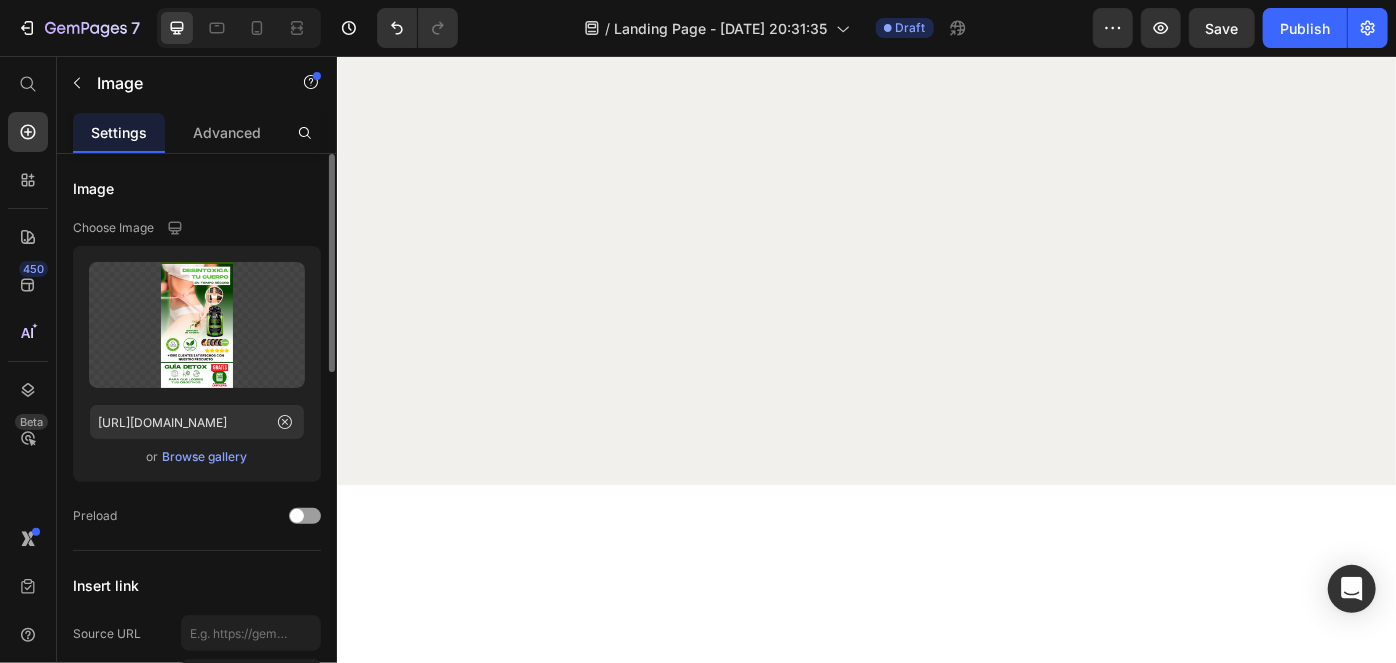 click on "Settings" at bounding box center [119, 132] 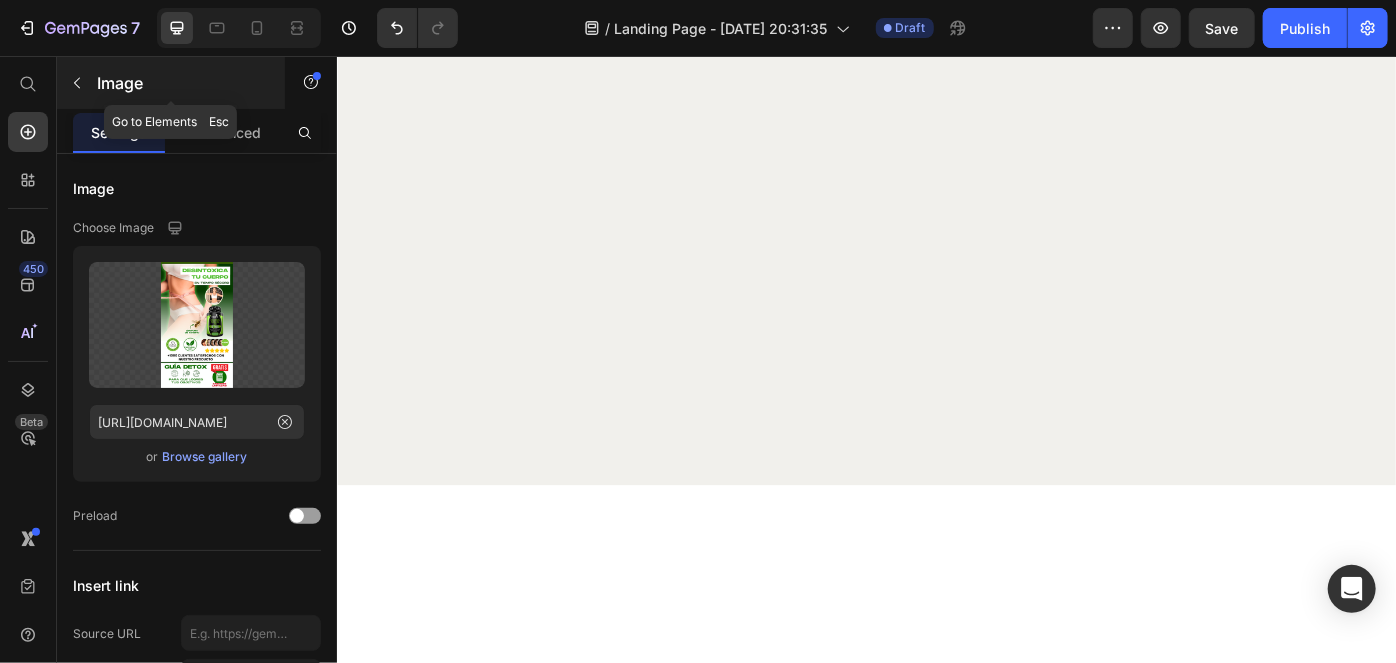 click 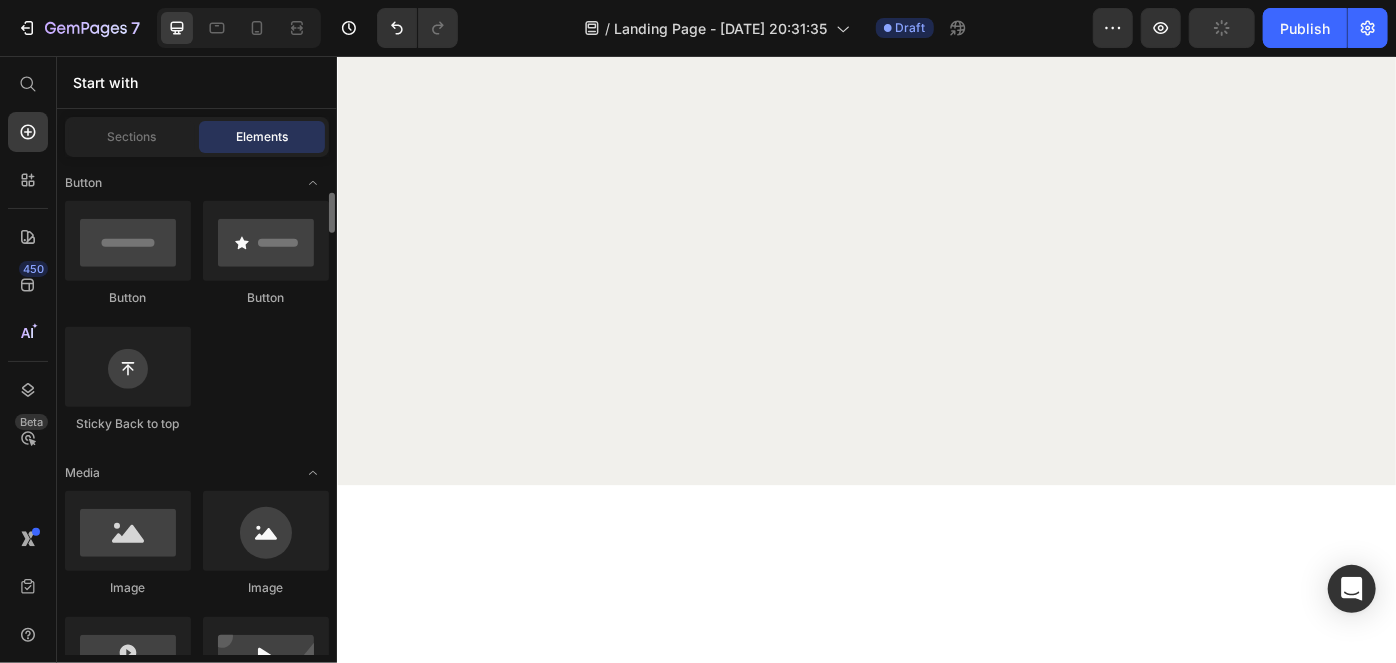 scroll, scrollTop: 727, scrollLeft: 0, axis: vertical 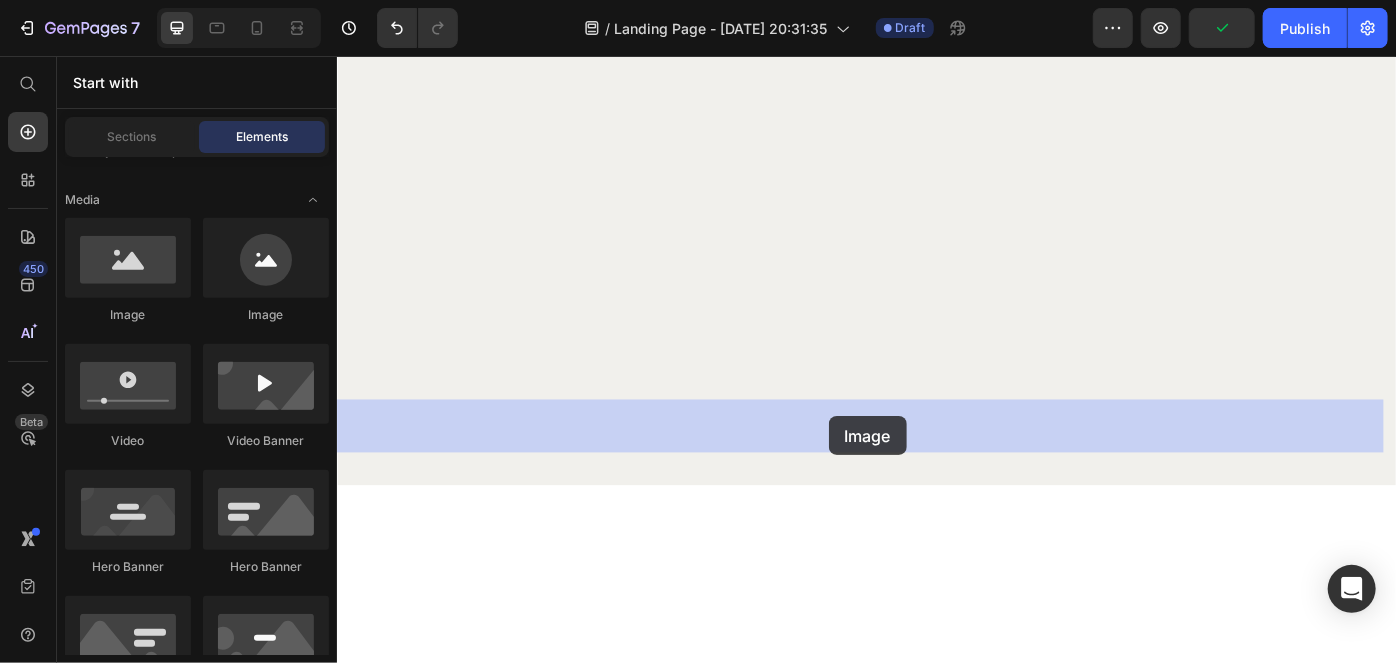 drag, startPoint x: 470, startPoint y: 324, endPoint x: 893, endPoint y: 463, distance: 445.25275 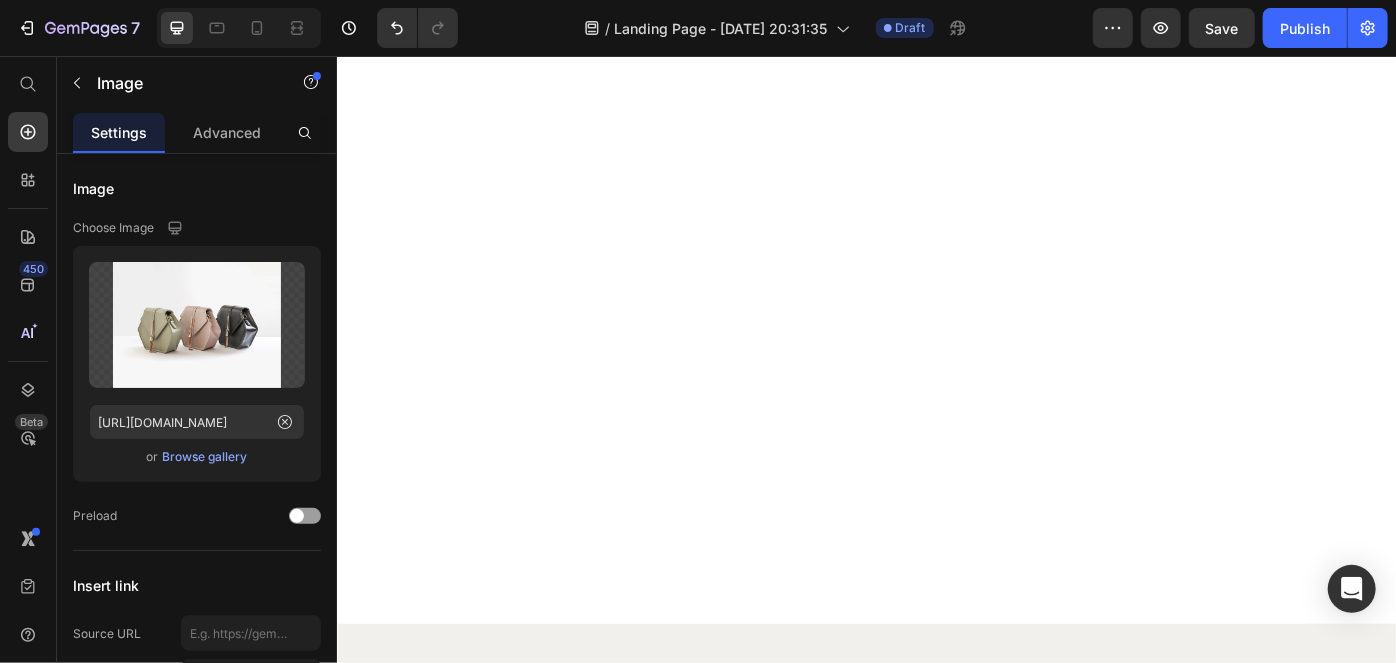 scroll, scrollTop: 2636, scrollLeft: 0, axis: vertical 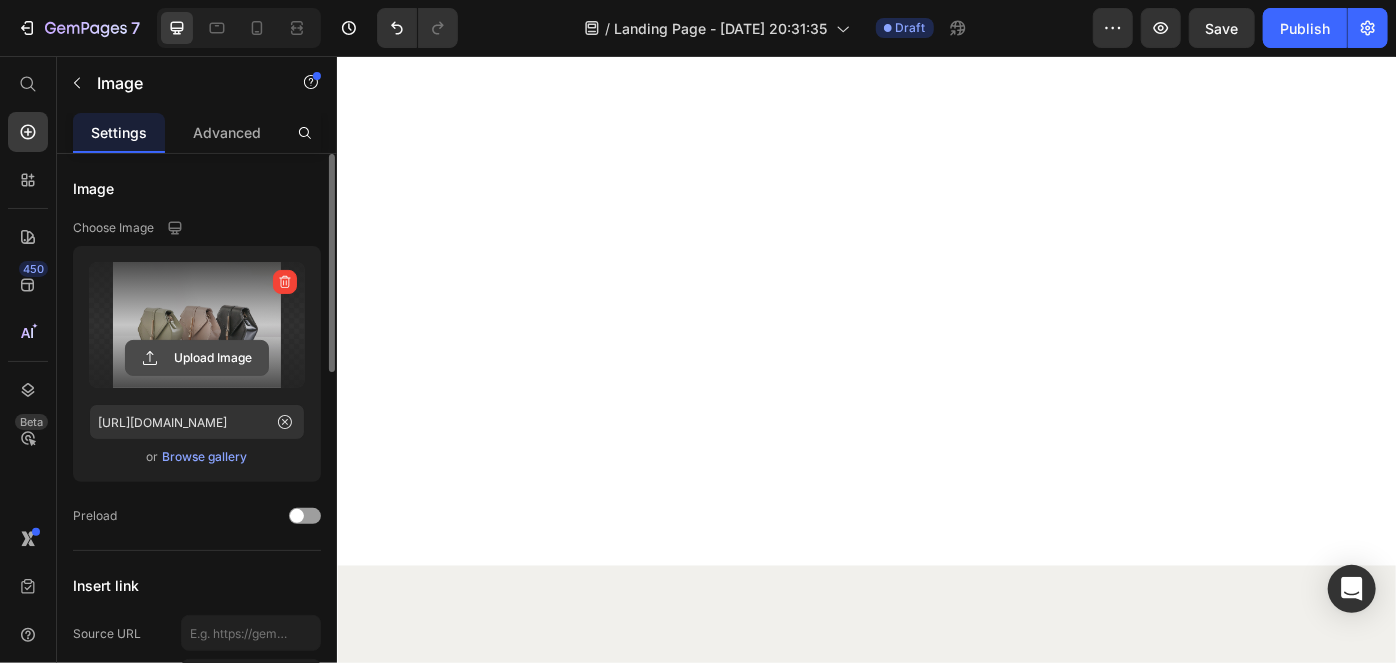 click 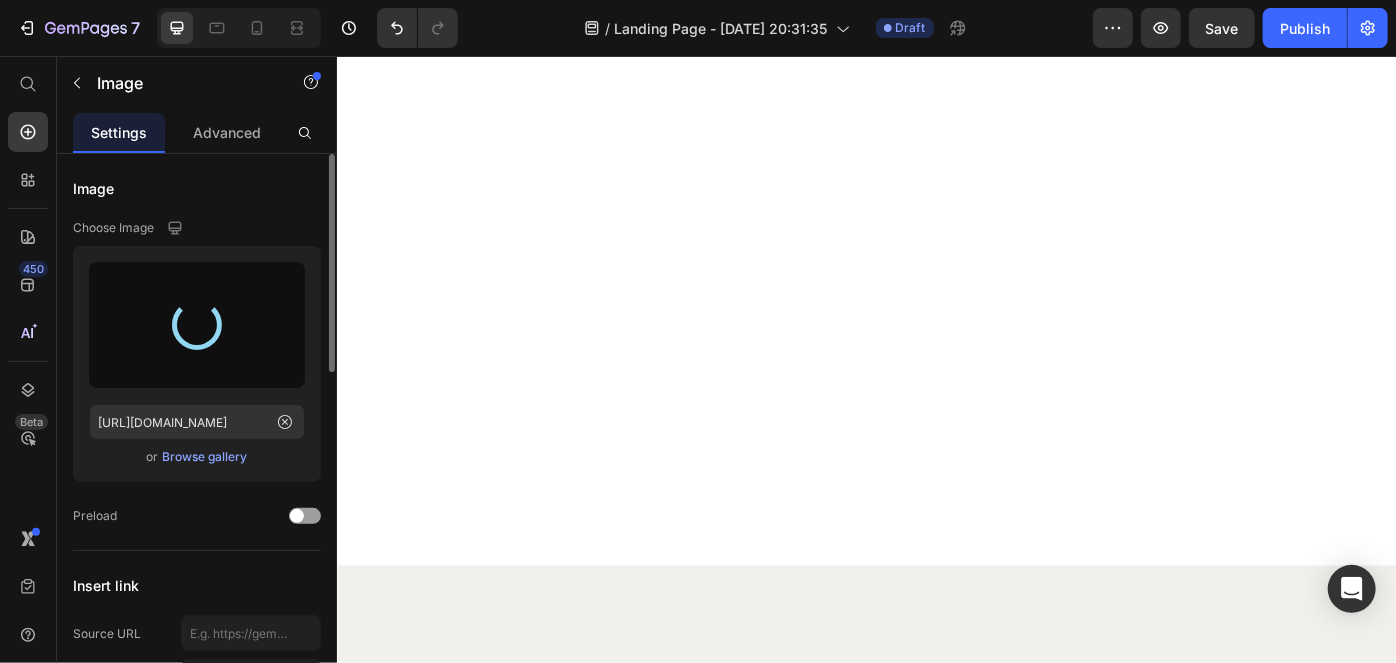 type on "[URL][DOMAIN_NAME]" 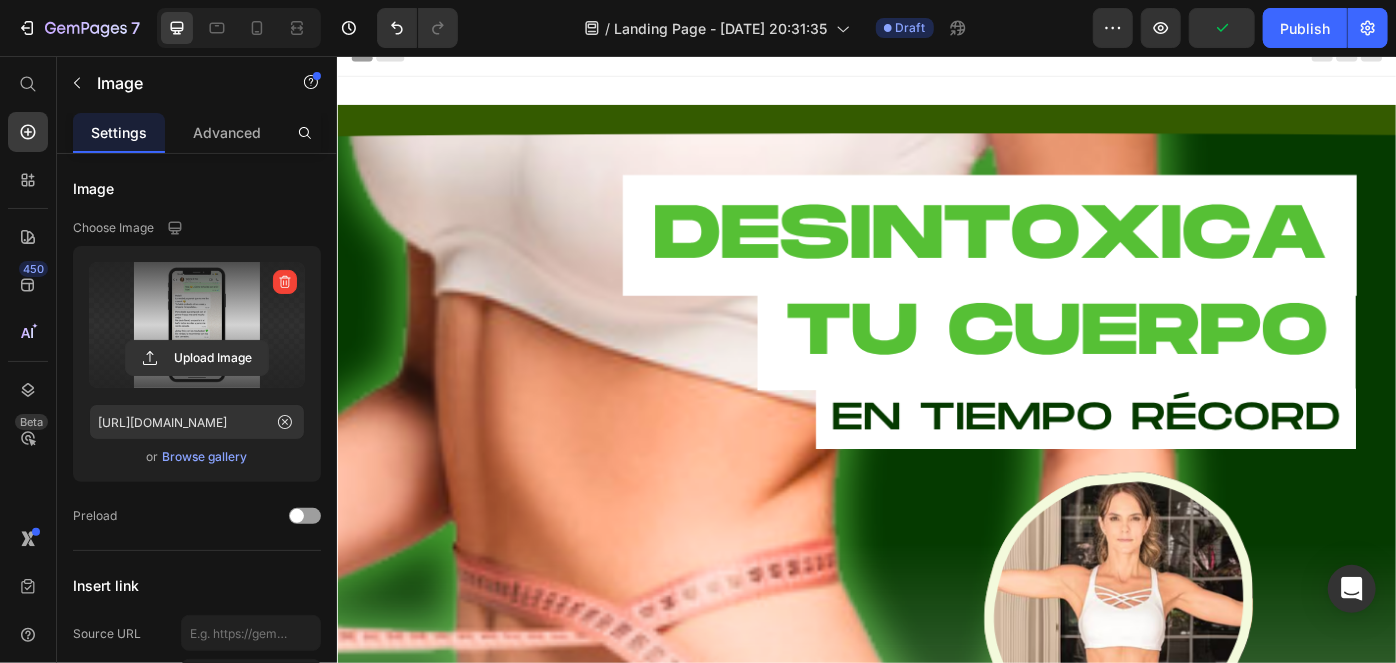 scroll, scrollTop: 0, scrollLeft: 0, axis: both 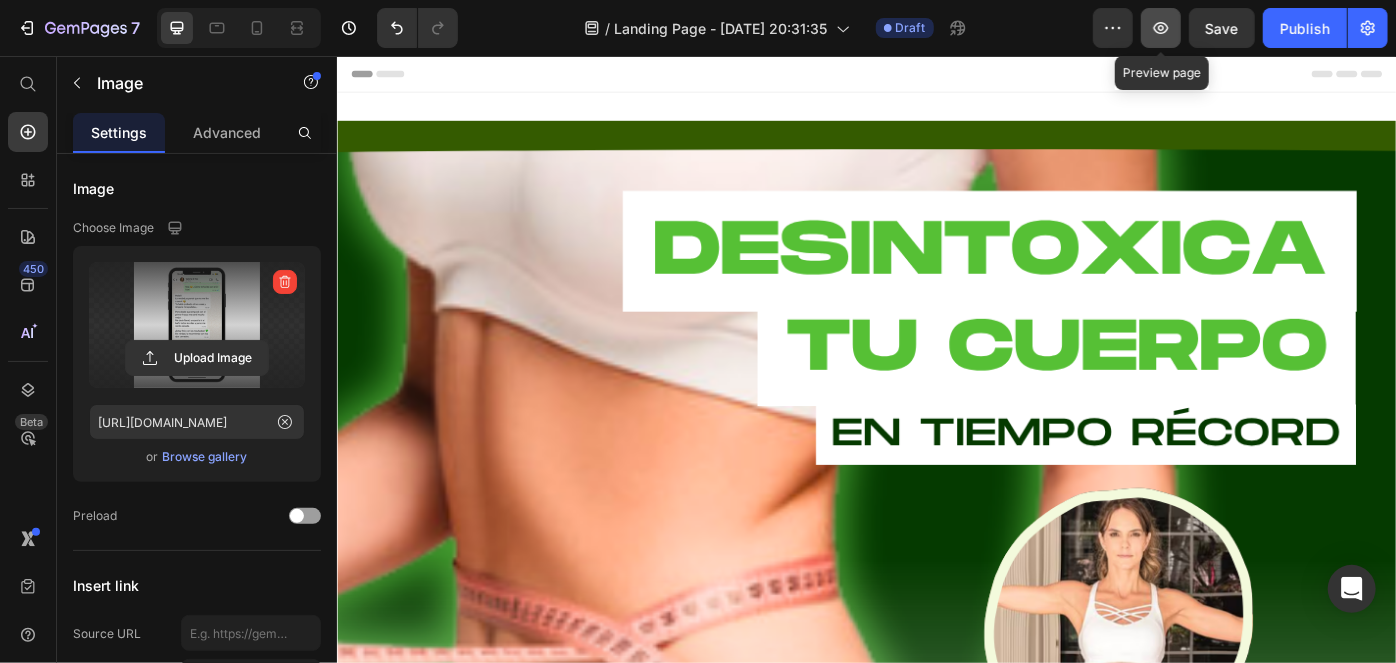 click 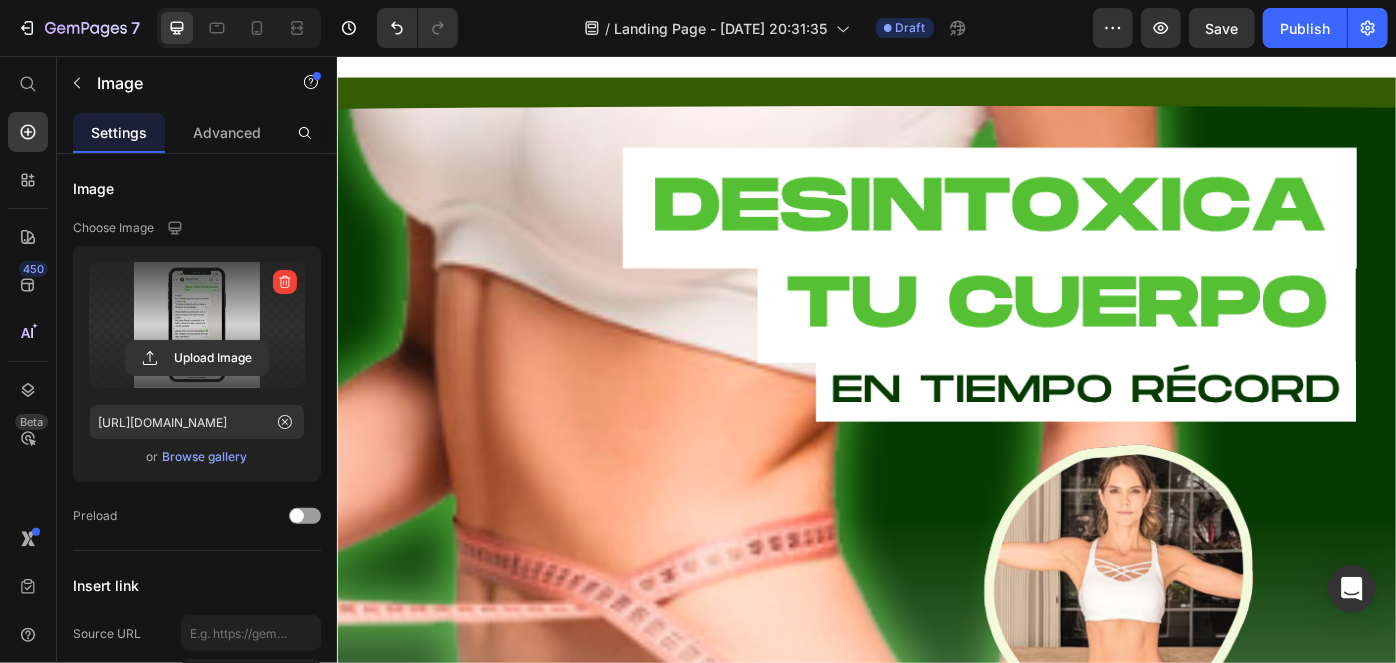 scroll, scrollTop: 0, scrollLeft: 0, axis: both 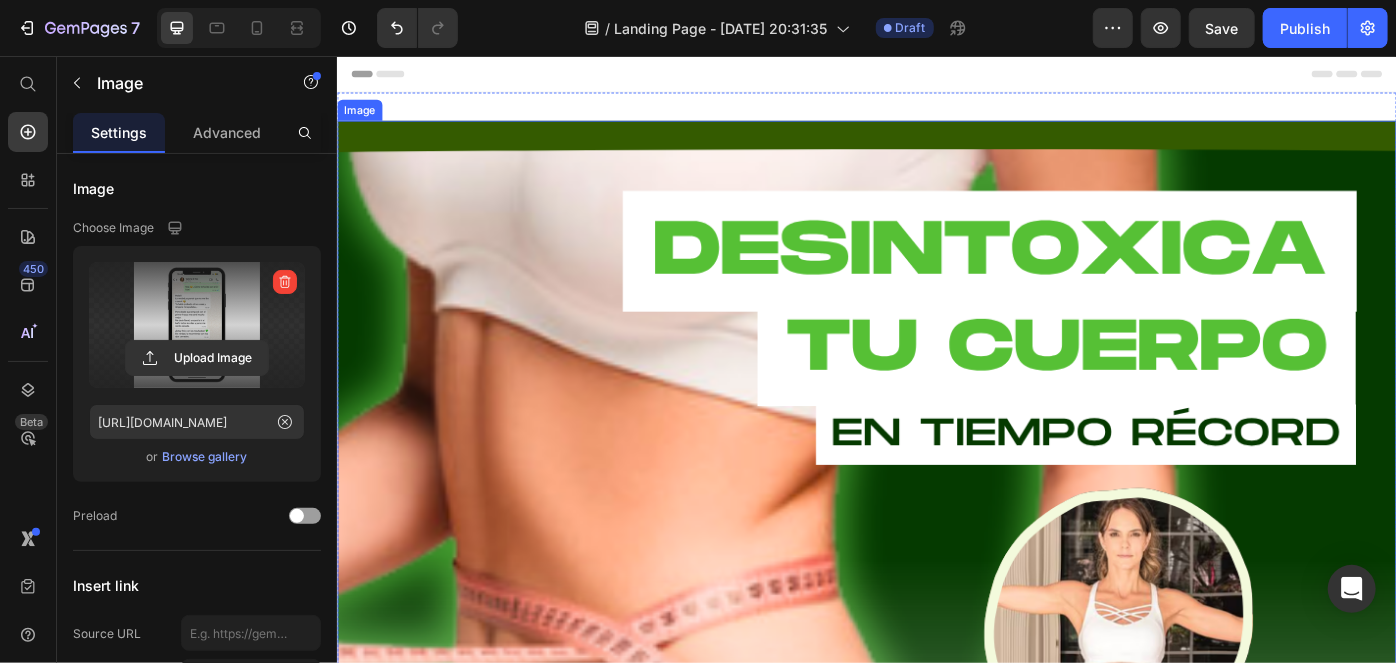 click at bounding box center [936, 1194] 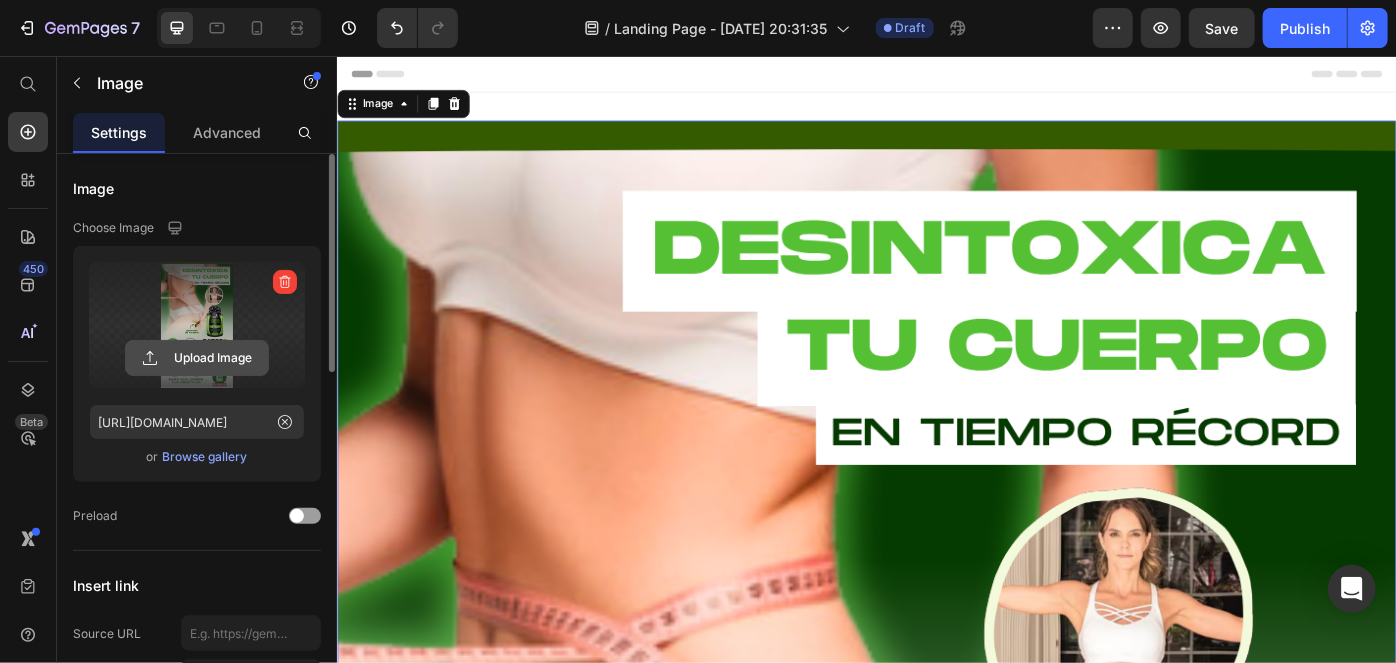 click 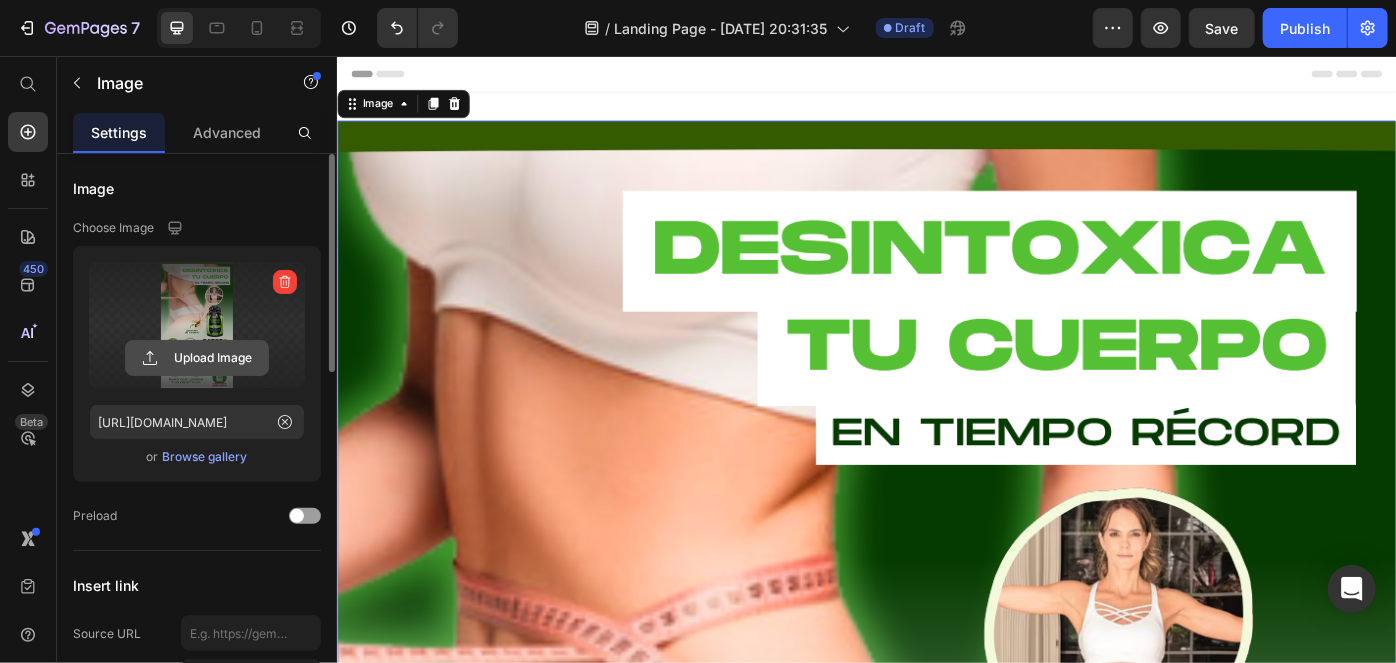 type on "C:\fakepath\Copy-of-D-TOX-LANDING-_1_.avif" 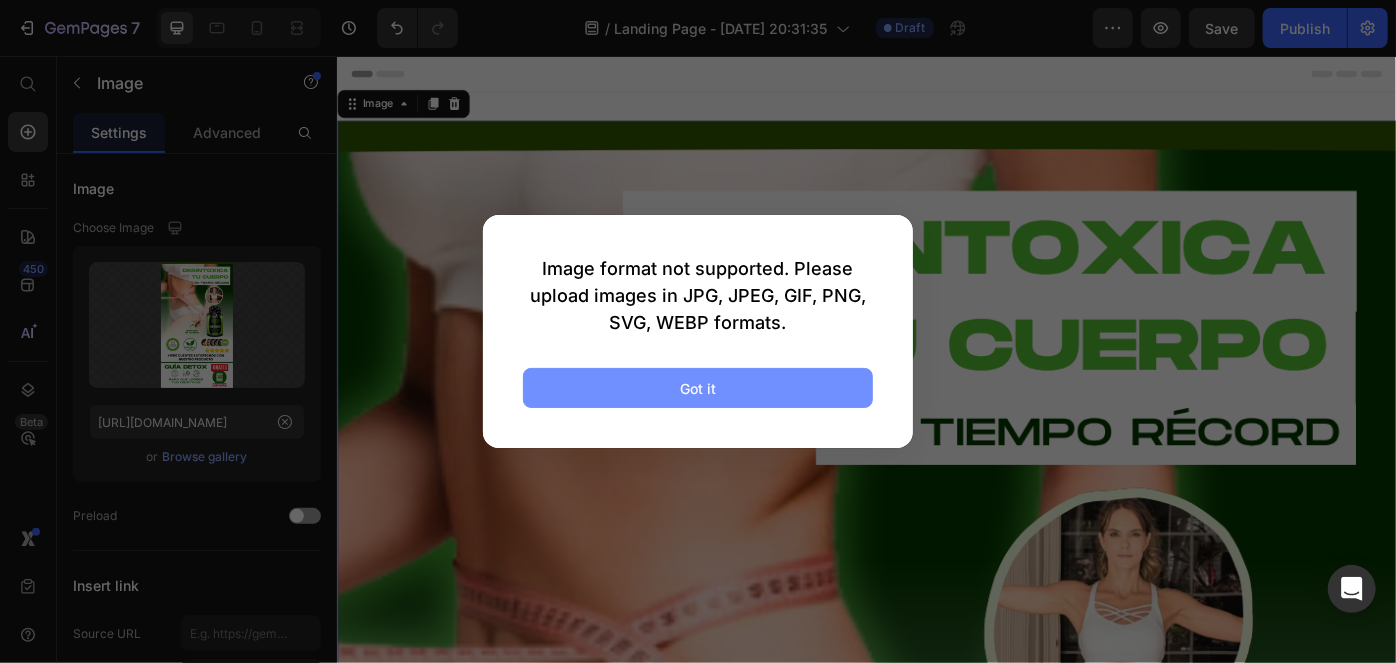 click on "Got it" at bounding box center (698, 388) 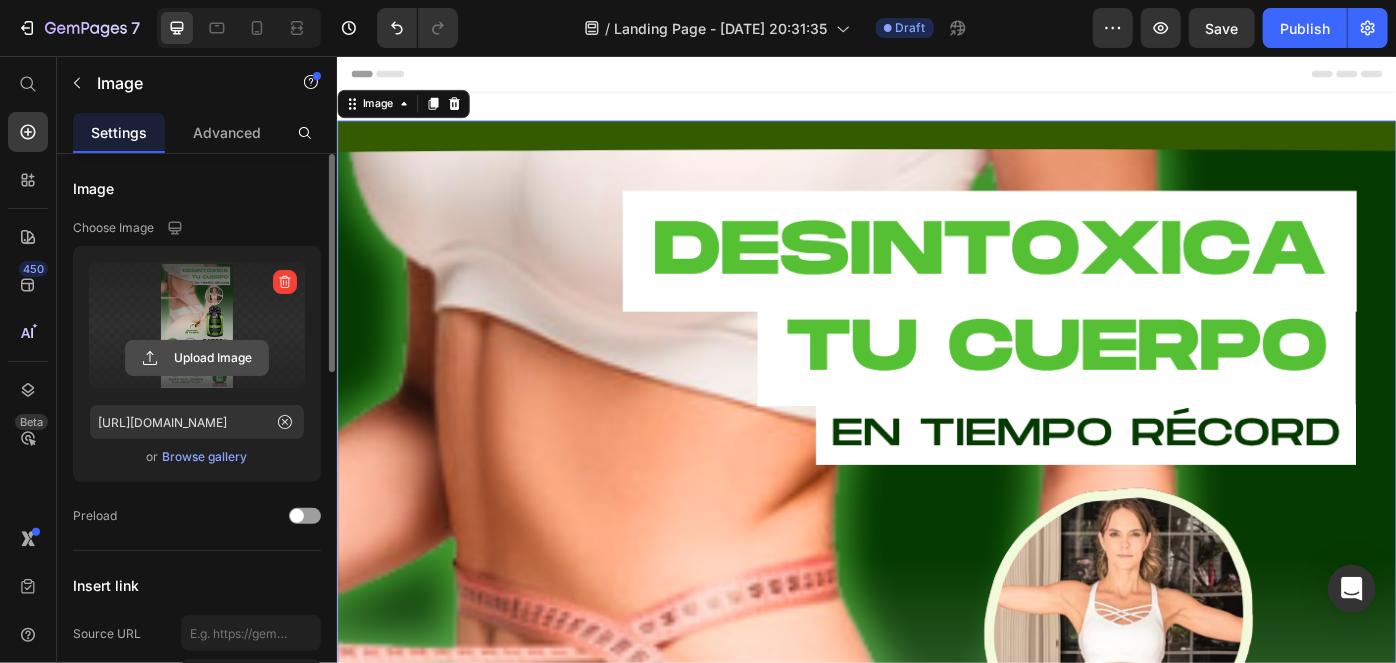 click 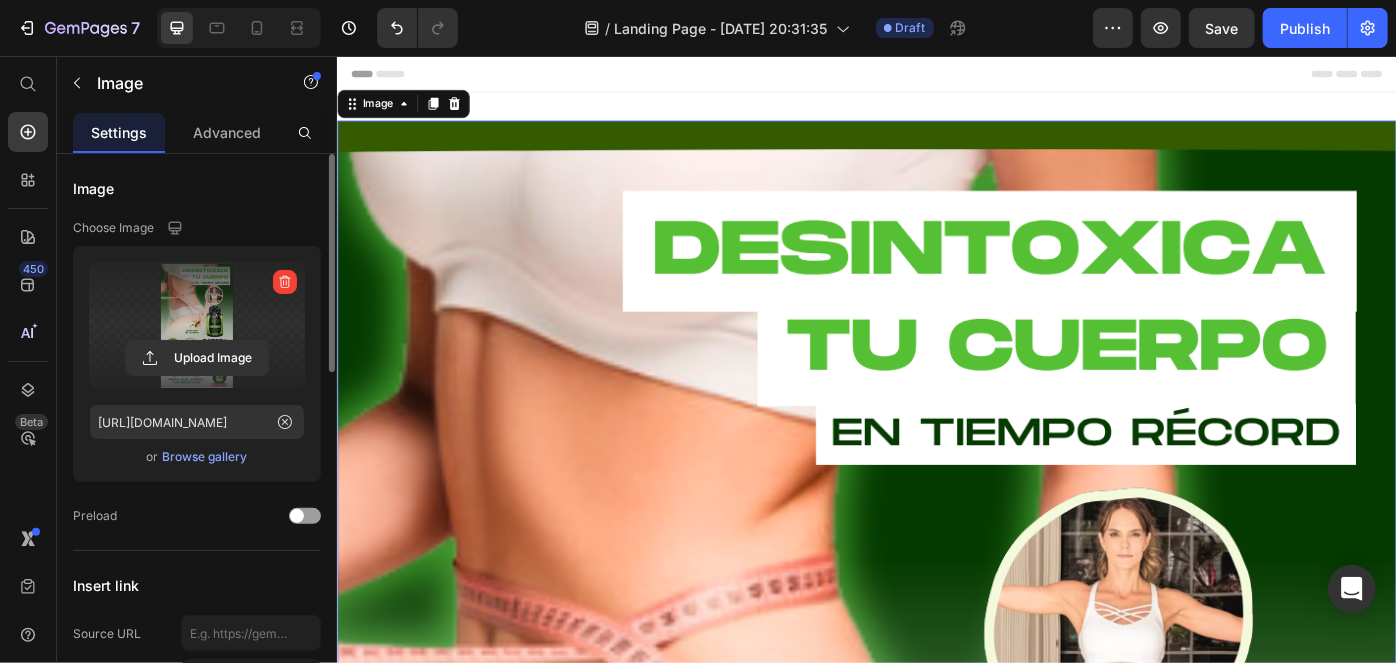 click at bounding box center [197, 325] 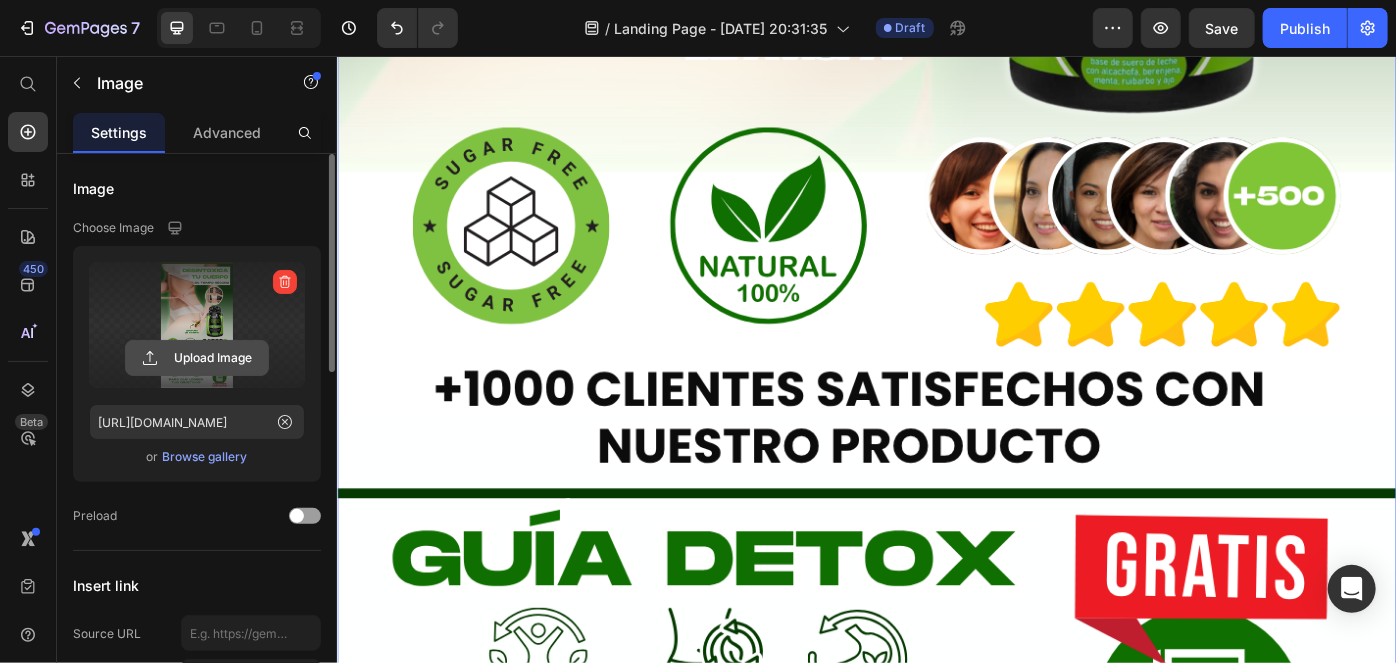 scroll, scrollTop: 1181, scrollLeft: 0, axis: vertical 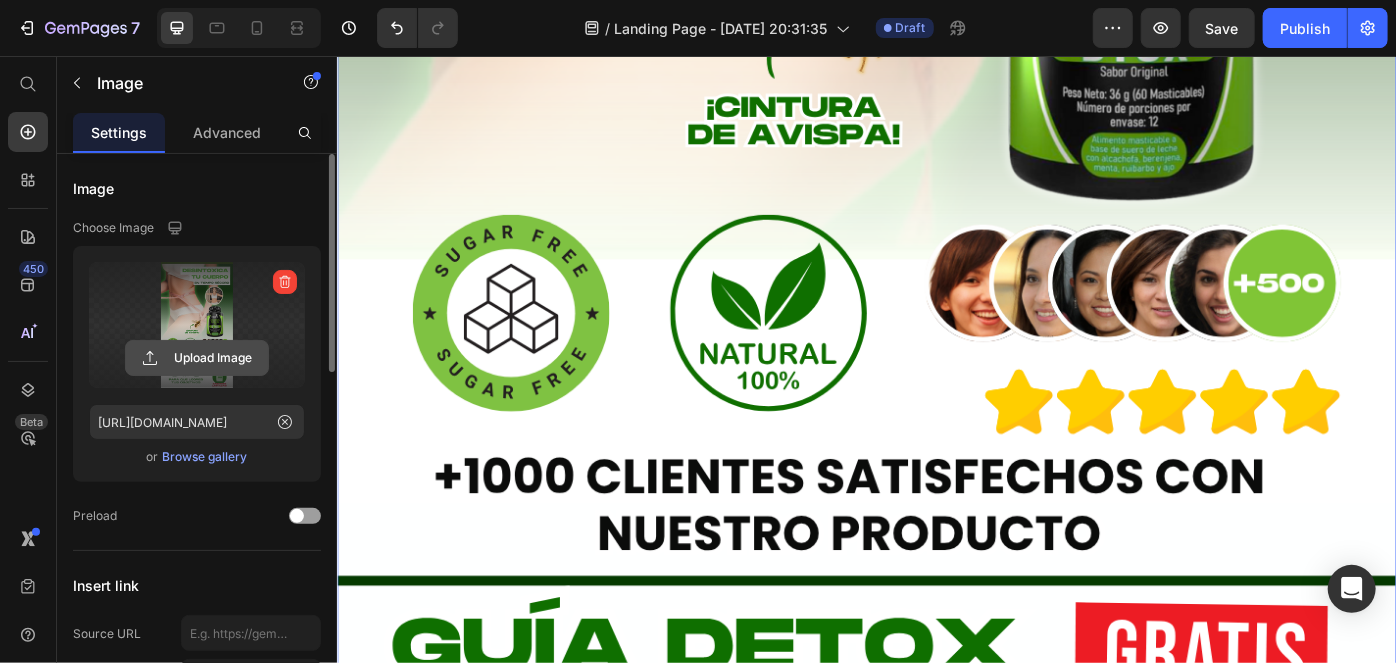 click 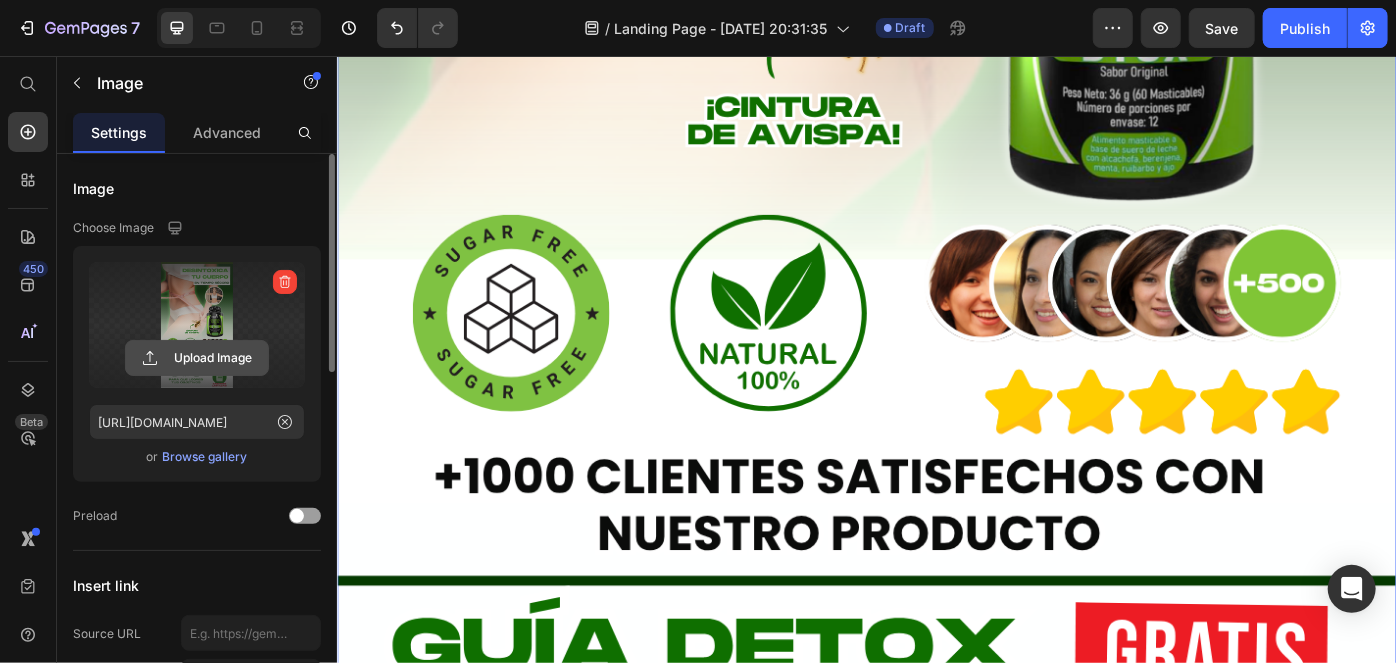 click 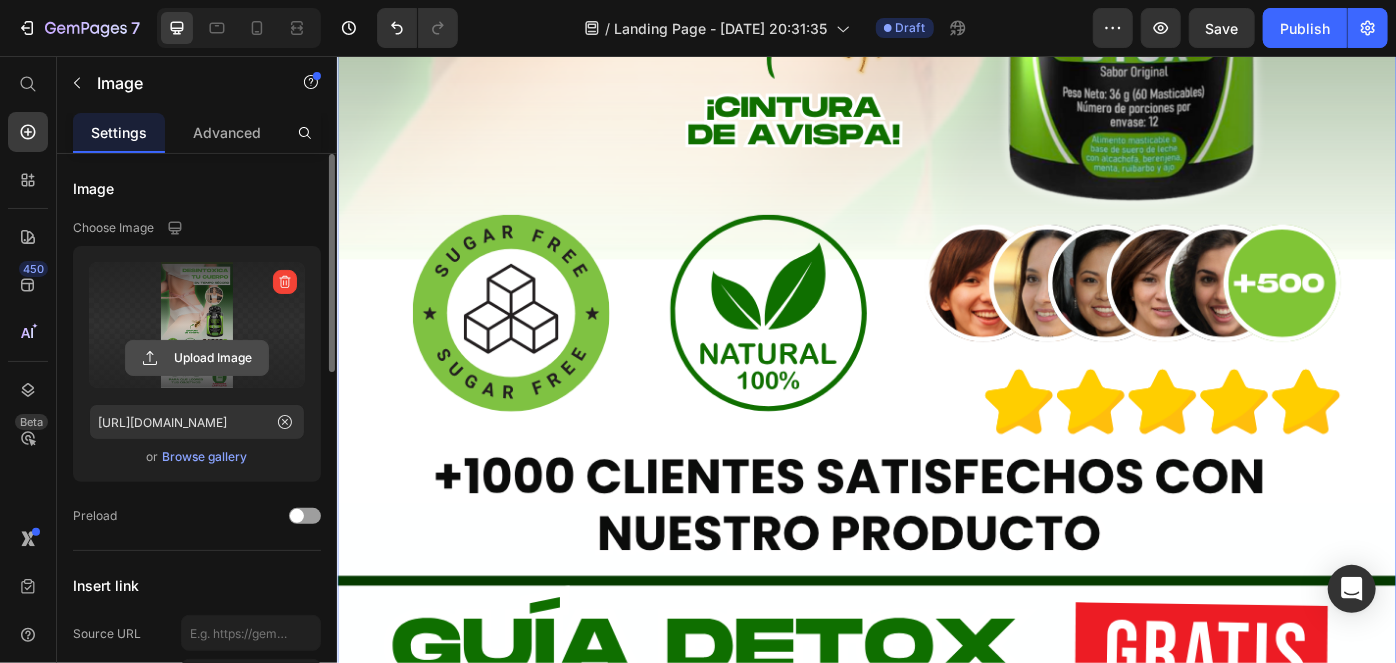 type on "C:\fakepath\Copy-of-D-TOX-LANDING-_1_.avif" 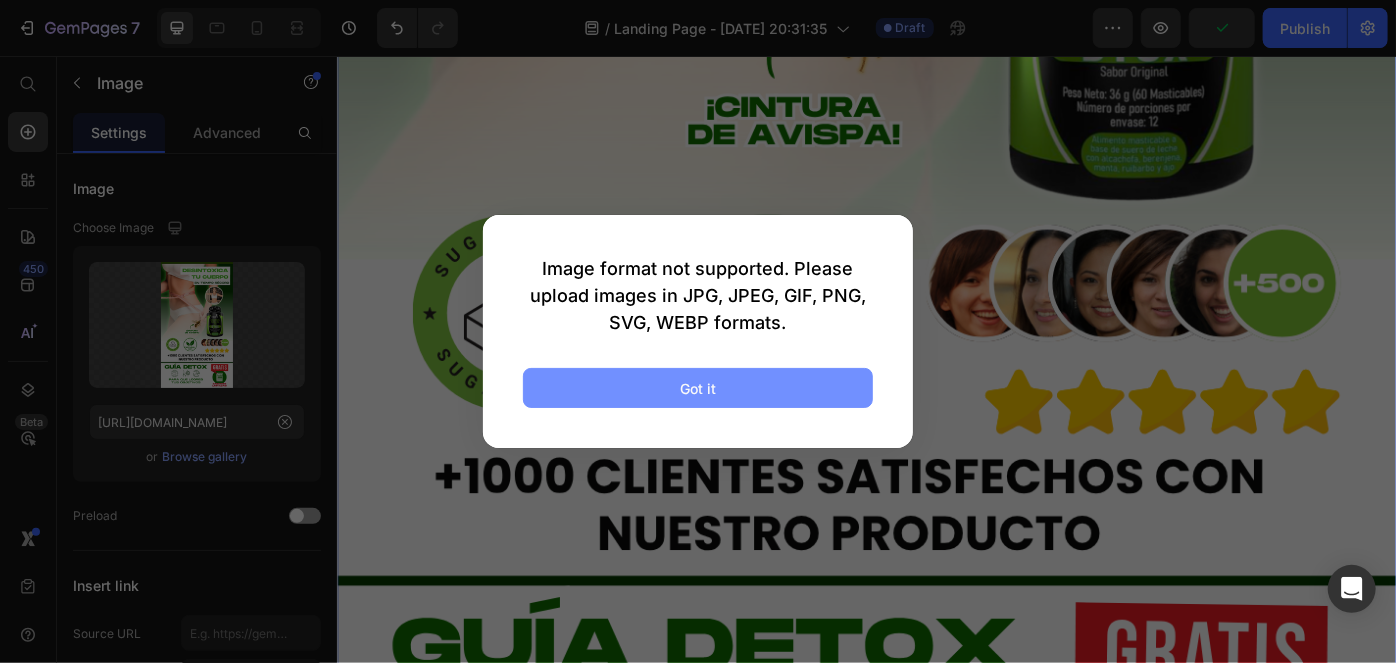 click on "Got it" at bounding box center [698, 388] 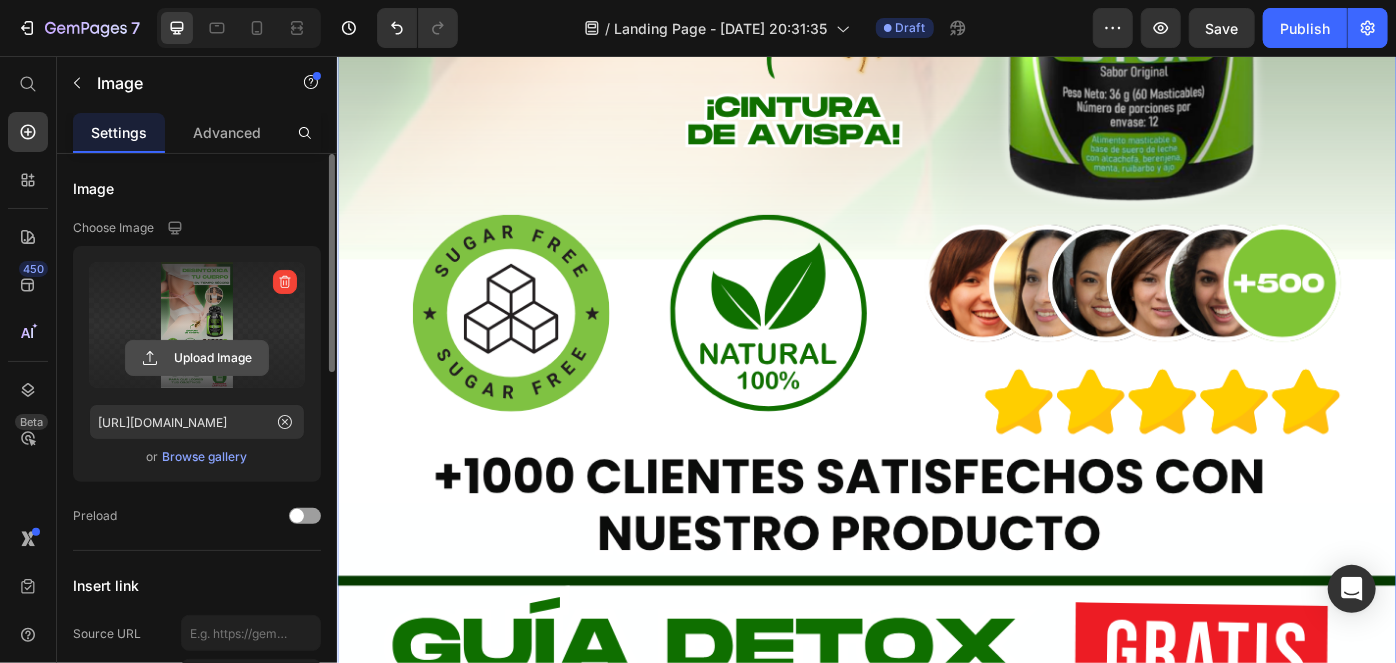 click 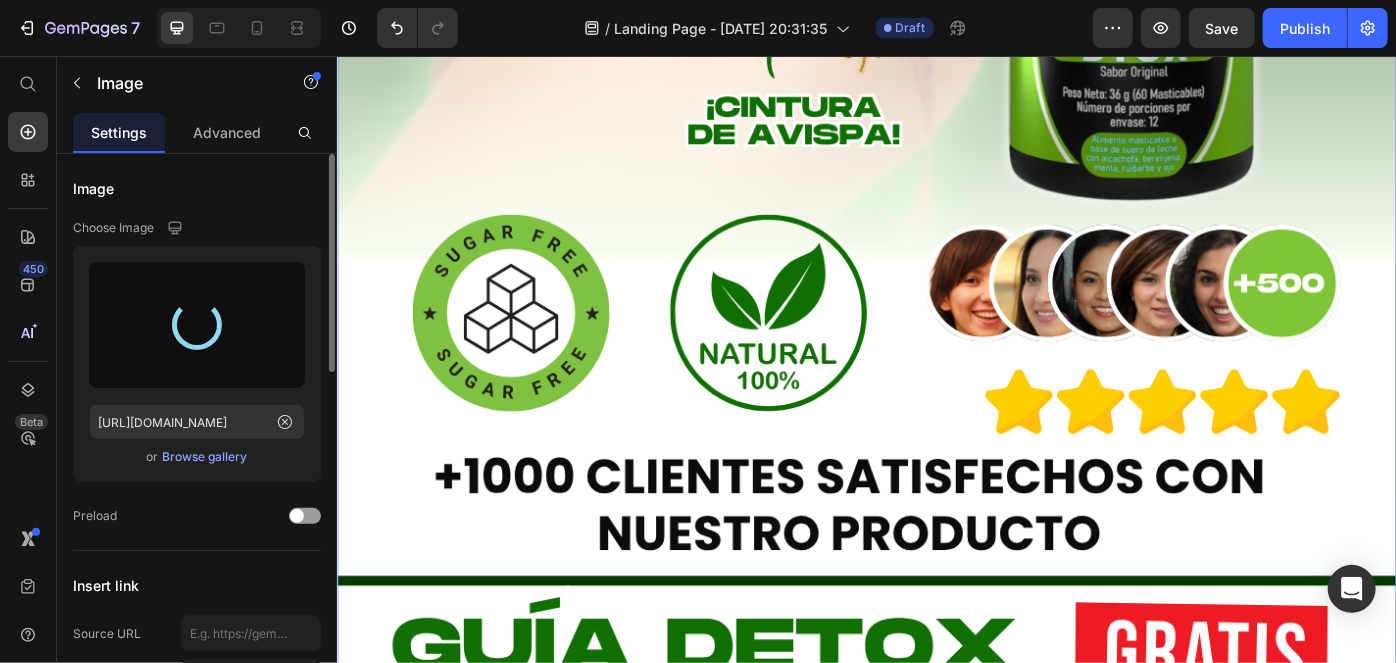 type on "[URL][DOMAIN_NAME]" 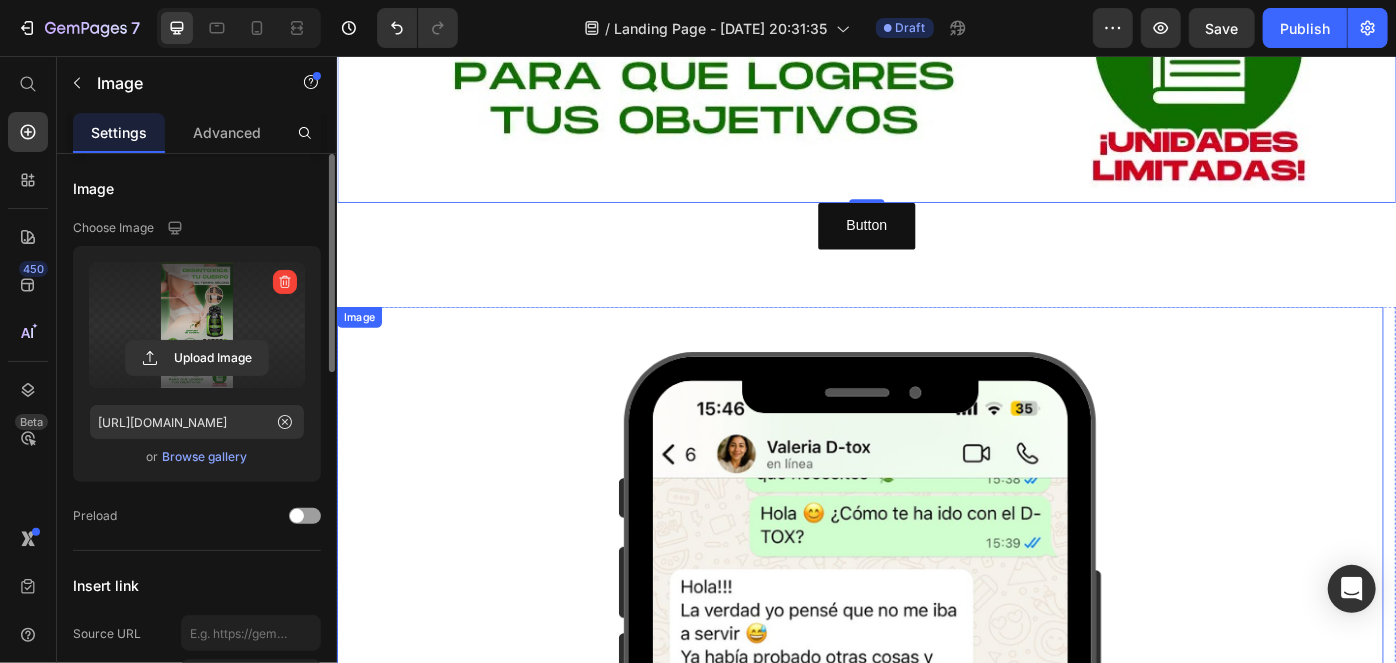 scroll, scrollTop: 2000, scrollLeft: 0, axis: vertical 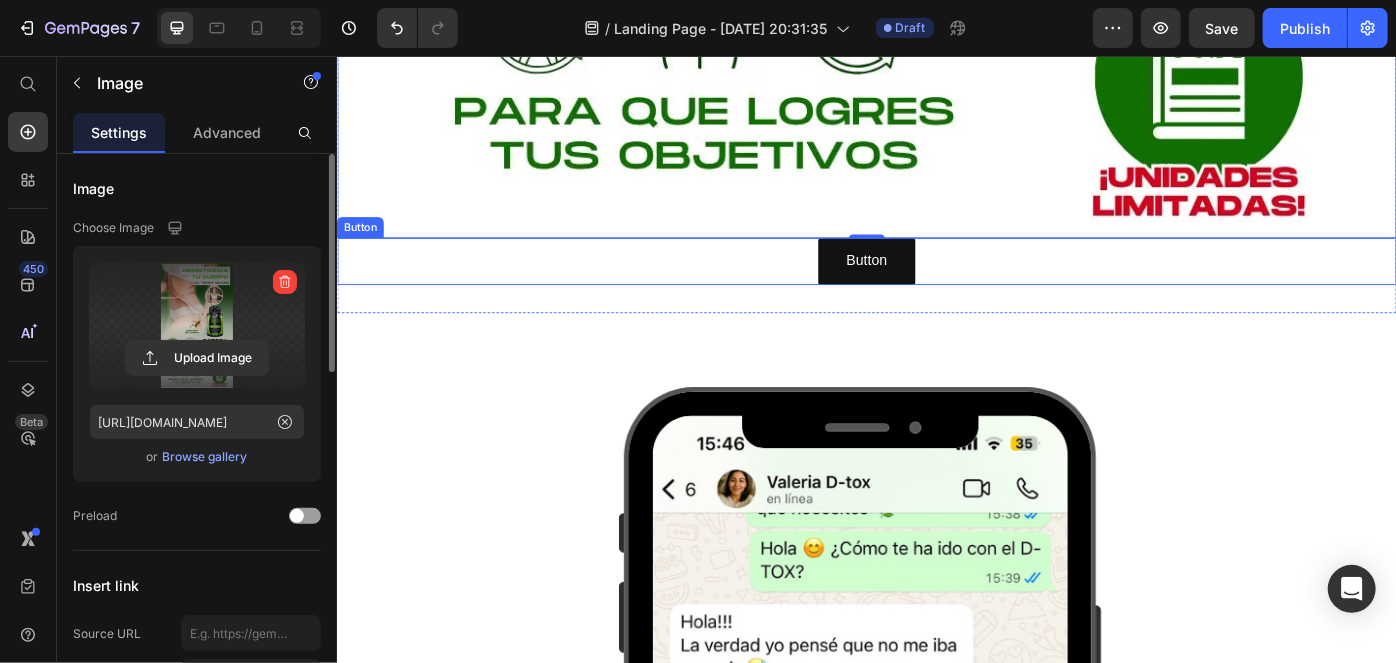 click on "Button Button" at bounding box center (936, 287) 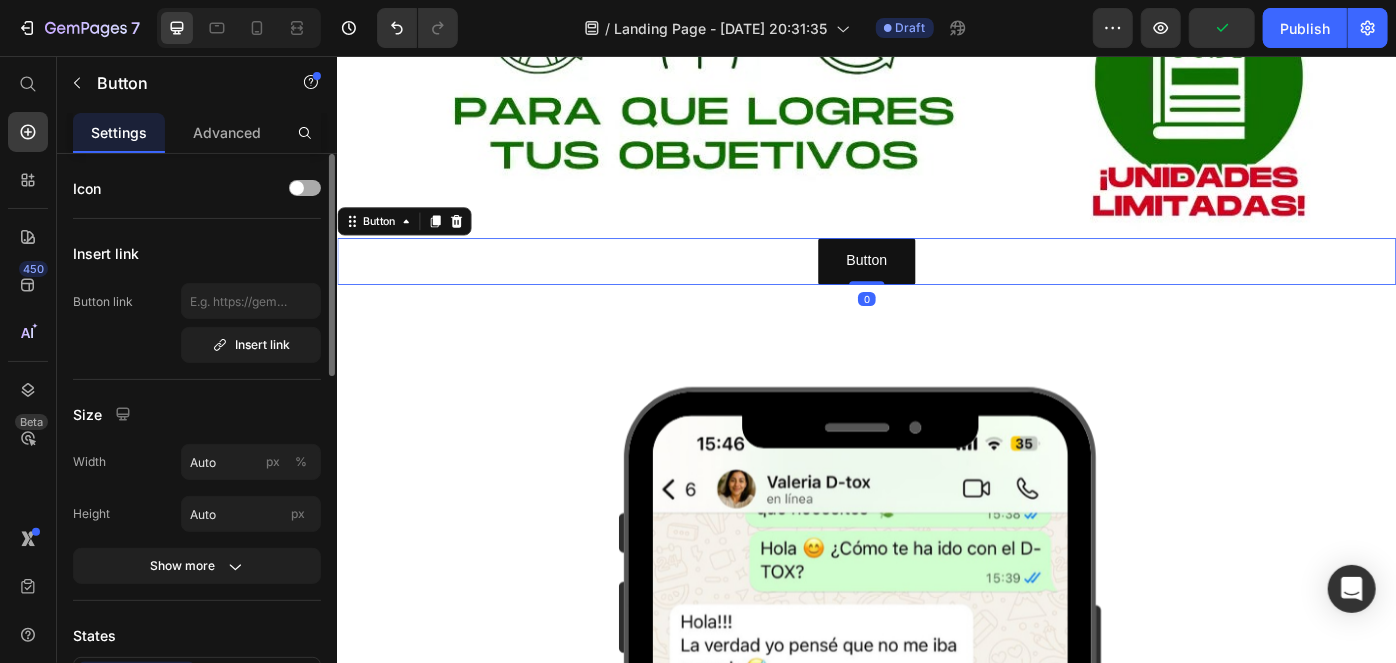click 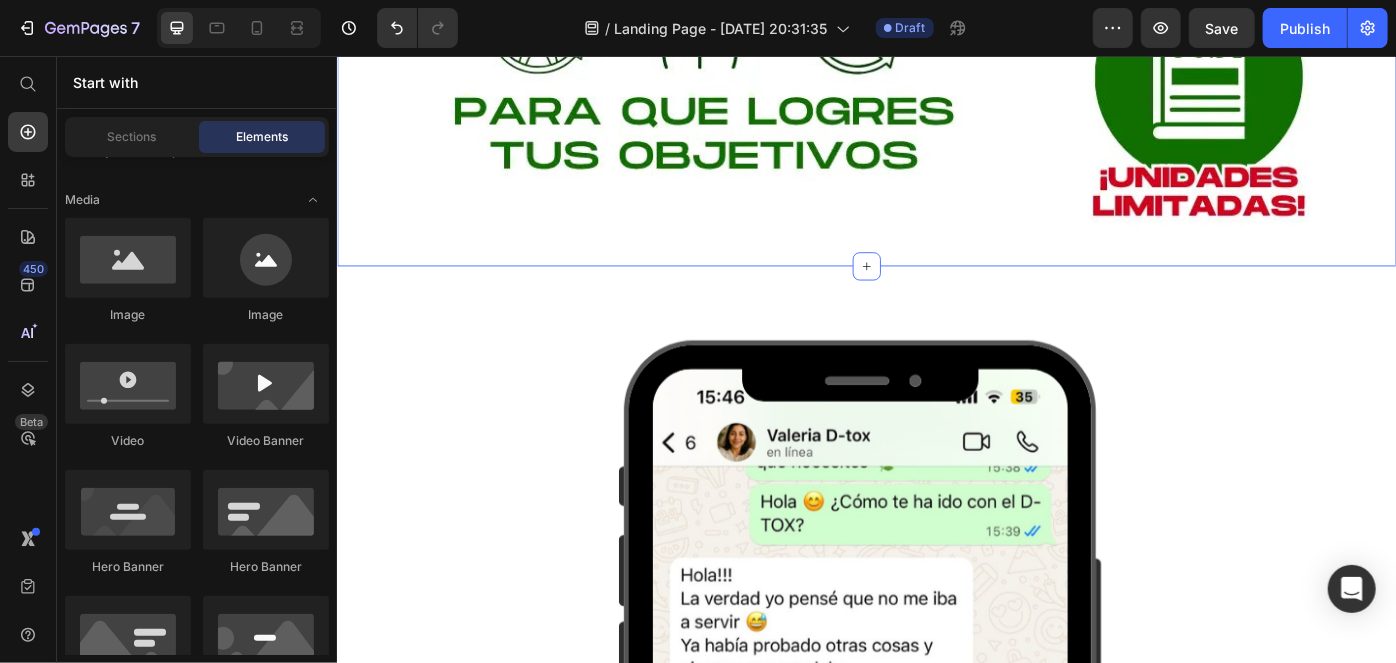 click on "Image Section 1   You can create reusable sections Create Theme Section AI Content Write with GemAI What would you like to describe here? Tone and Voice Persuasive Product Getting products... Show more Generate" at bounding box center (936, -806) 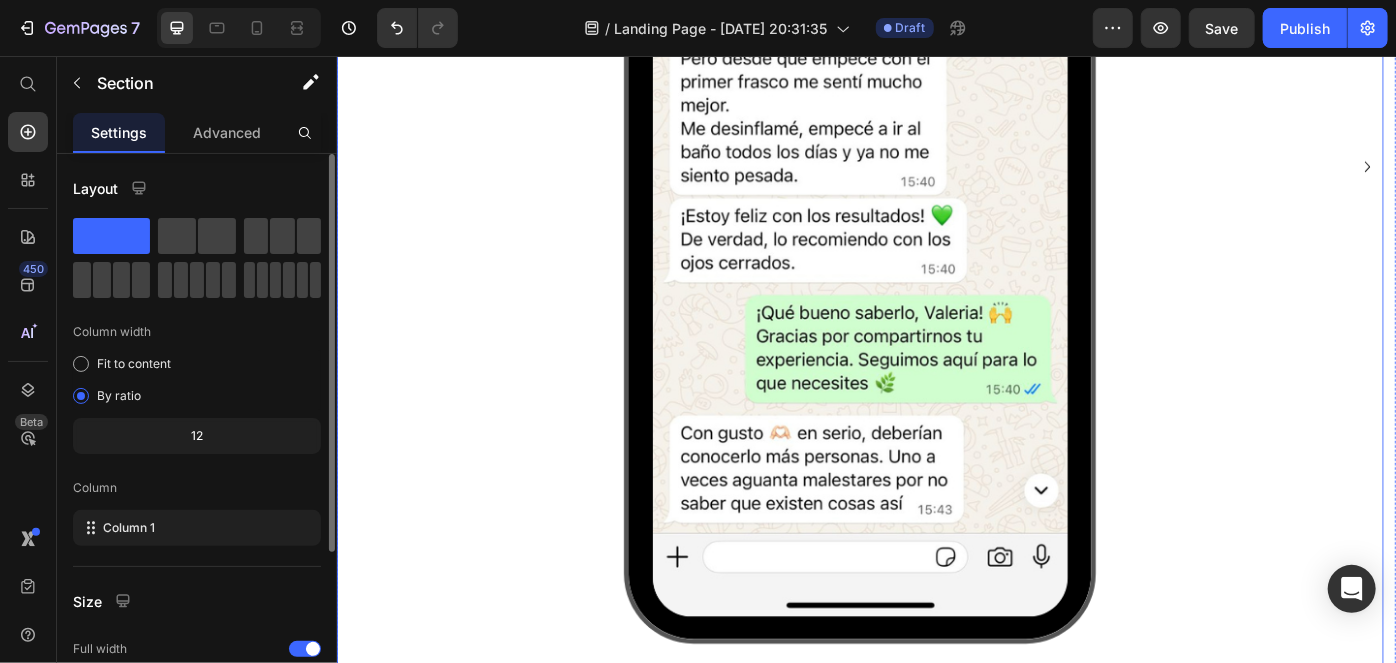 scroll, scrollTop: 3090, scrollLeft: 0, axis: vertical 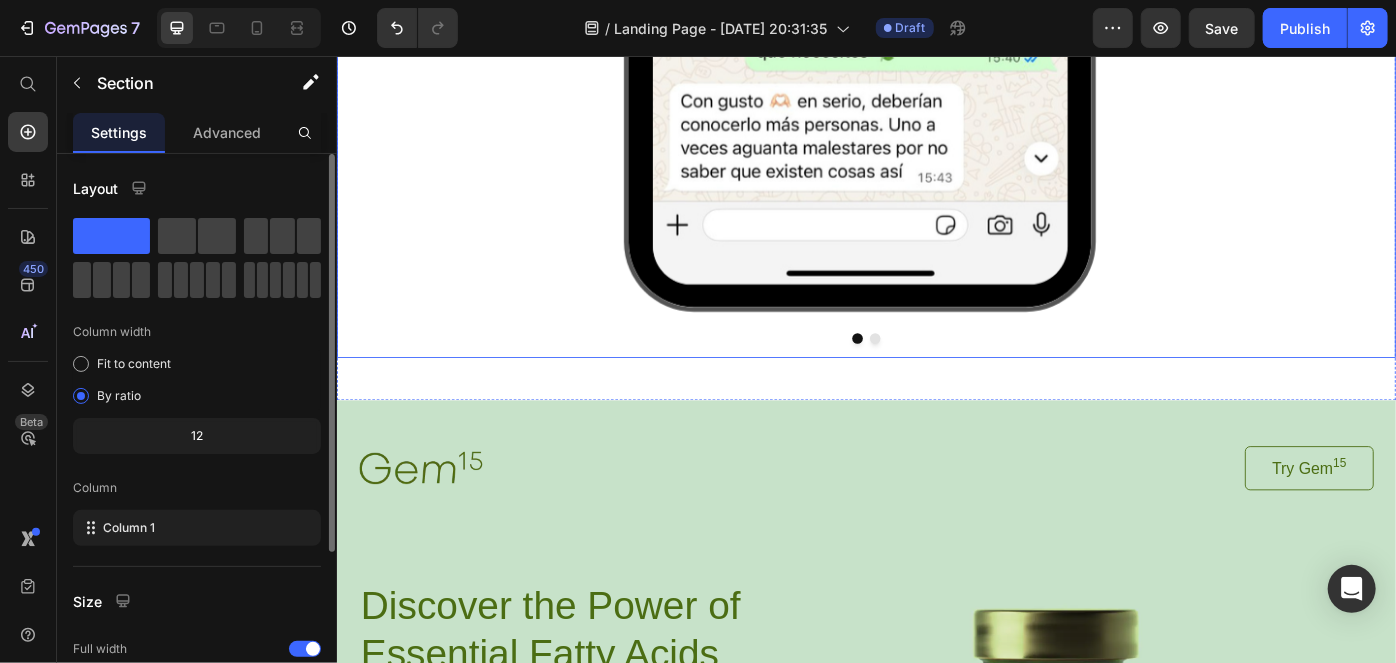 click at bounding box center [946, 375] 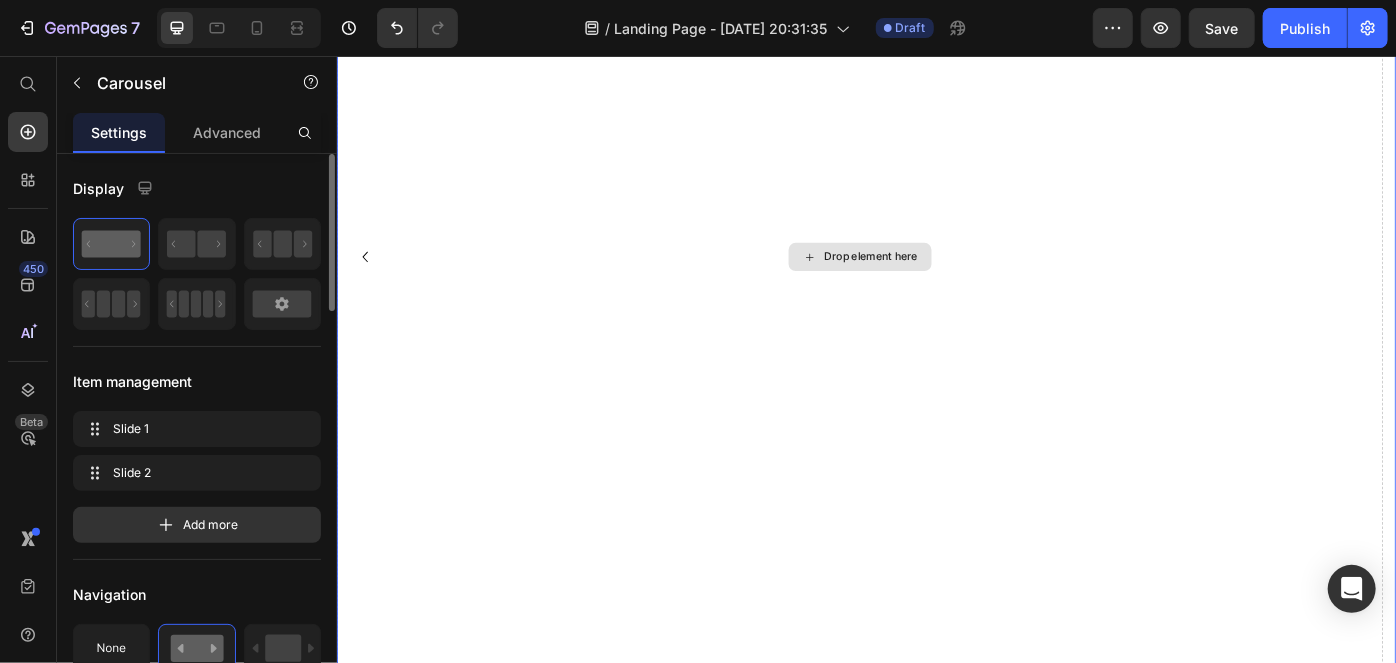 scroll, scrollTop: 2545, scrollLeft: 0, axis: vertical 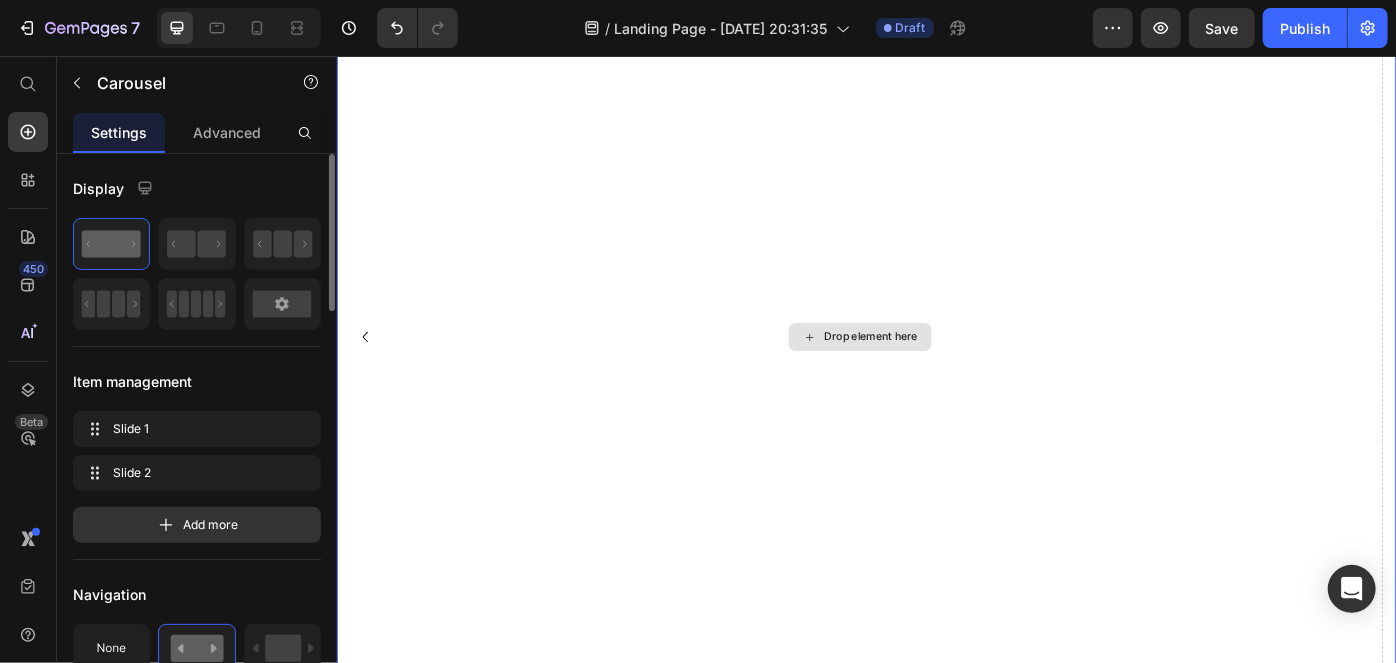 click on "Drop element here" at bounding box center [941, 373] 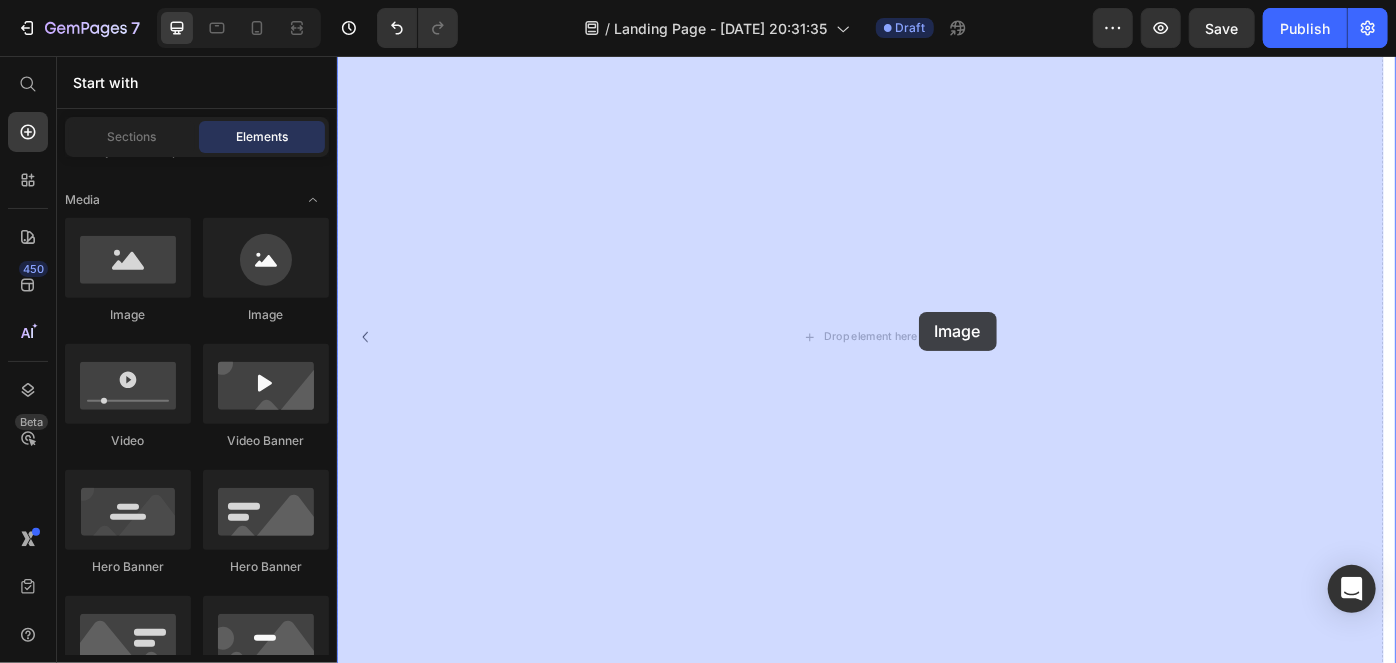 drag, startPoint x: 474, startPoint y: 321, endPoint x: 995, endPoint y: 345, distance: 521.5525 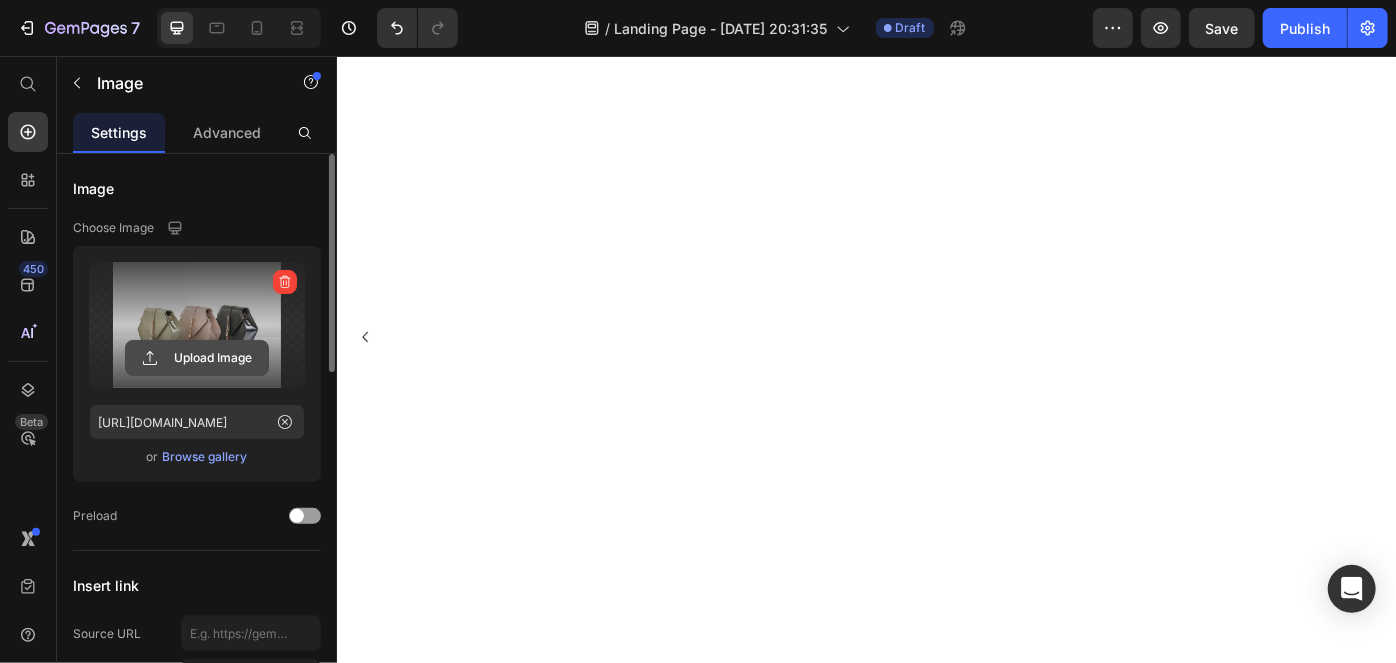 click 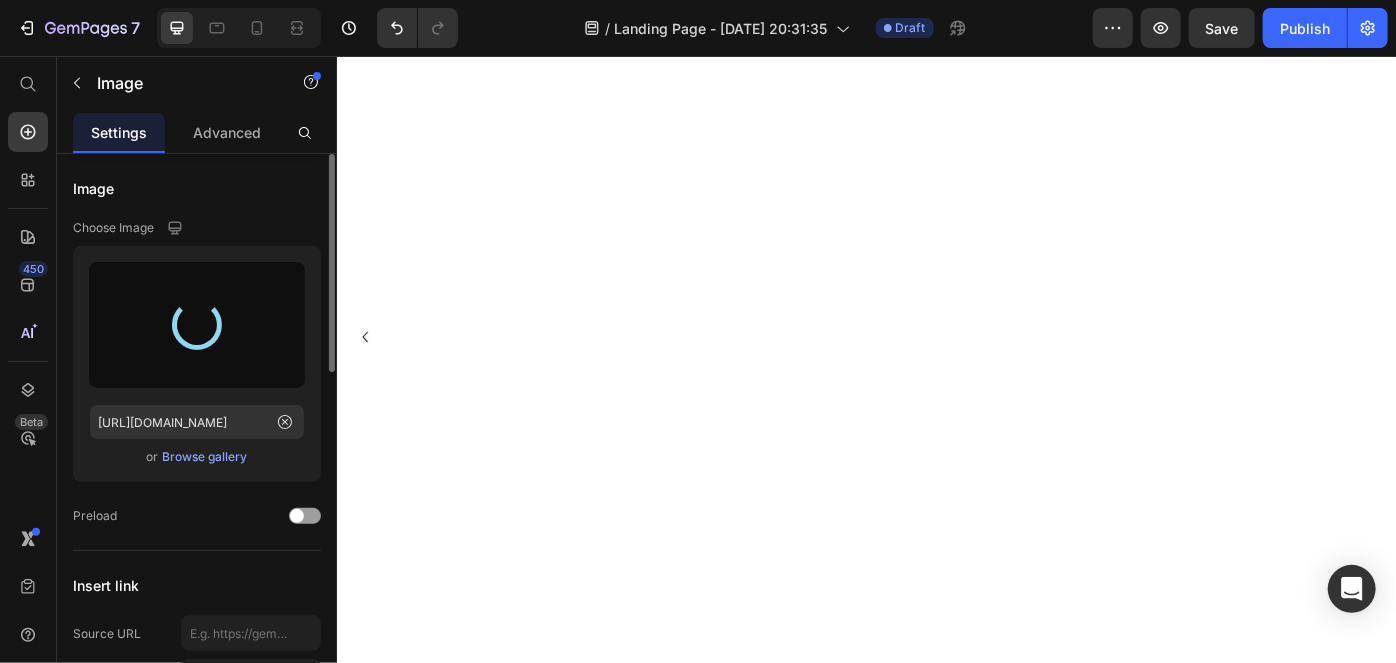 type on "[URL][DOMAIN_NAME]" 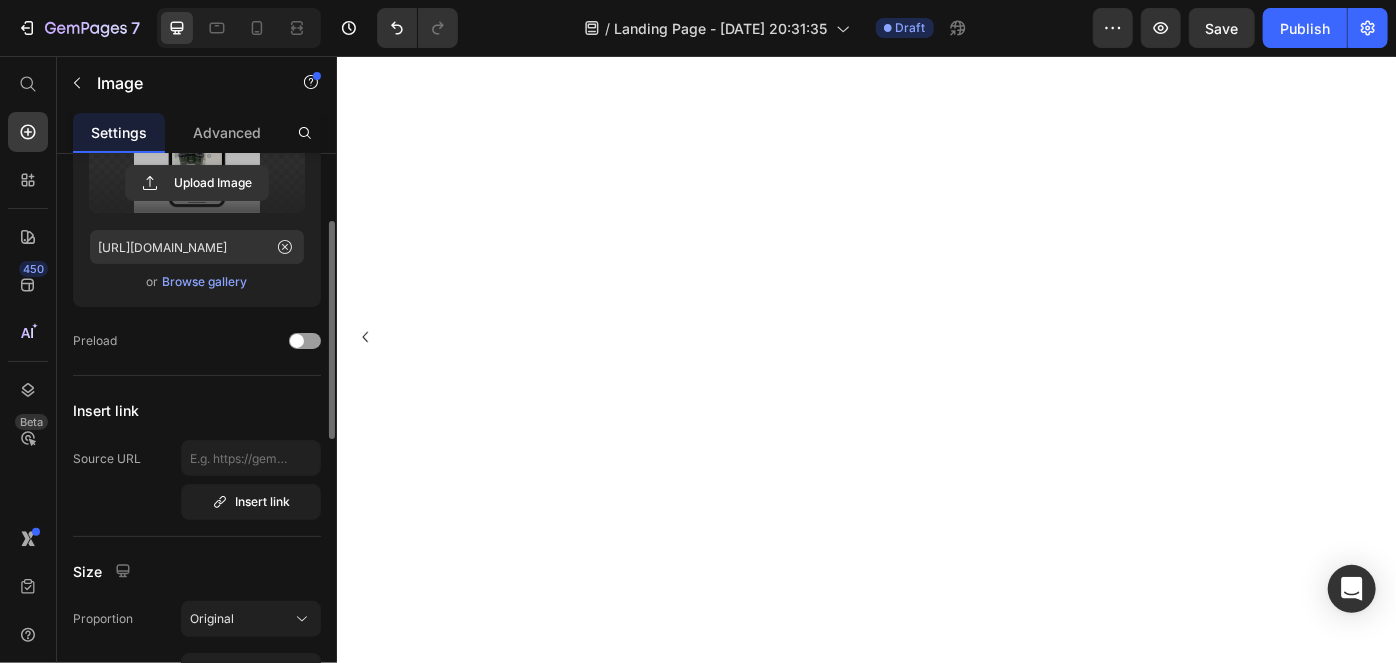 scroll, scrollTop: 0, scrollLeft: 0, axis: both 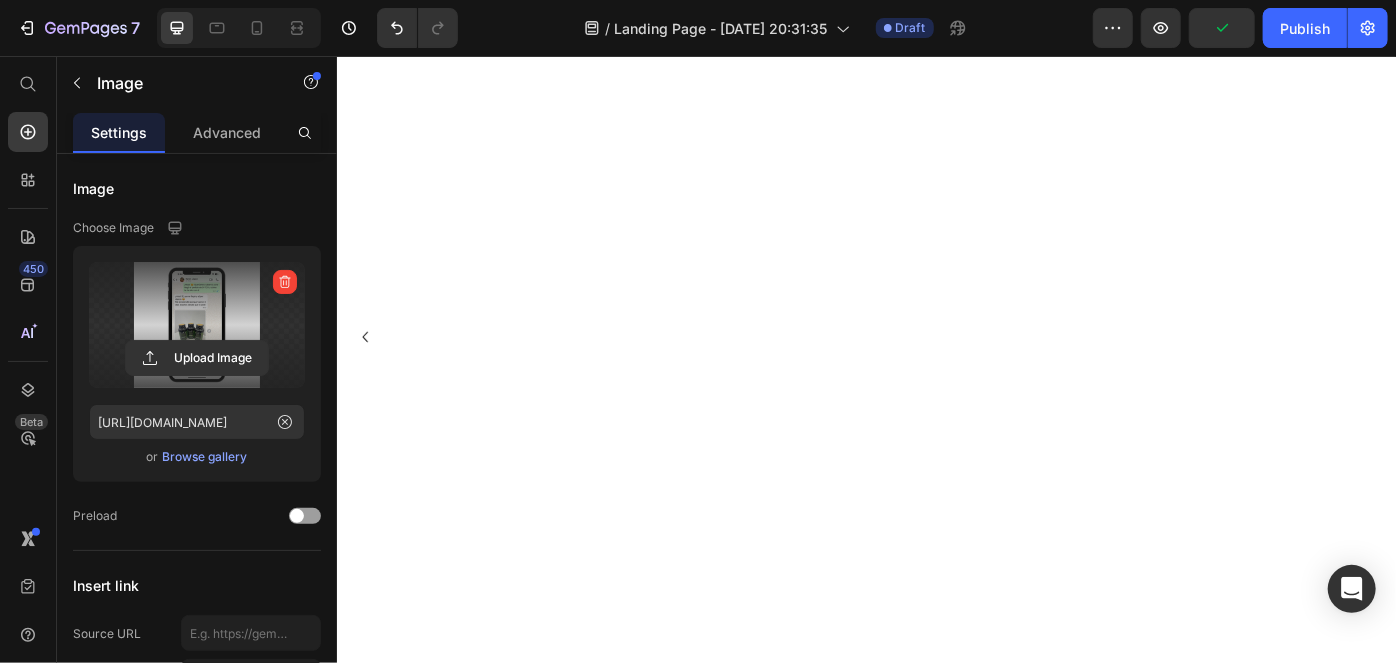 click on "Image Choose Image Upload Image [URL][DOMAIN_NAME]  or   Browse gallery  Preload" 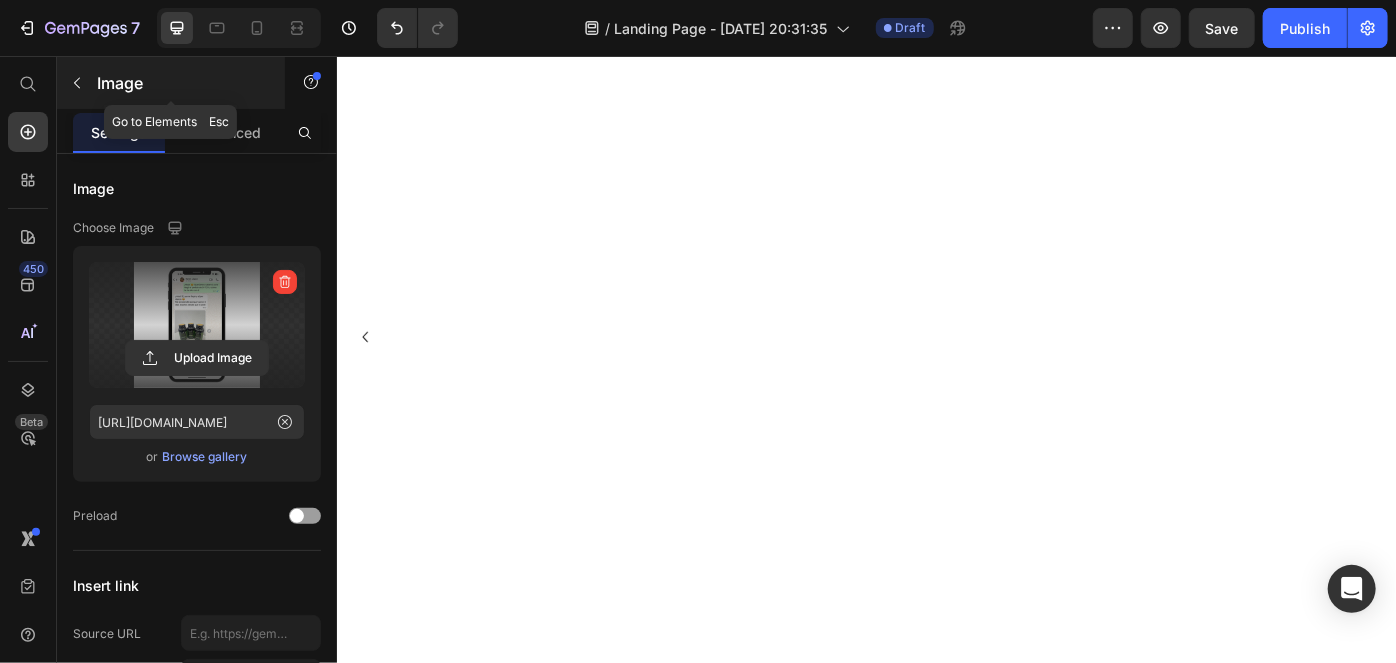 click 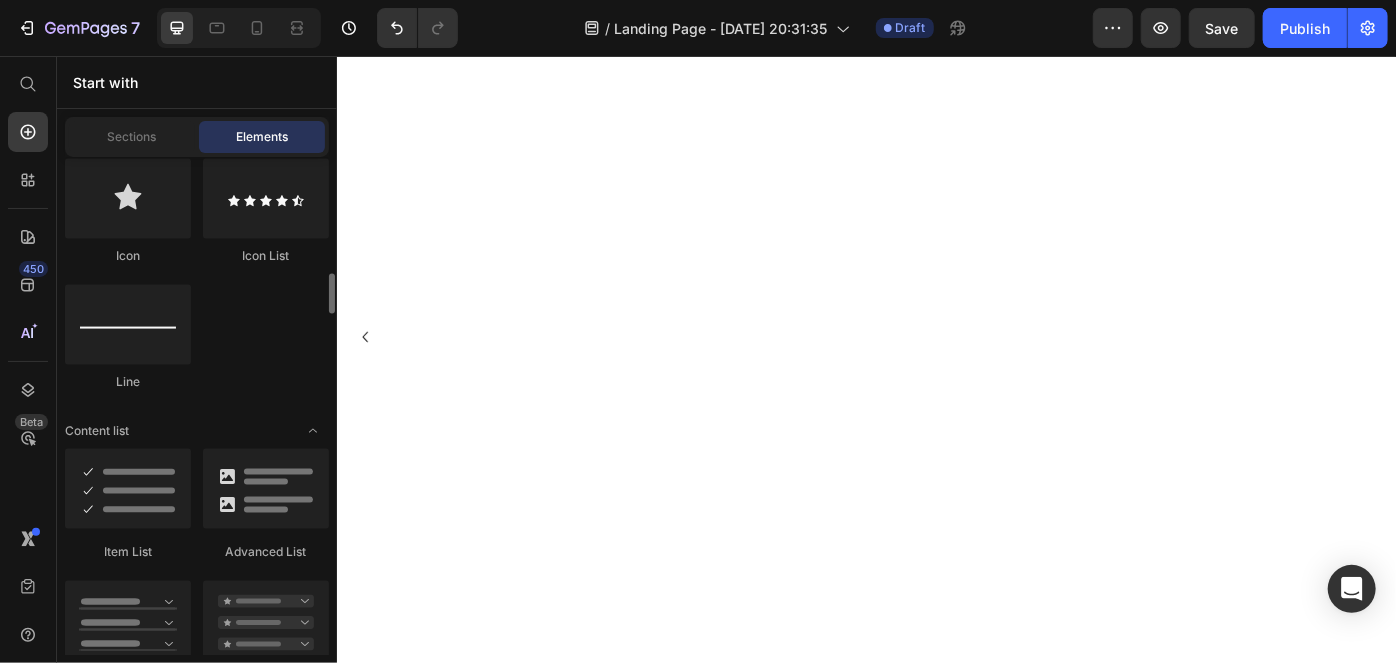 scroll, scrollTop: 1909, scrollLeft: 0, axis: vertical 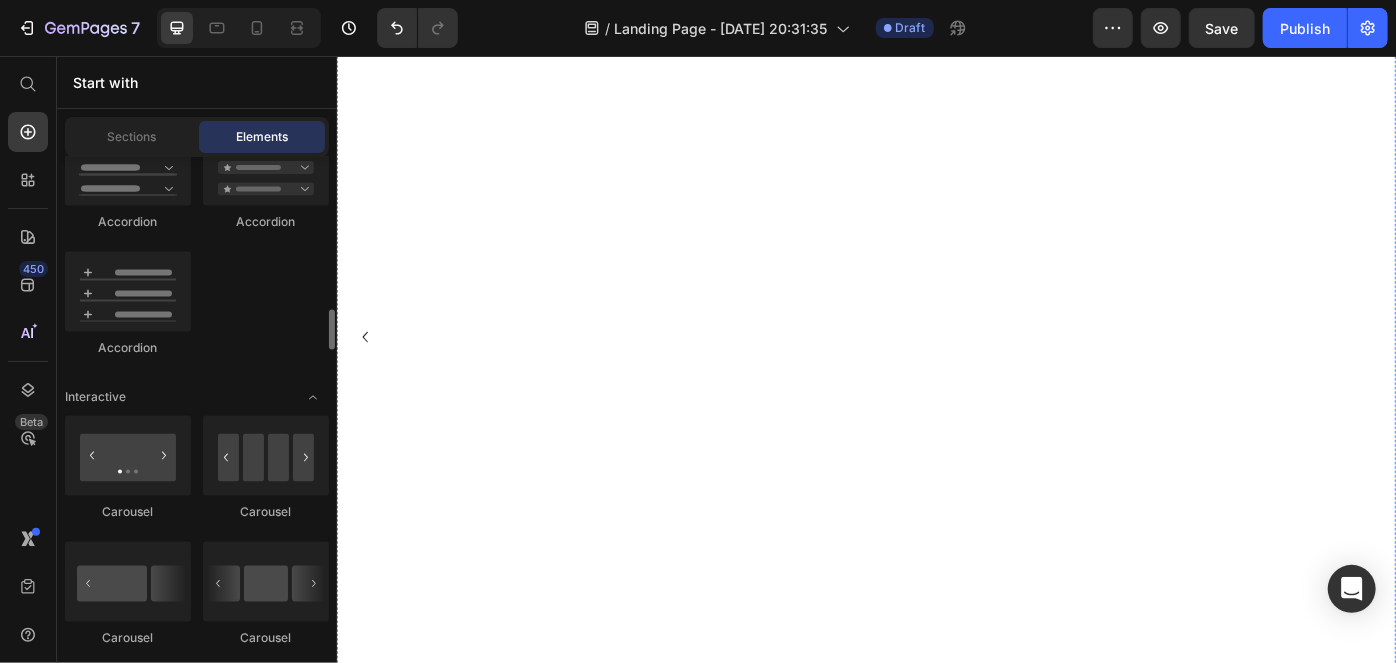 click at bounding box center [929, -220] 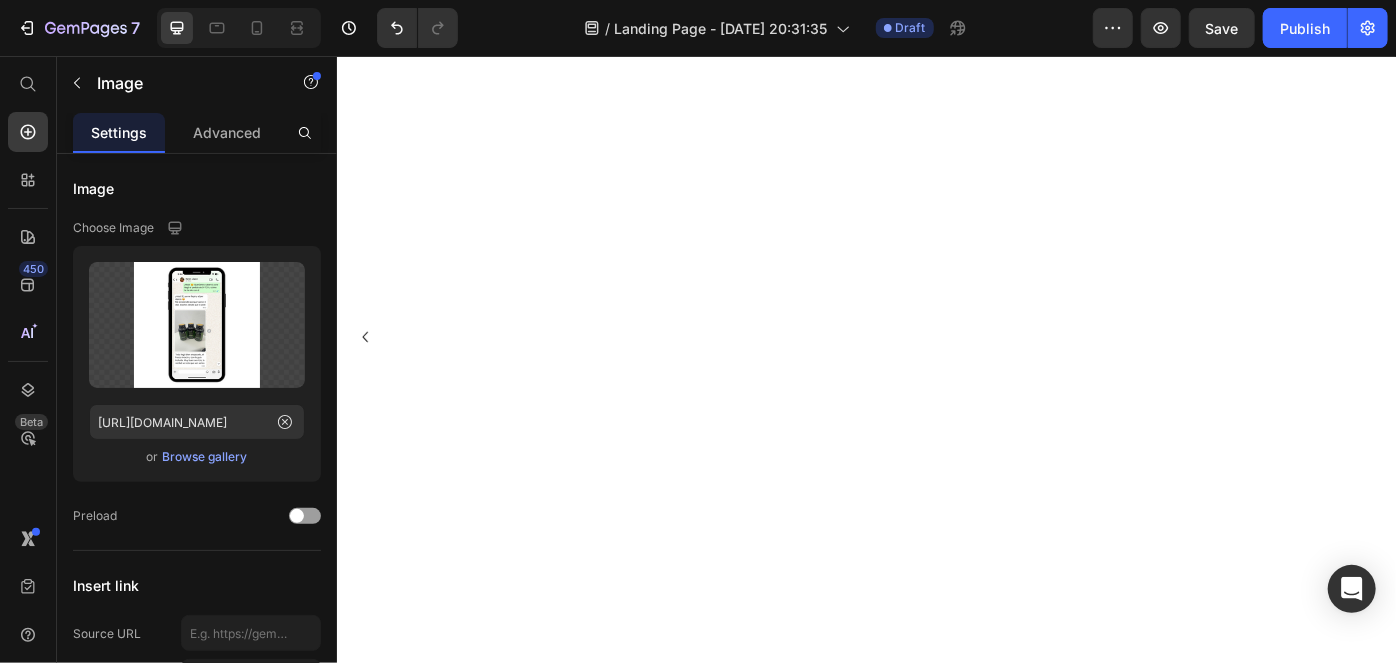click at bounding box center (929, -220) 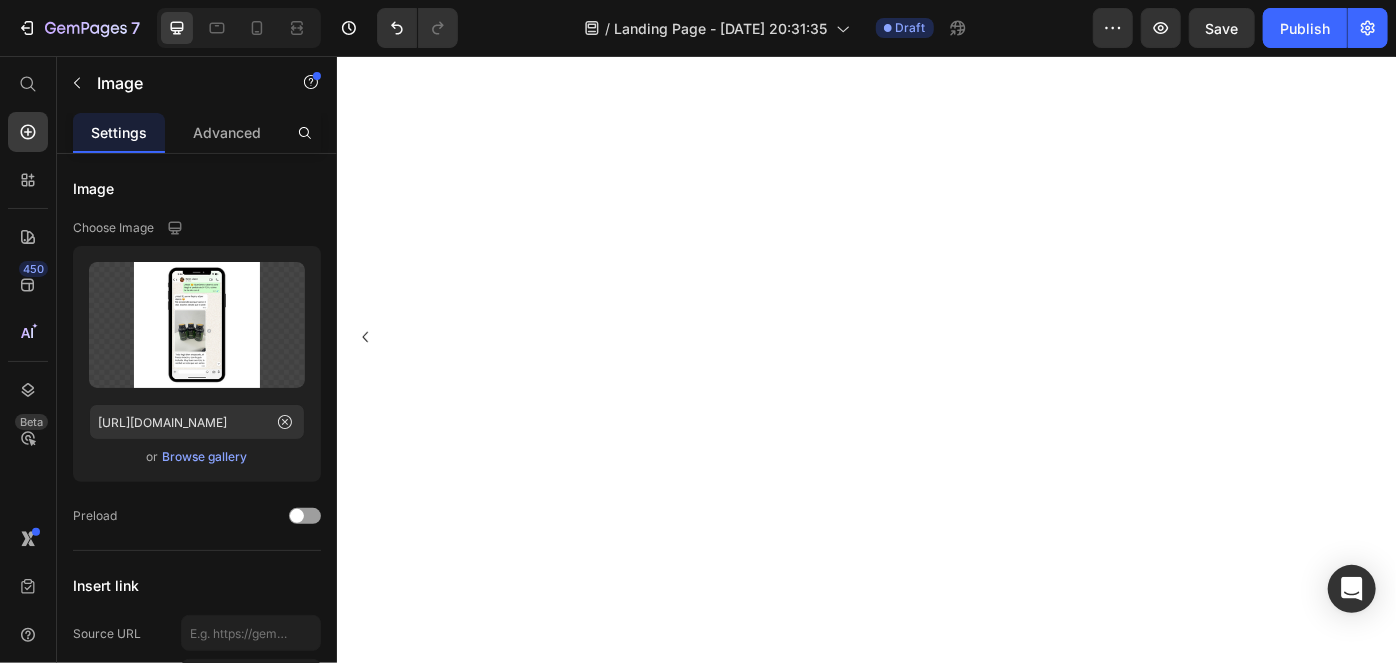 click 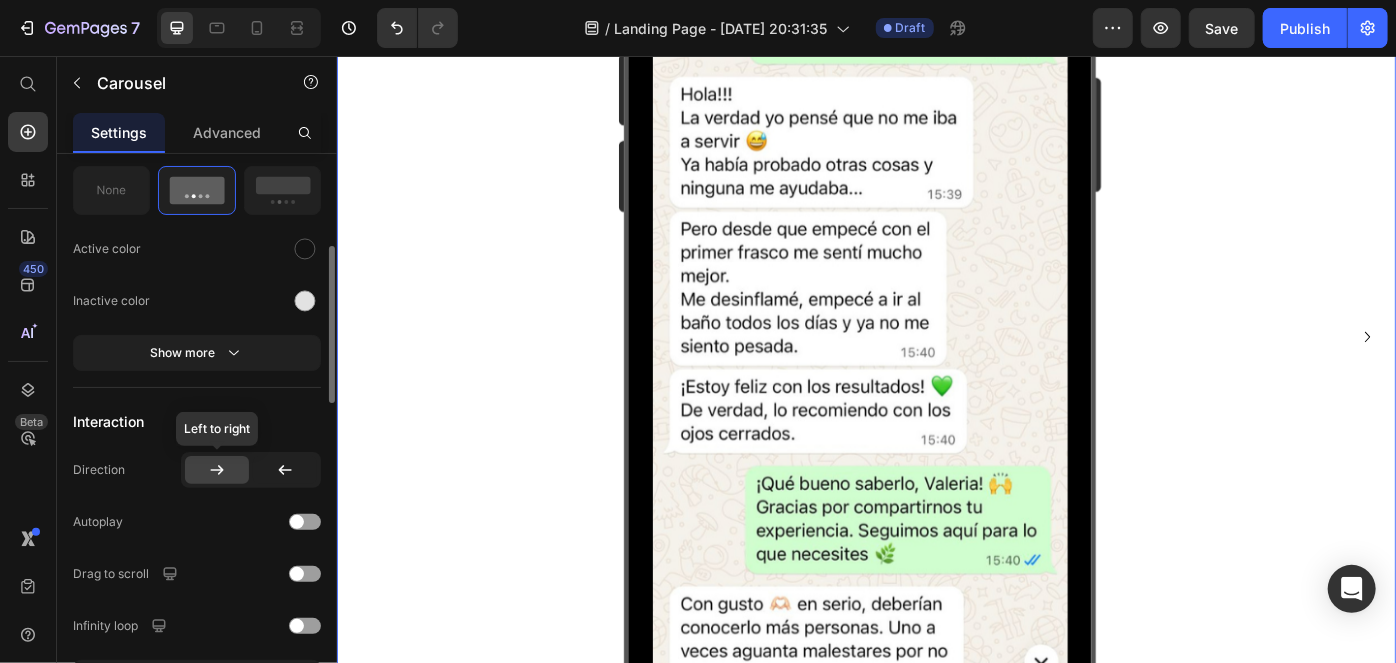 scroll, scrollTop: 656, scrollLeft: 0, axis: vertical 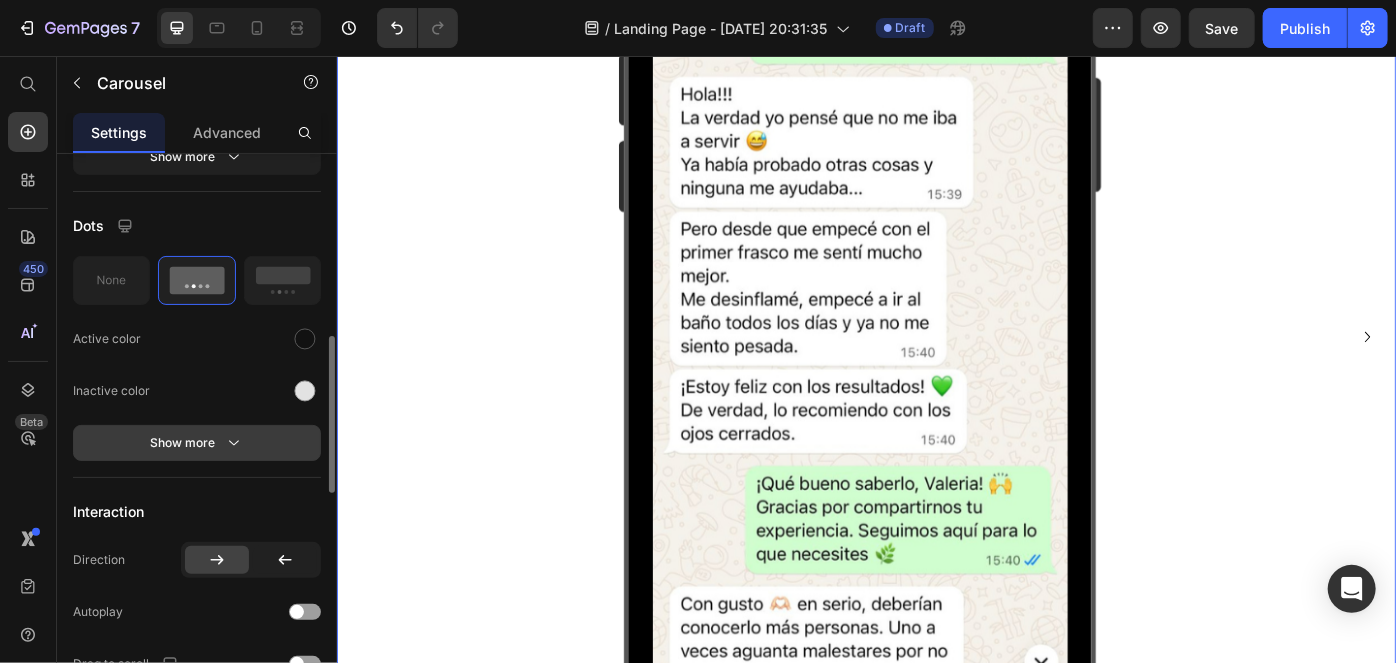 click 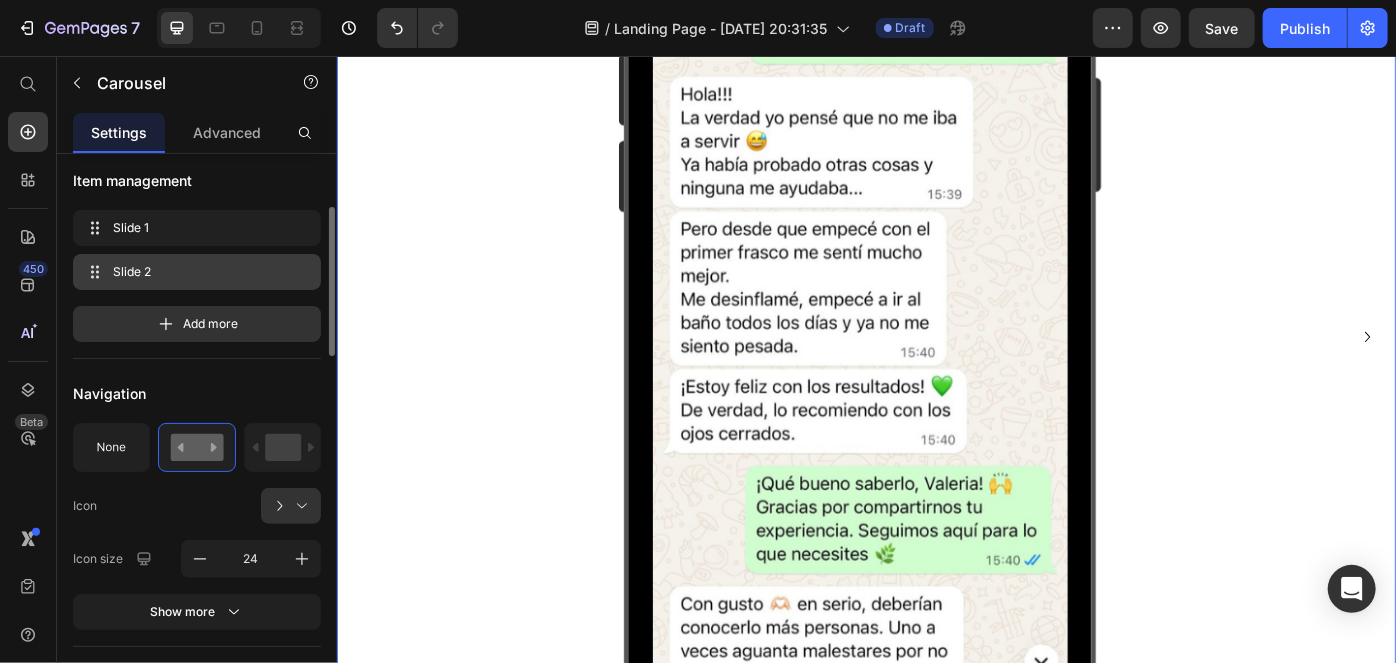 scroll, scrollTop: 110, scrollLeft: 0, axis: vertical 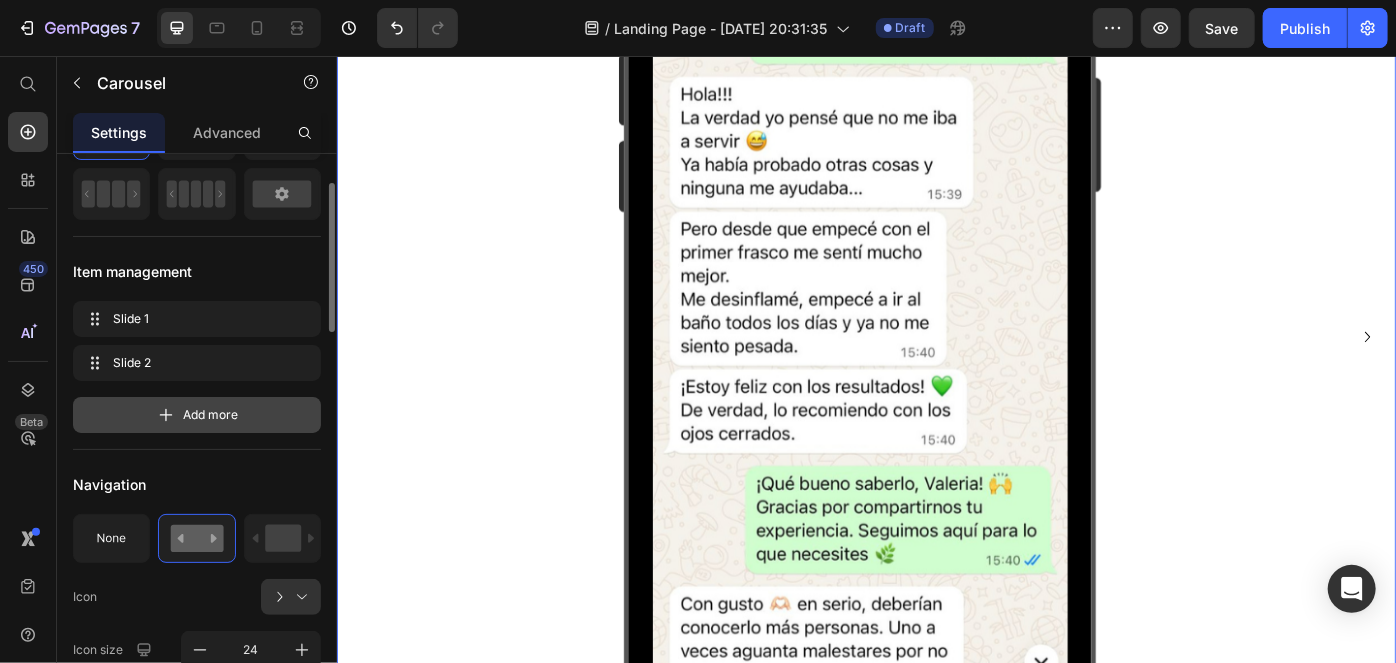 click on "Add more" at bounding box center [197, 415] 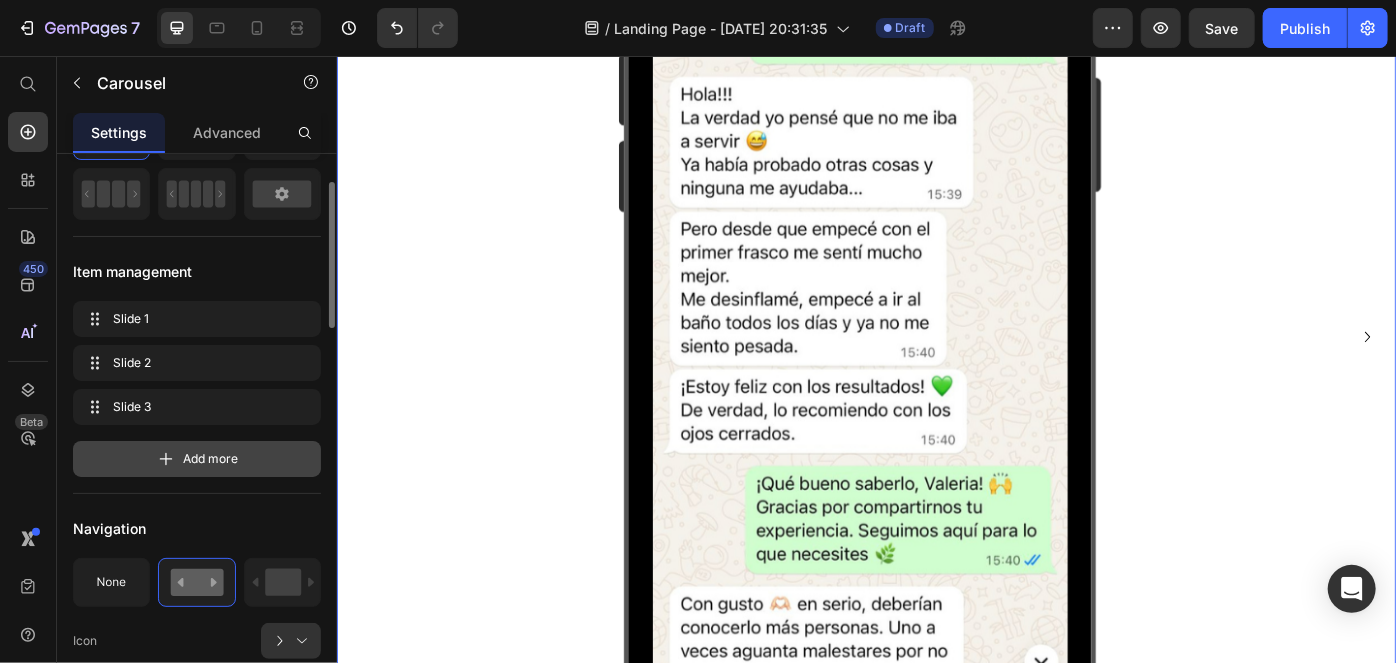 click on "Add more" at bounding box center (197, 459) 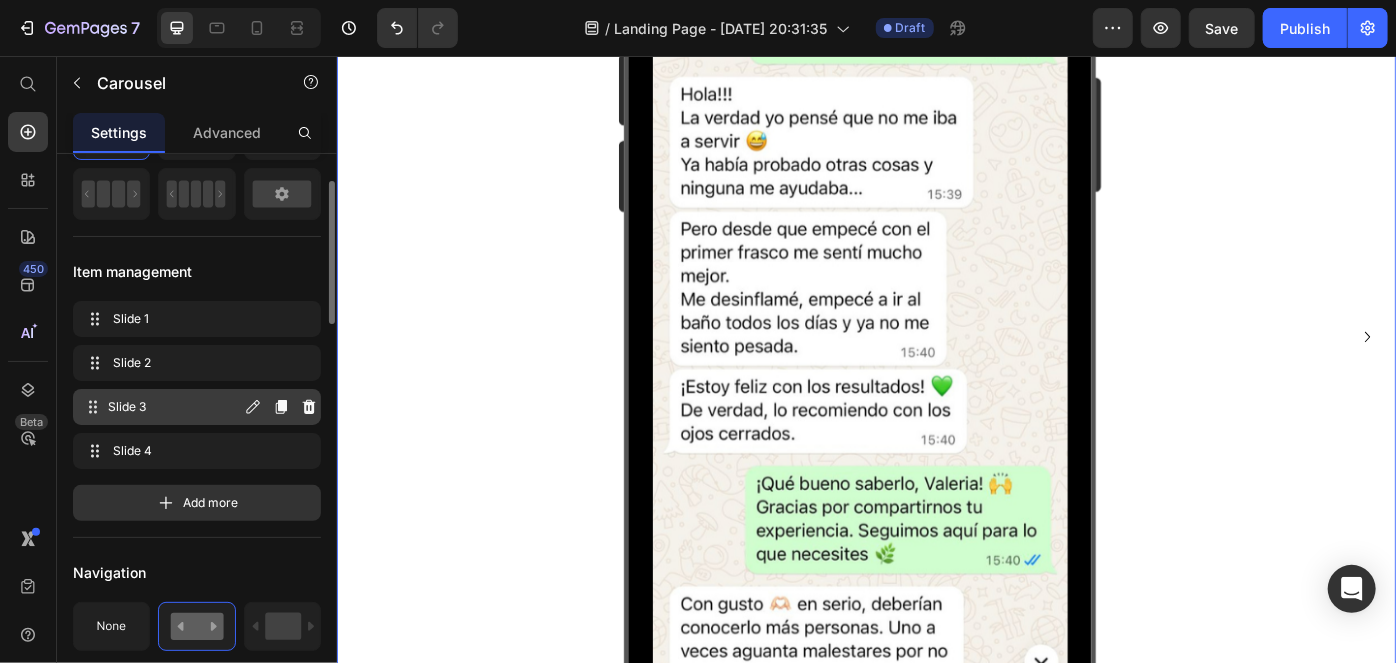 click on "Slide 3" at bounding box center [174, 407] 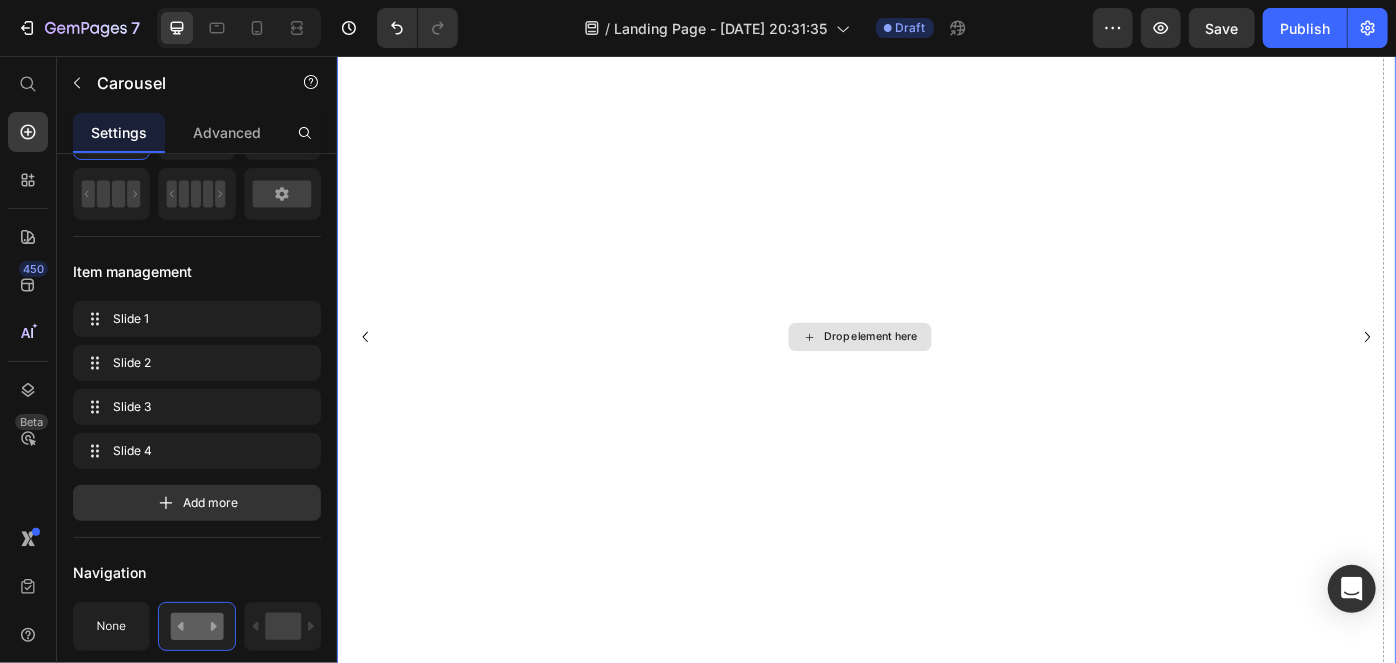 click on "Drop element here" at bounding box center (941, 373) 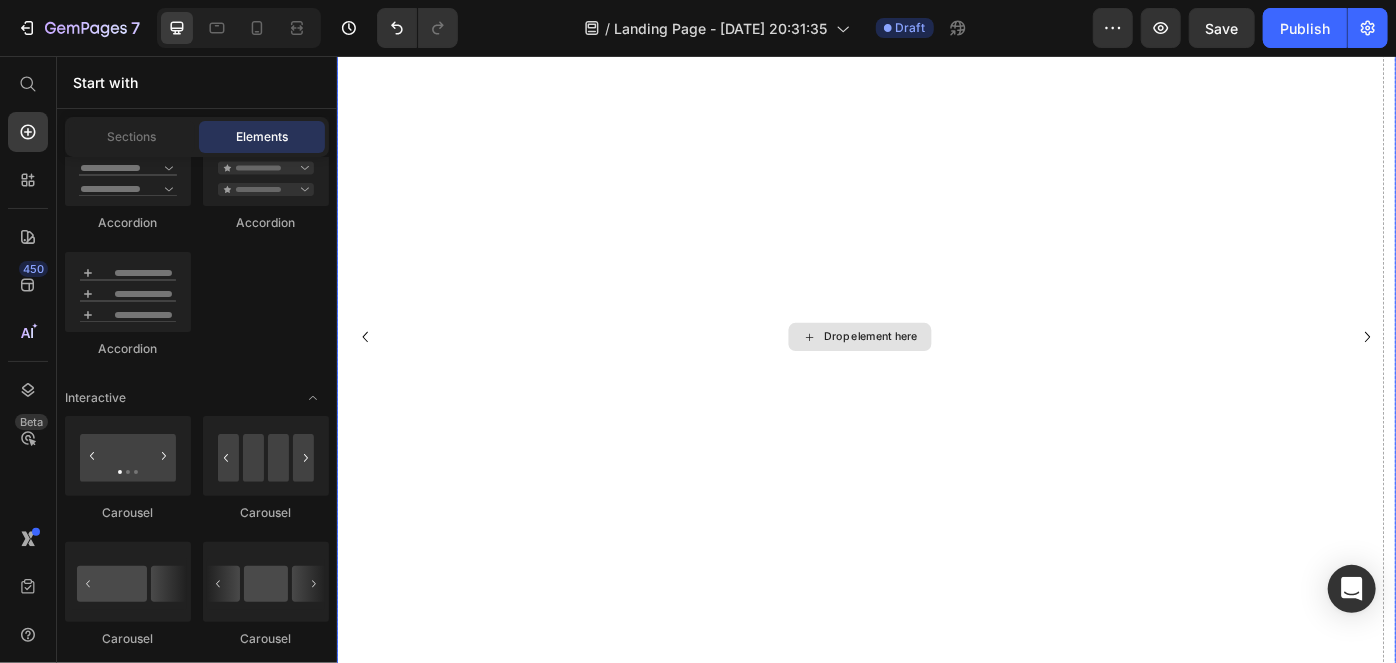 click on "Drop element here" at bounding box center (941, 373) 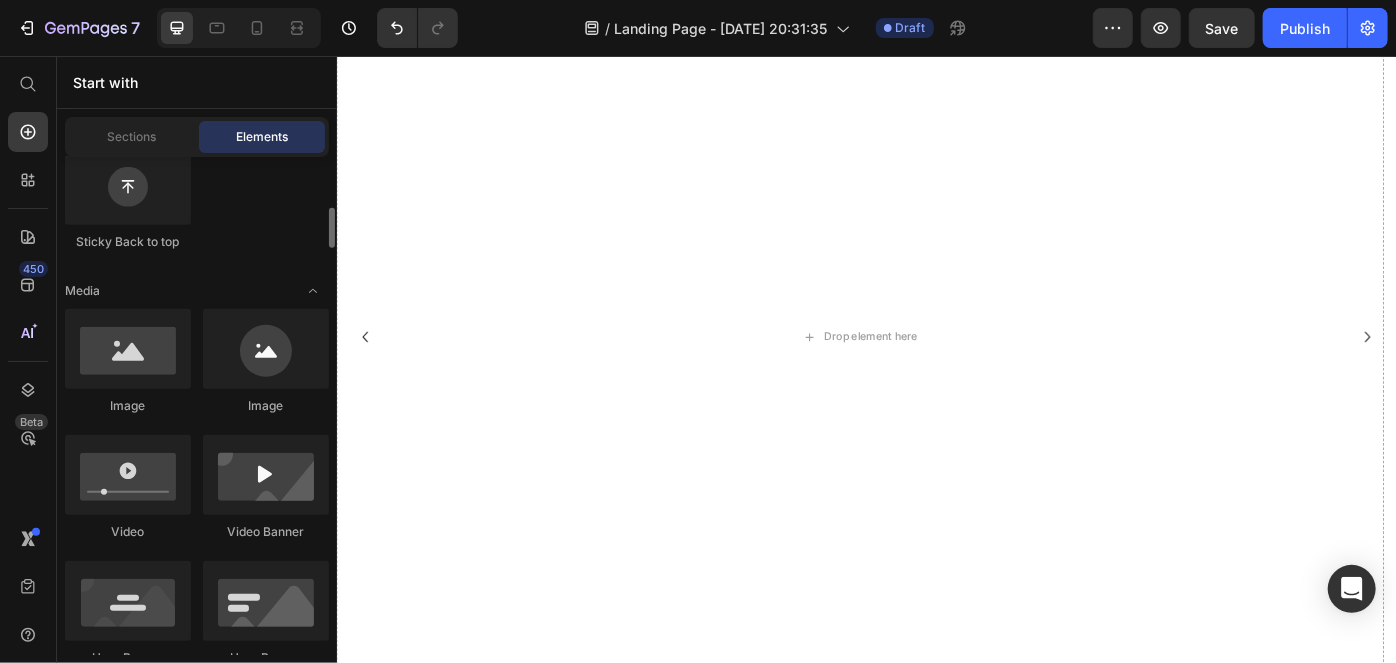 scroll, scrollTop: 545, scrollLeft: 0, axis: vertical 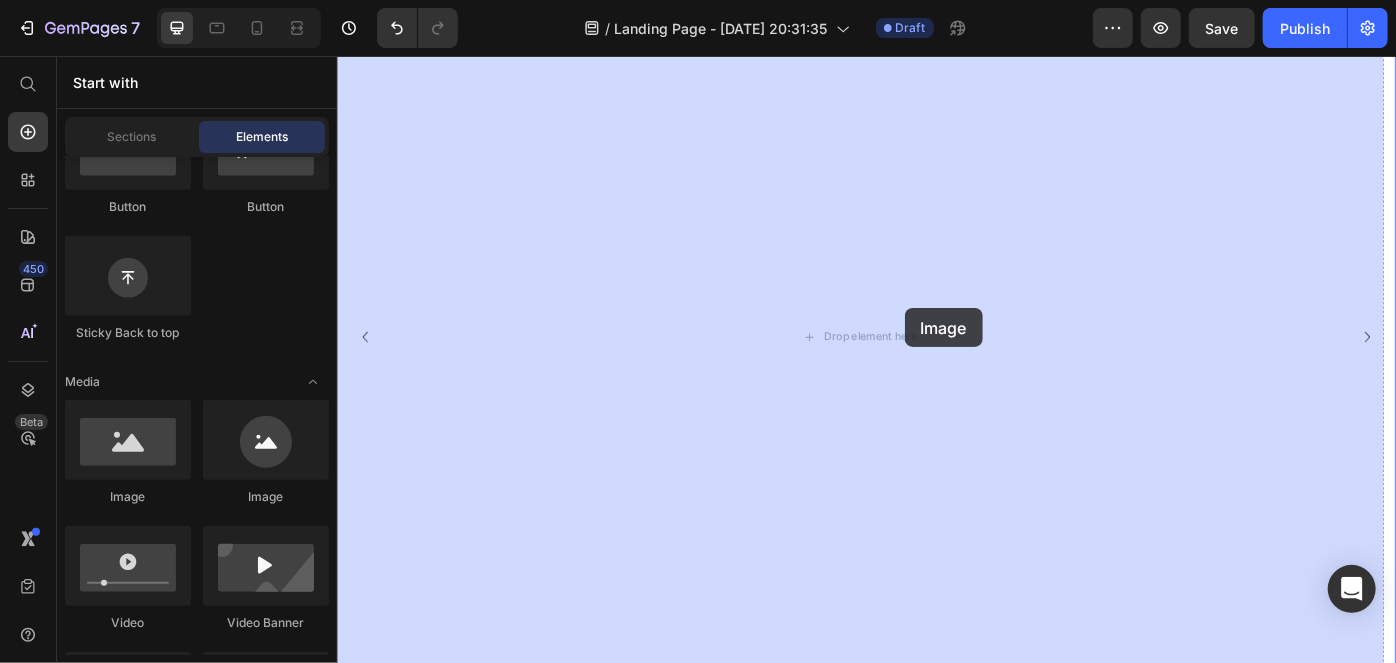 drag, startPoint x: 482, startPoint y: 499, endPoint x: 979, endPoint y: 341, distance: 521.5103 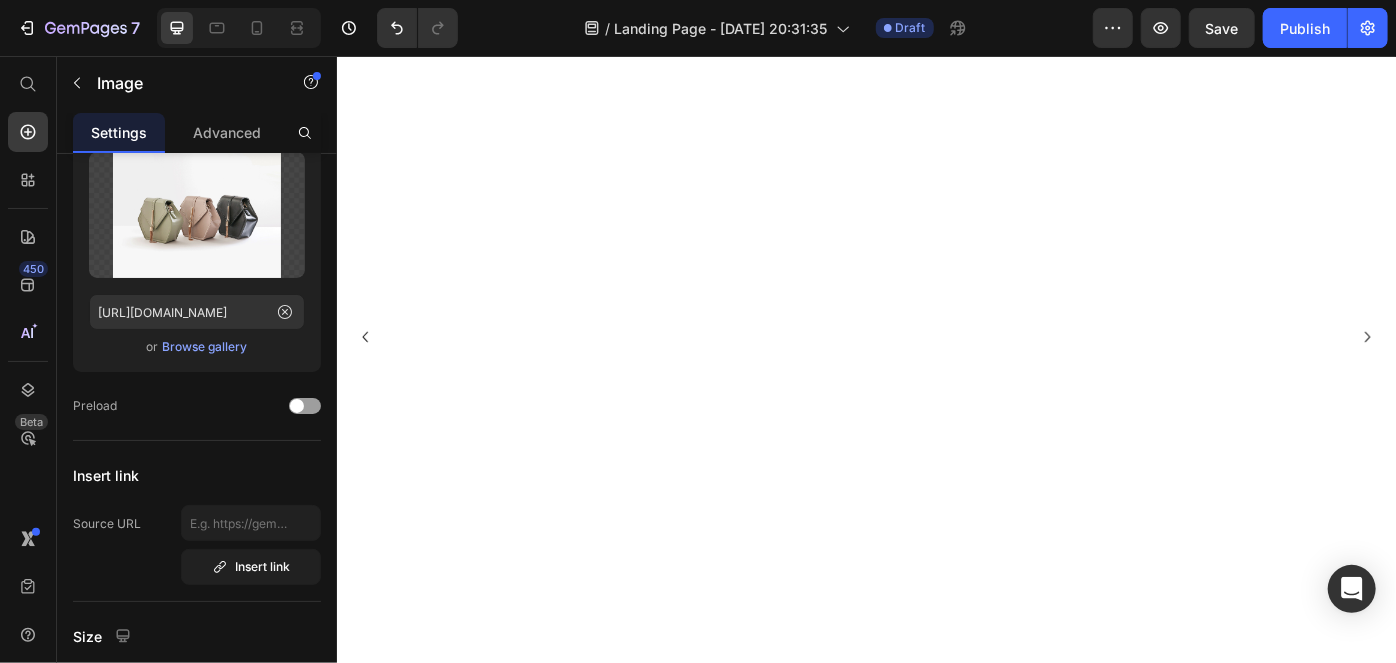 scroll, scrollTop: 0, scrollLeft: 0, axis: both 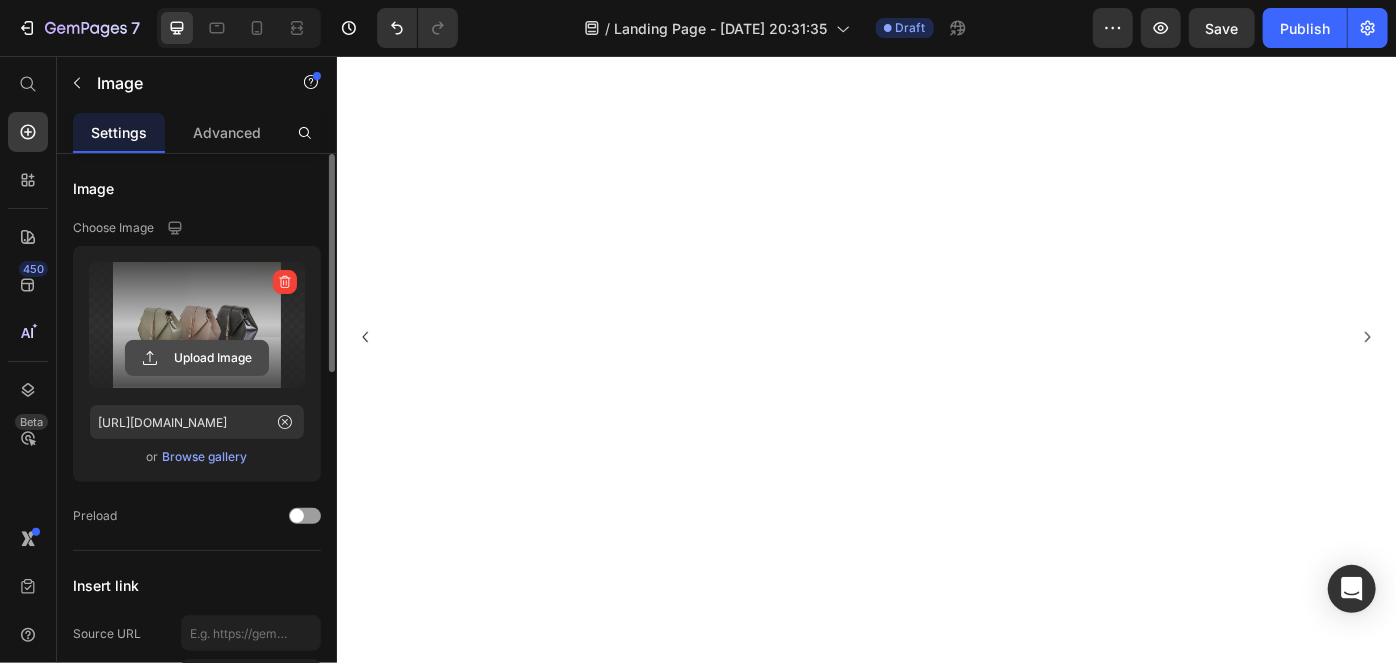 click 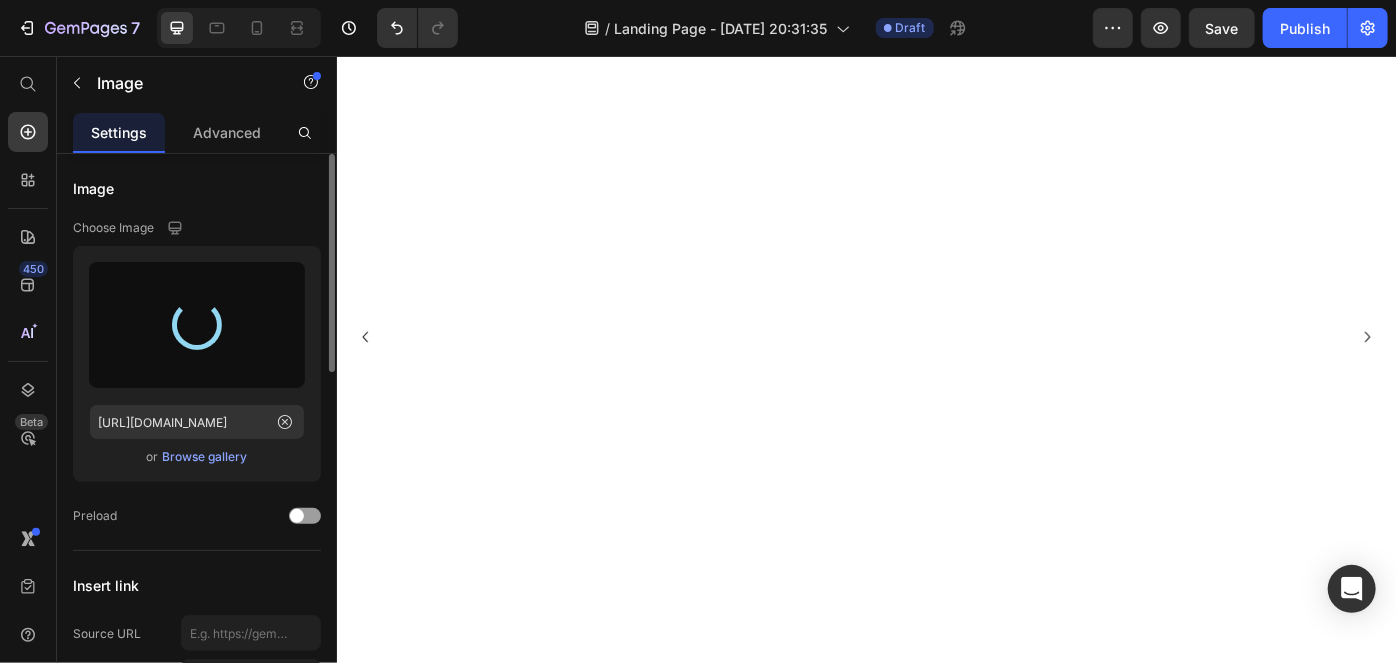 type on "[URL][DOMAIN_NAME]" 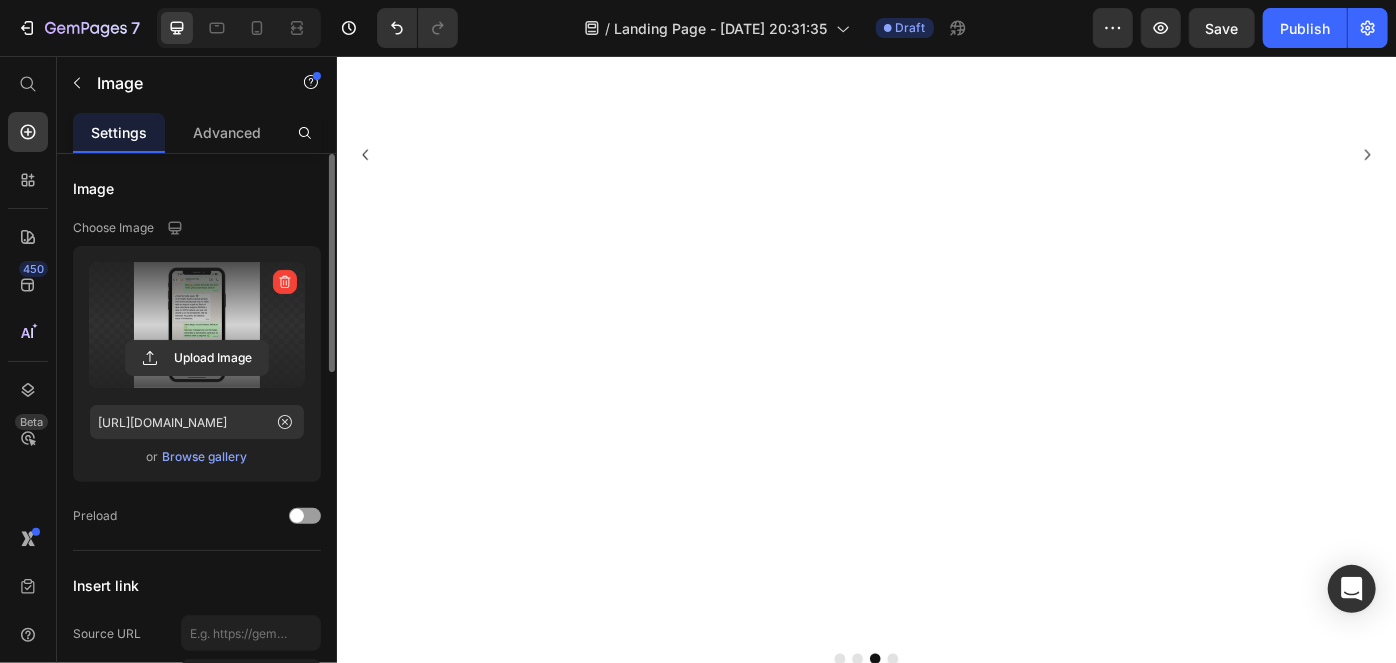 scroll, scrollTop: 2818, scrollLeft: 0, axis: vertical 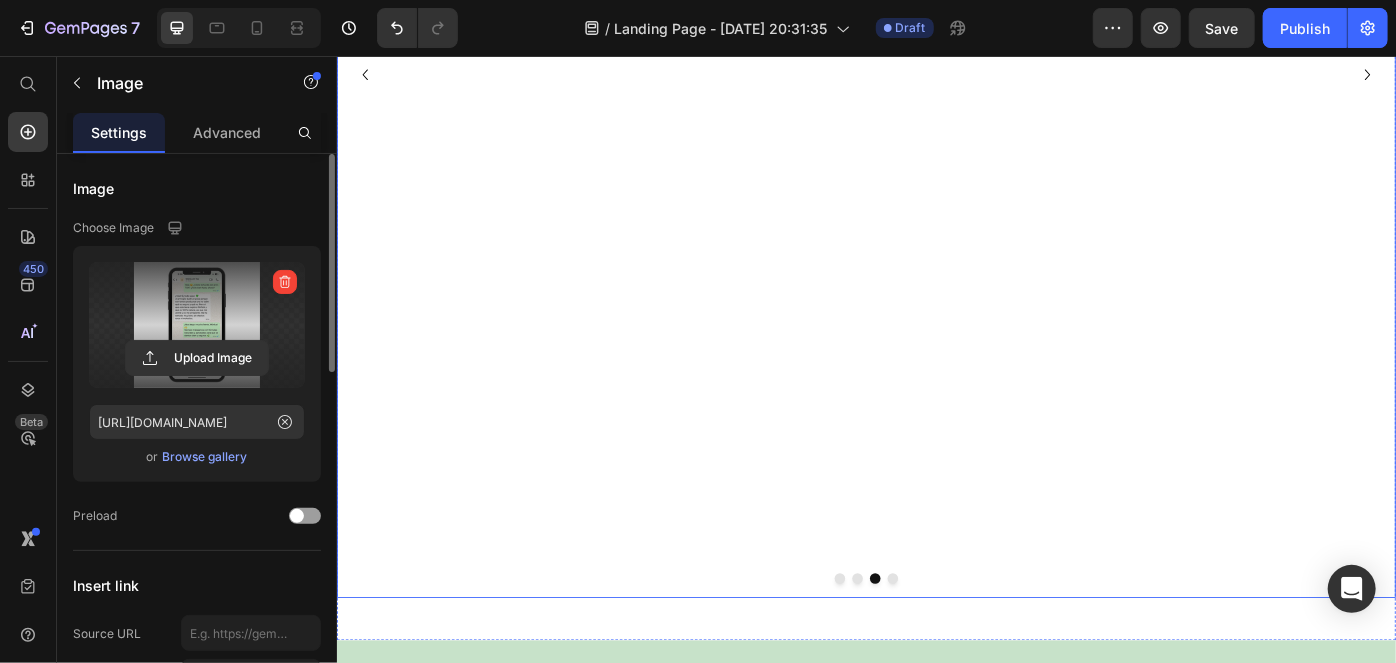 click at bounding box center [936, 647] 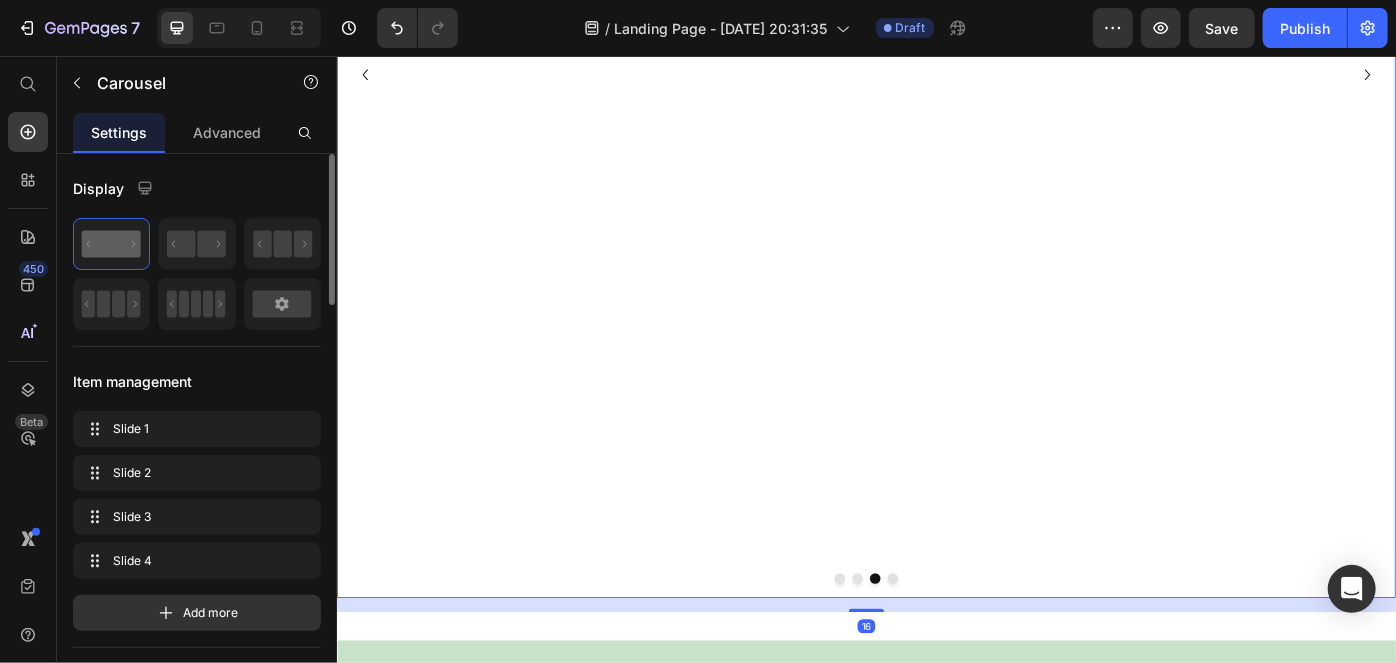 click at bounding box center (966, 647) 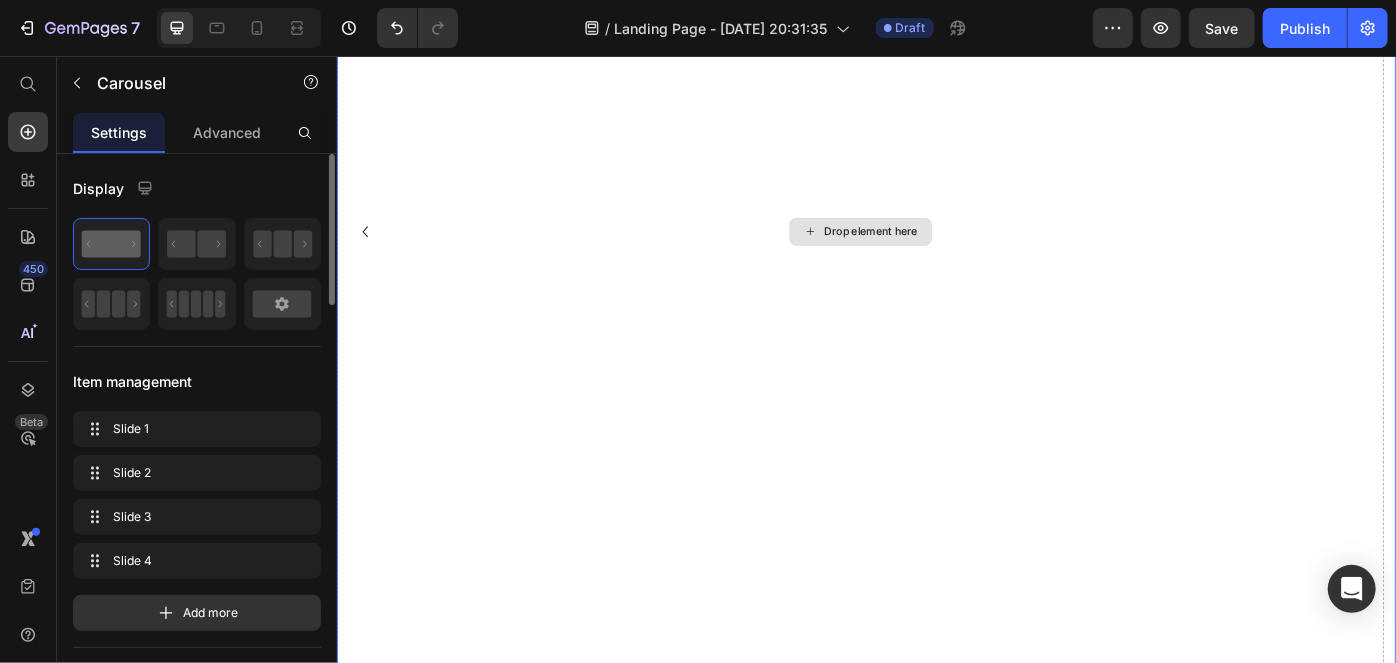 scroll, scrollTop: 2636, scrollLeft: 0, axis: vertical 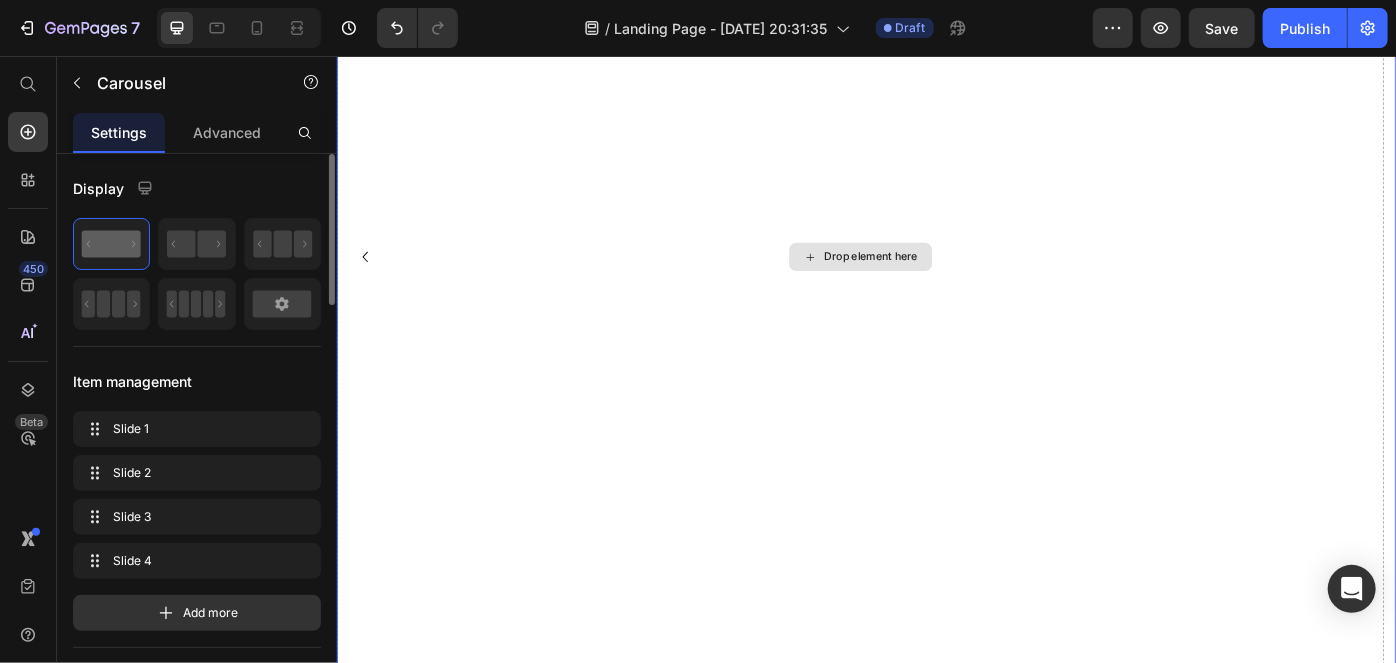 click on "Drop element here" at bounding box center [929, 282] 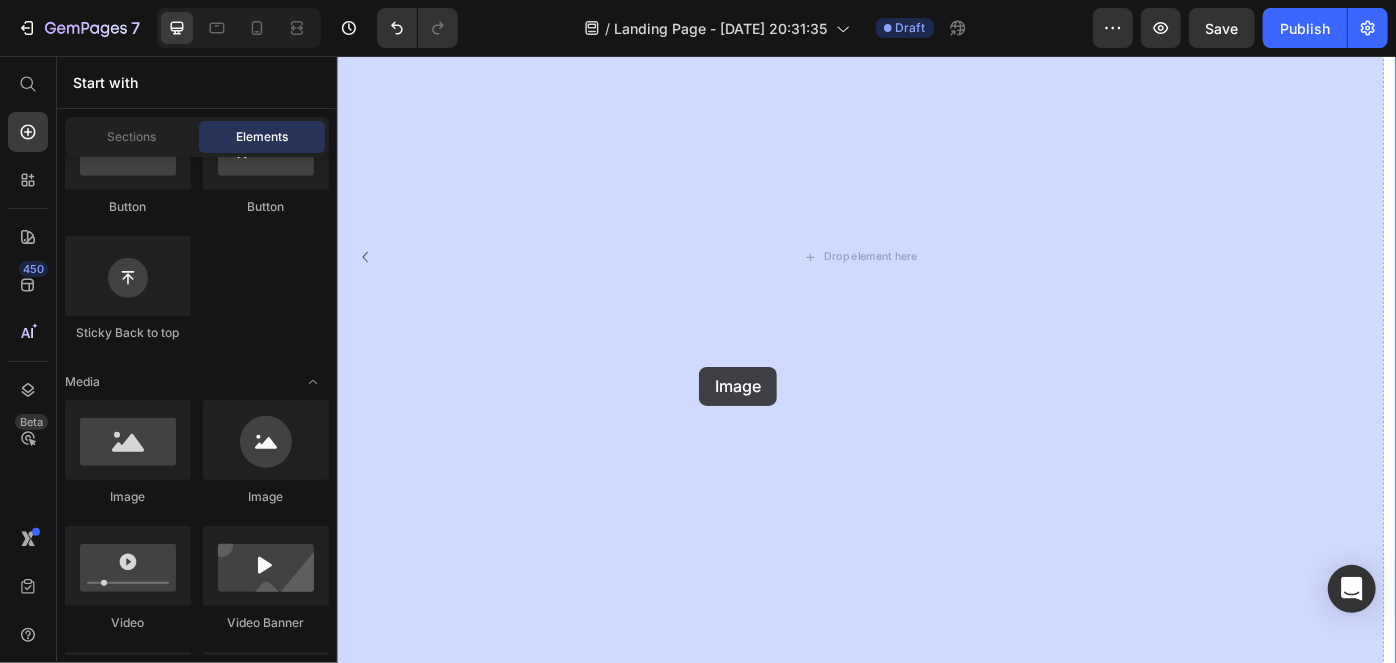 drag, startPoint x: 460, startPoint y: 511, endPoint x: 771, endPoint y: 379, distance: 337.85352 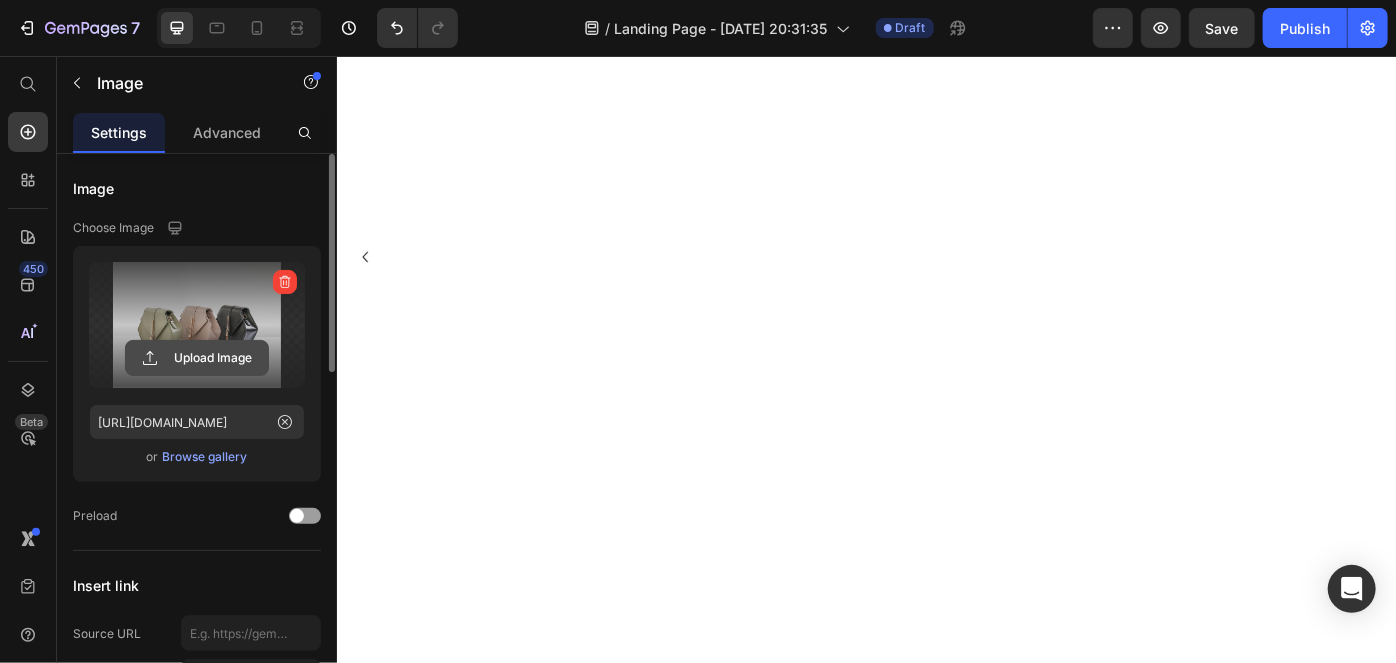 click 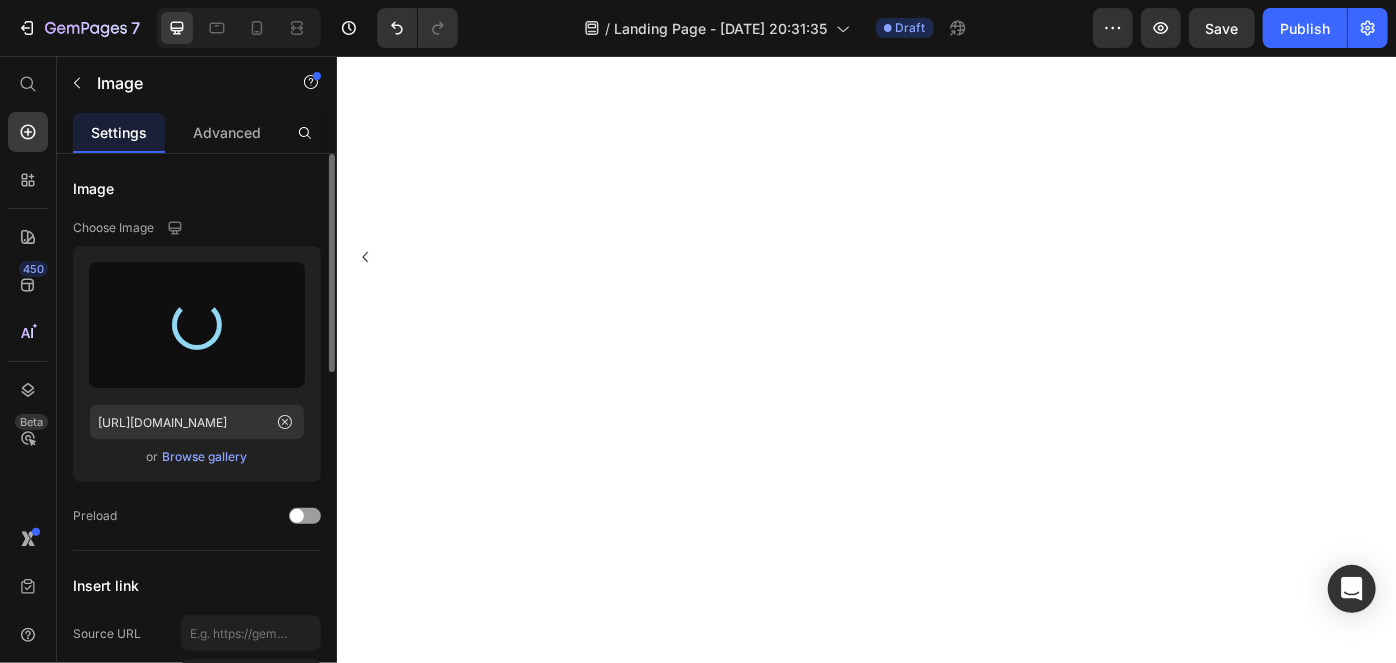 type on "[URL][DOMAIN_NAME]" 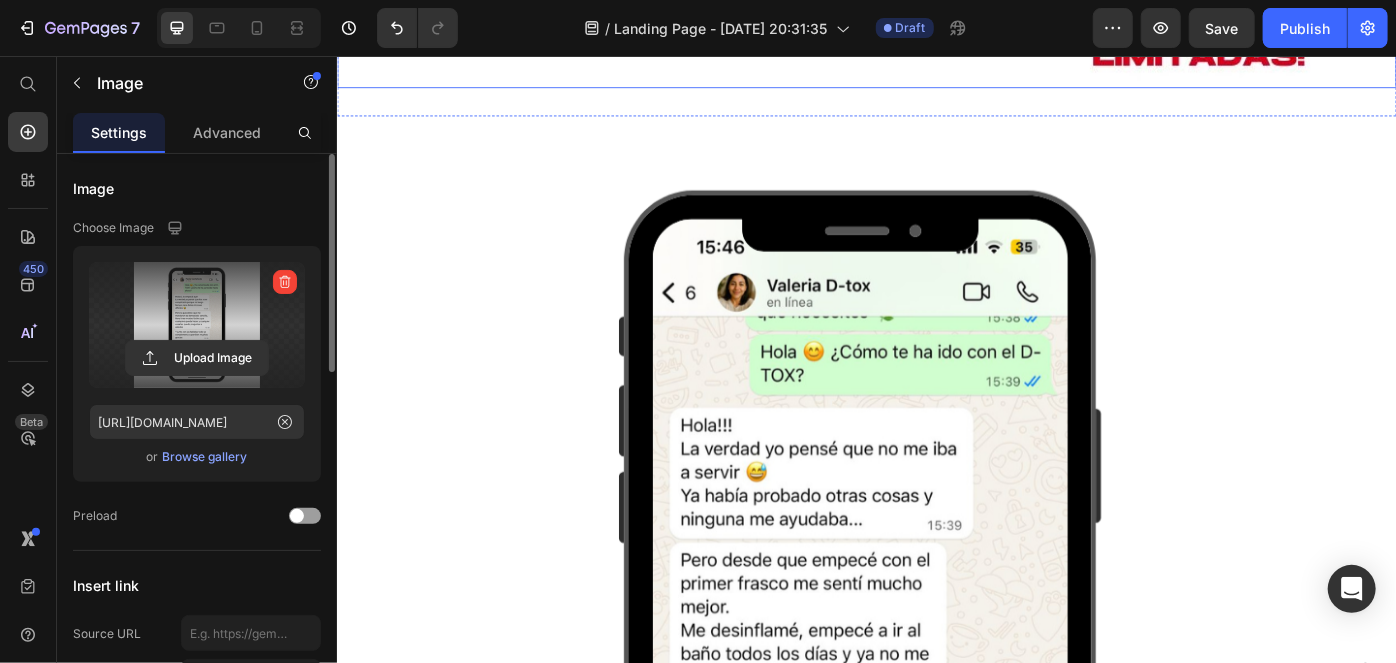 scroll, scrollTop: 2545, scrollLeft: 0, axis: vertical 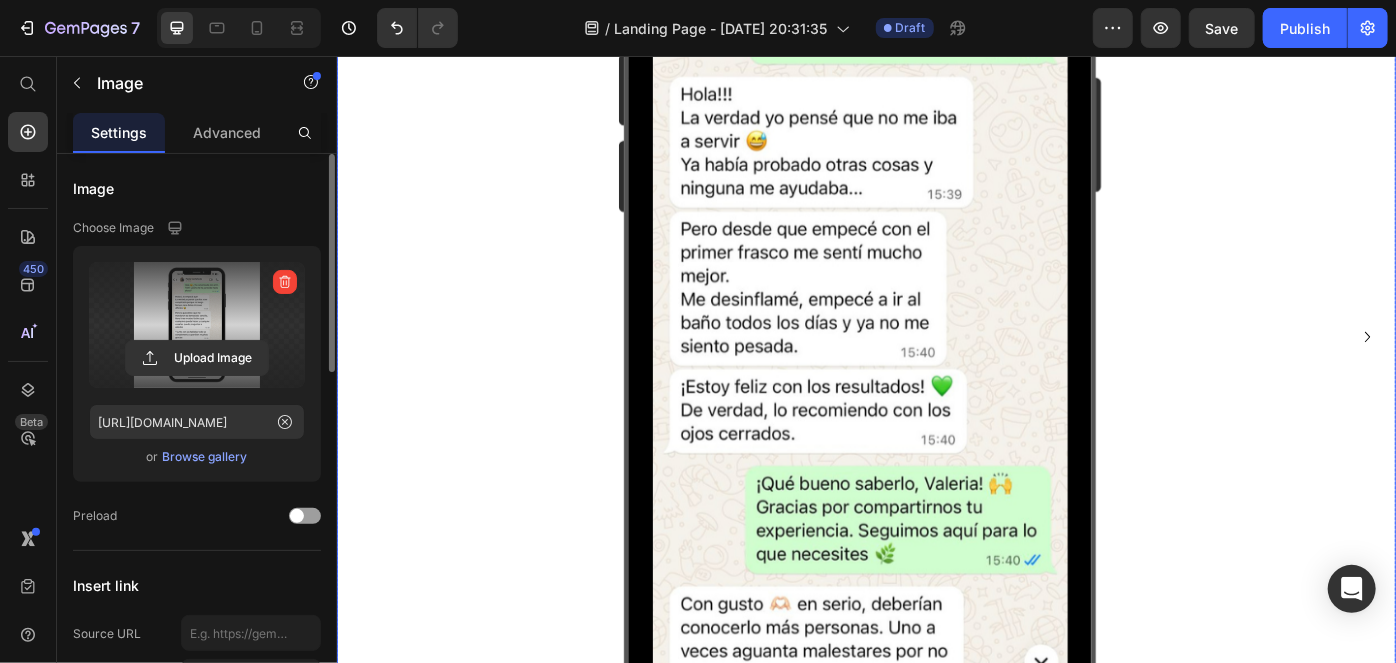 click 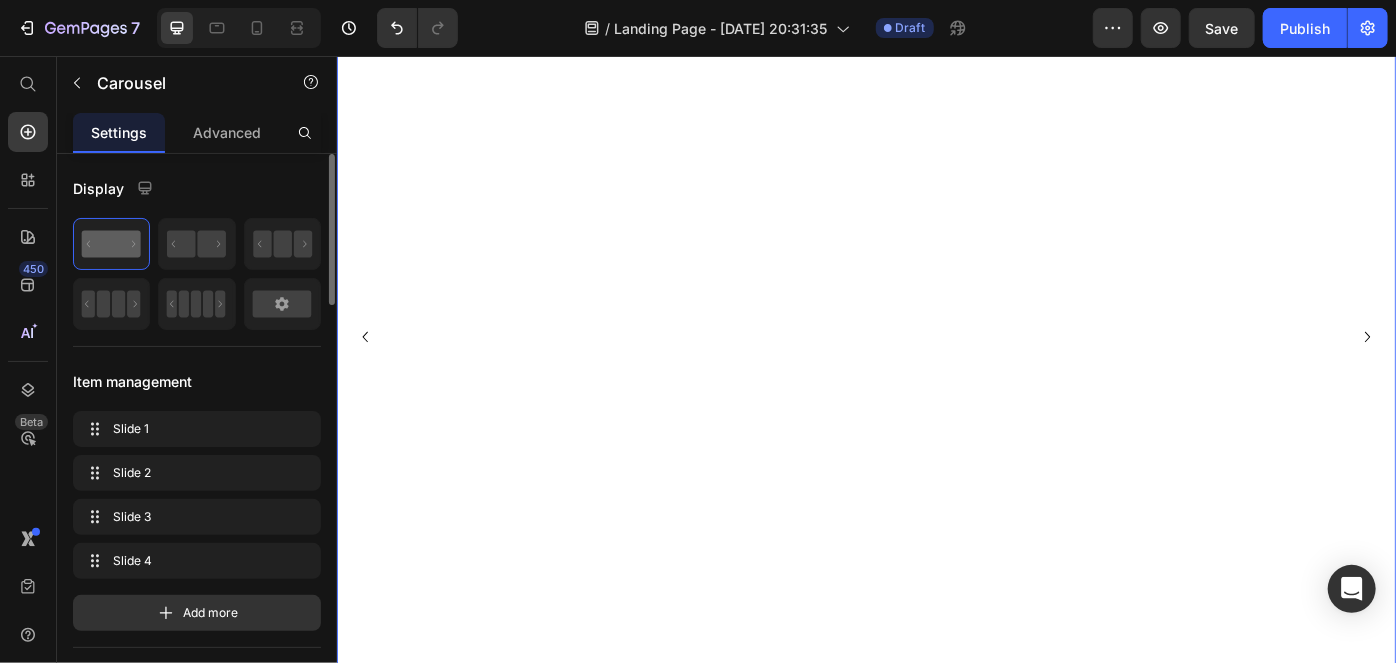 click 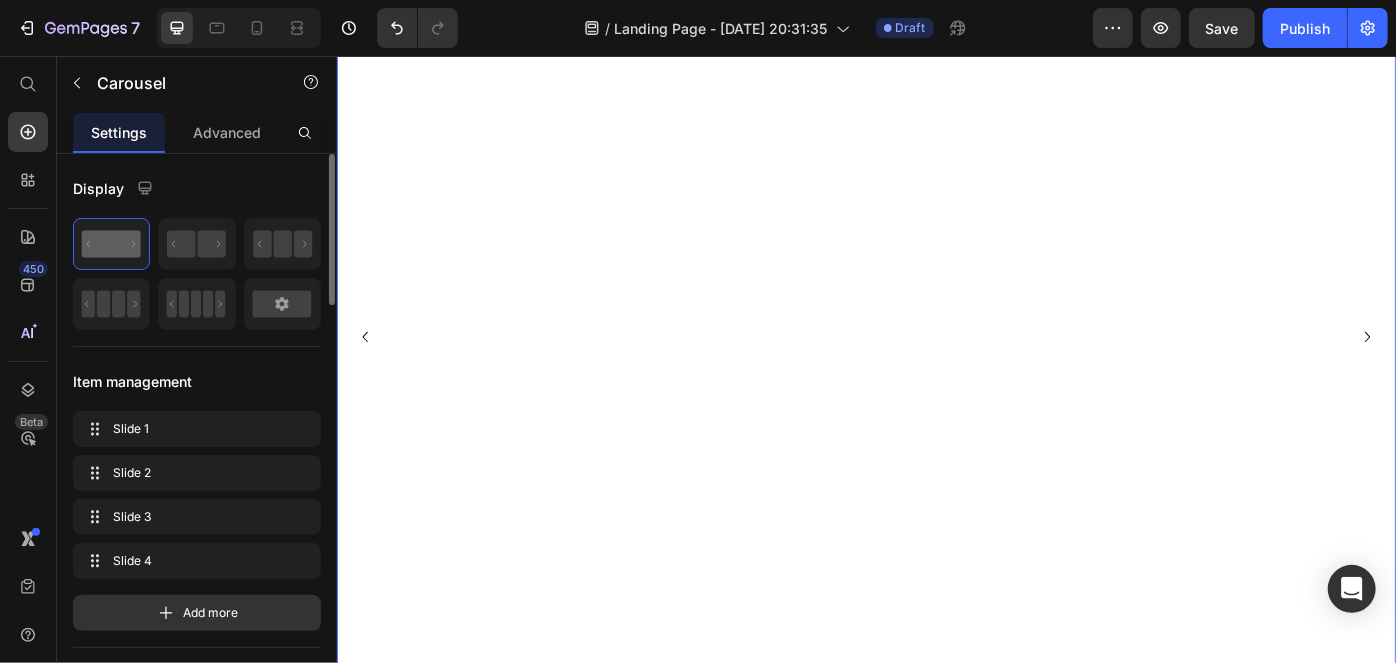 click 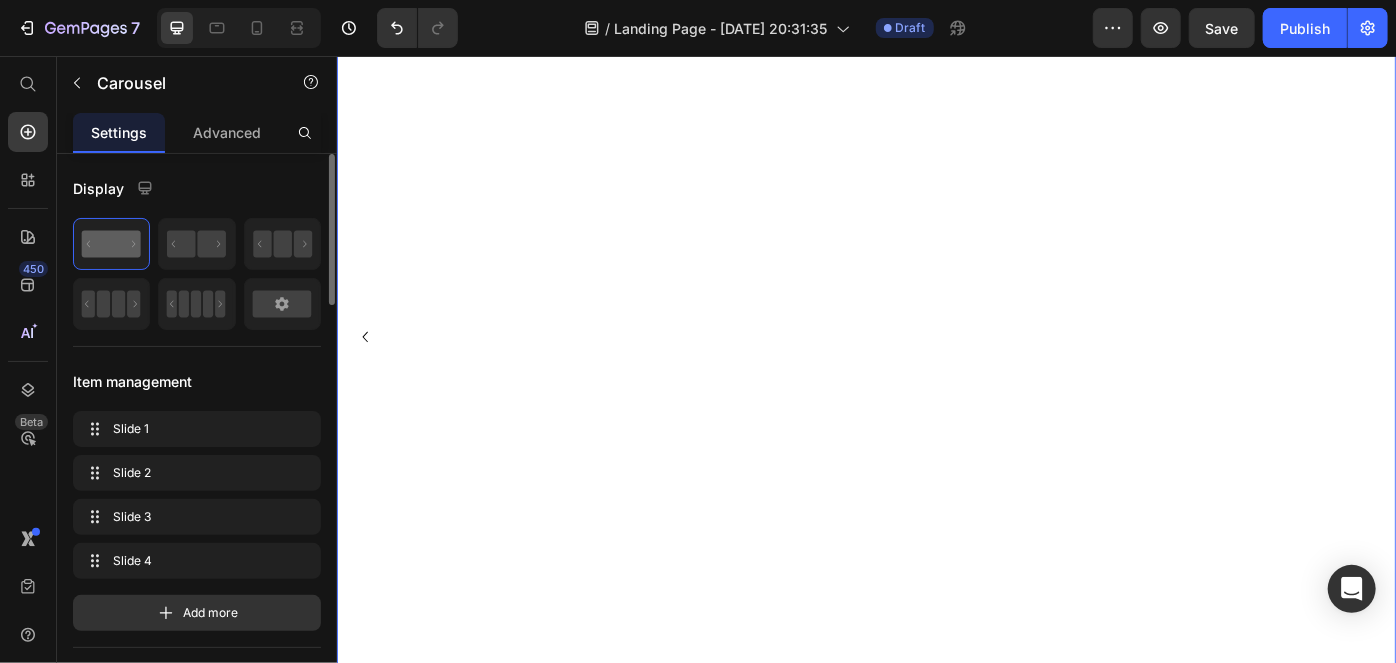 click at bounding box center [929, -220] 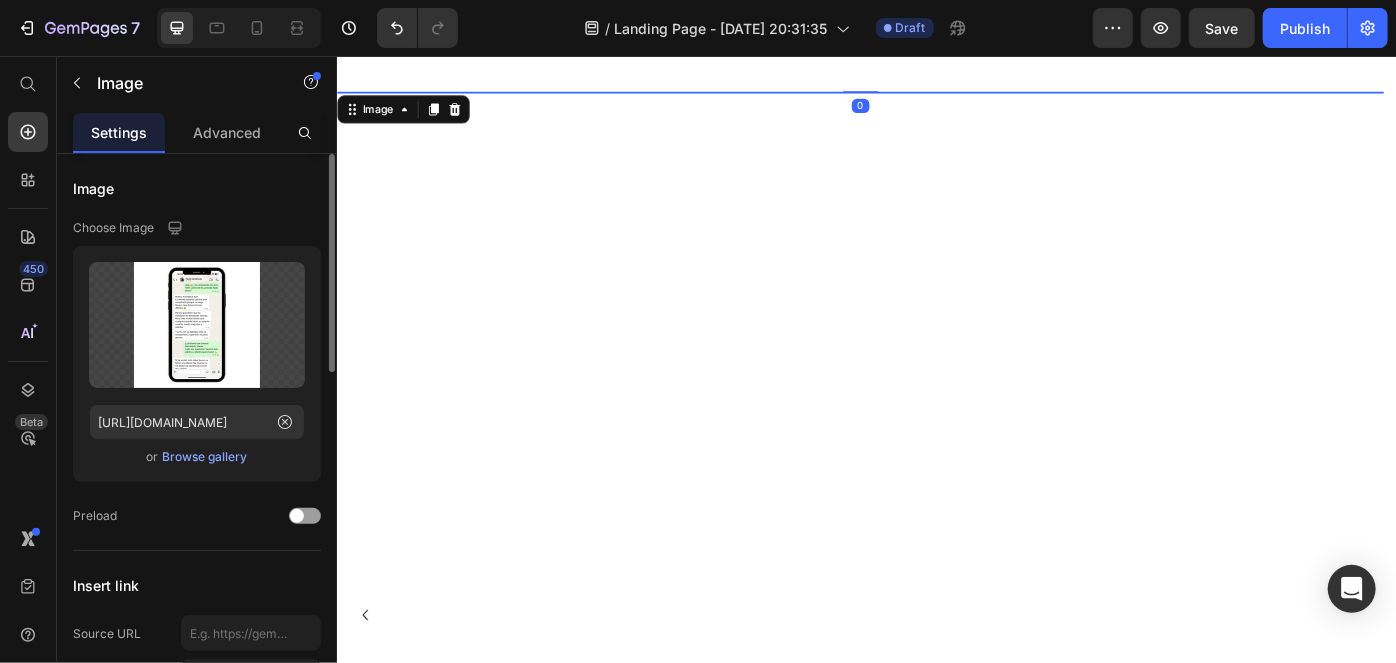 scroll, scrollTop: 2363, scrollLeft: 0, axis: vertical 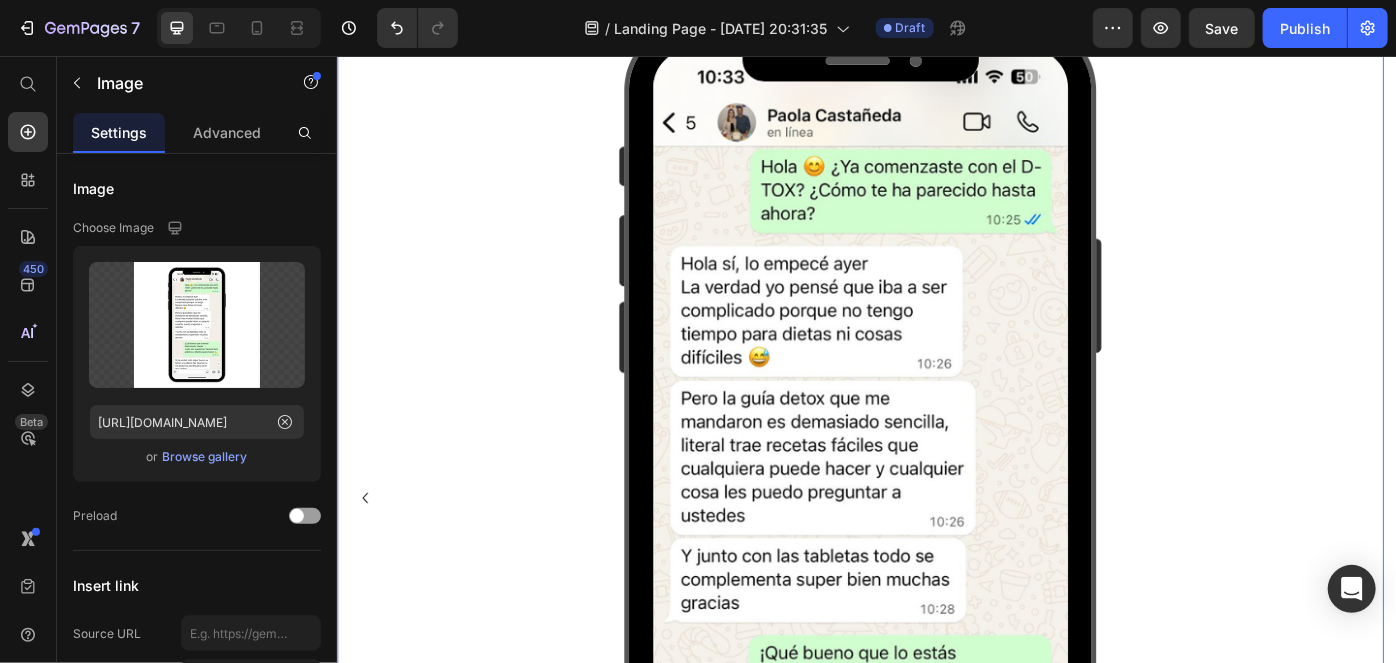 click at bounding box center [929, 555] 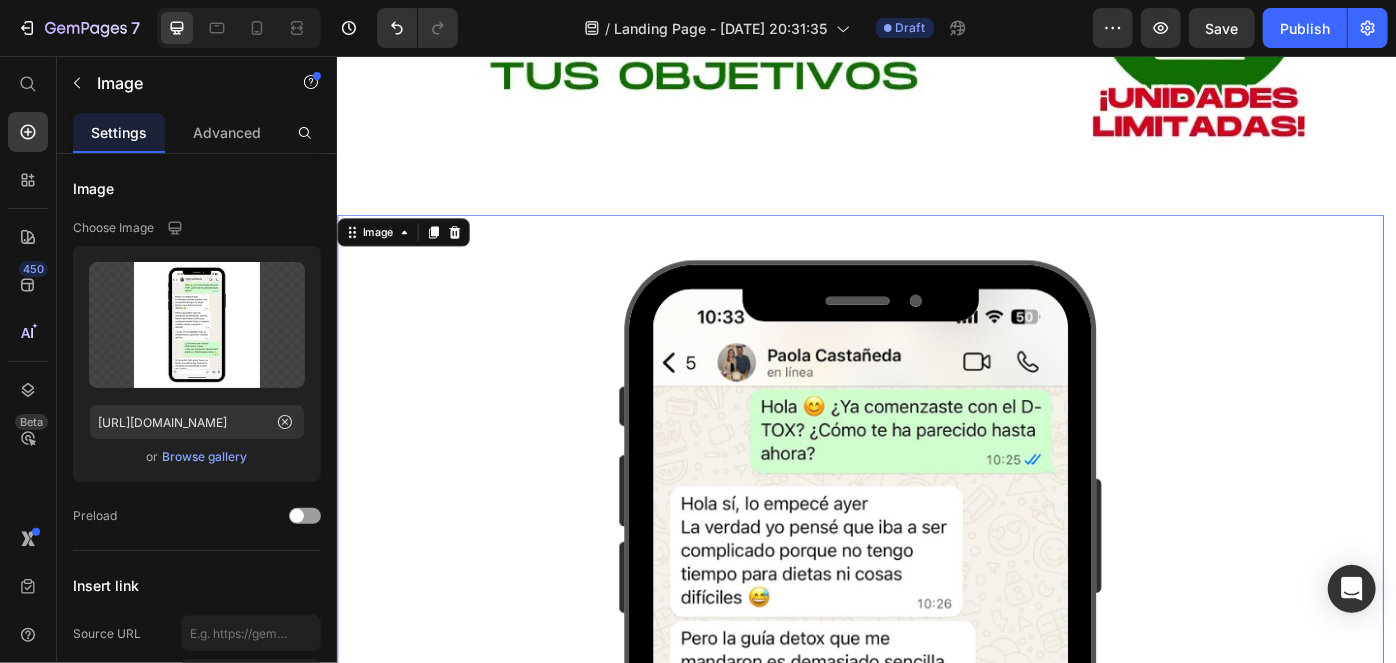 click at bounding box center [929, 828] 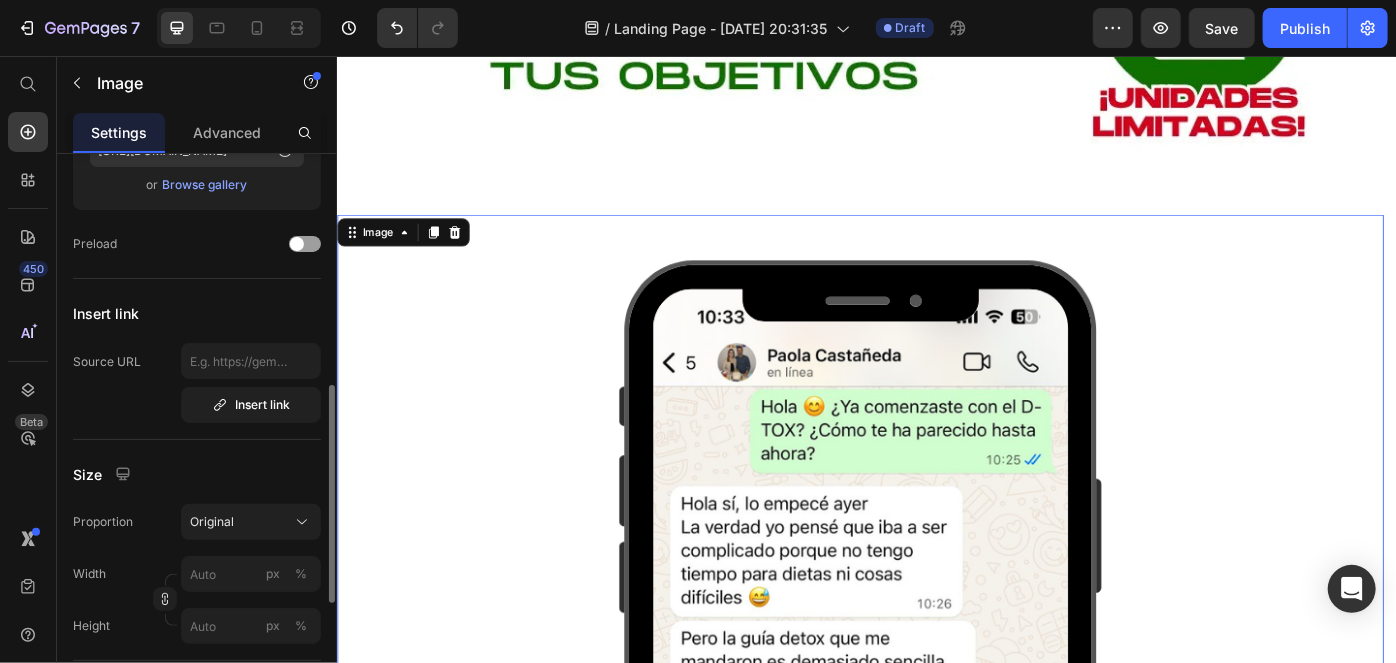 scroll, scrollTop: 363, scrollLeft: 0, axis: vertical 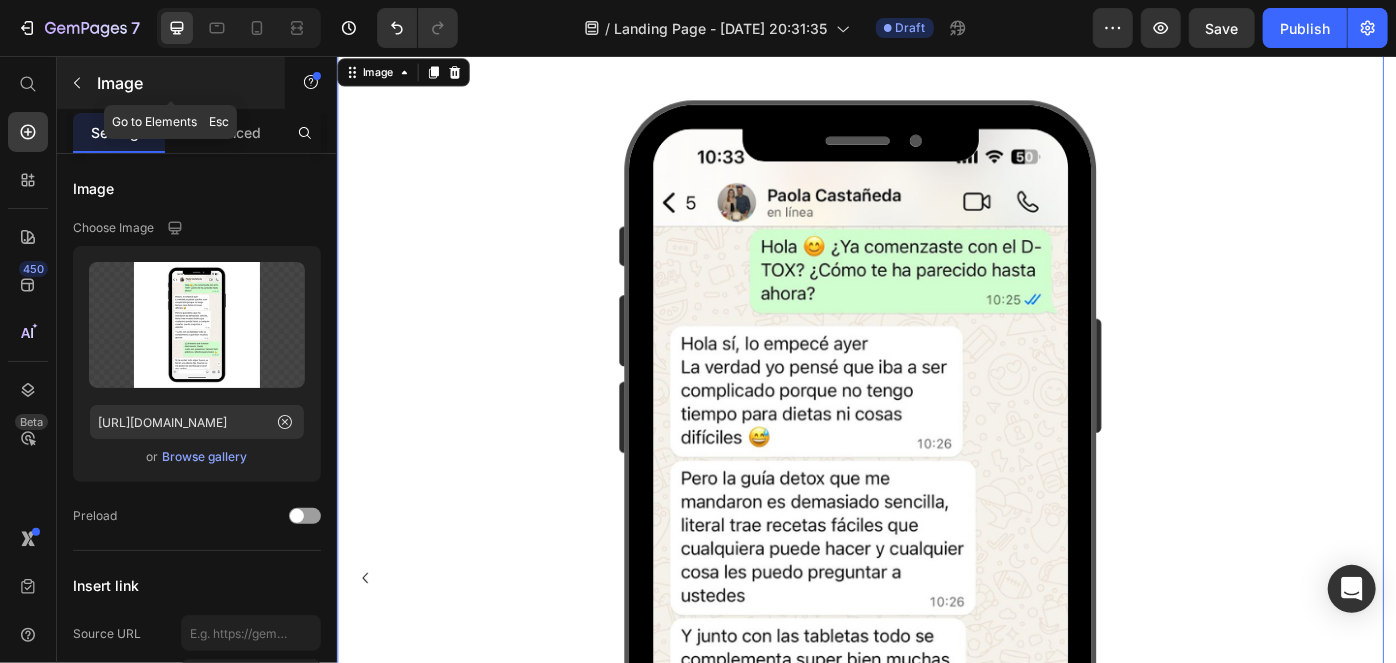 click at bounding box center (77, 83) 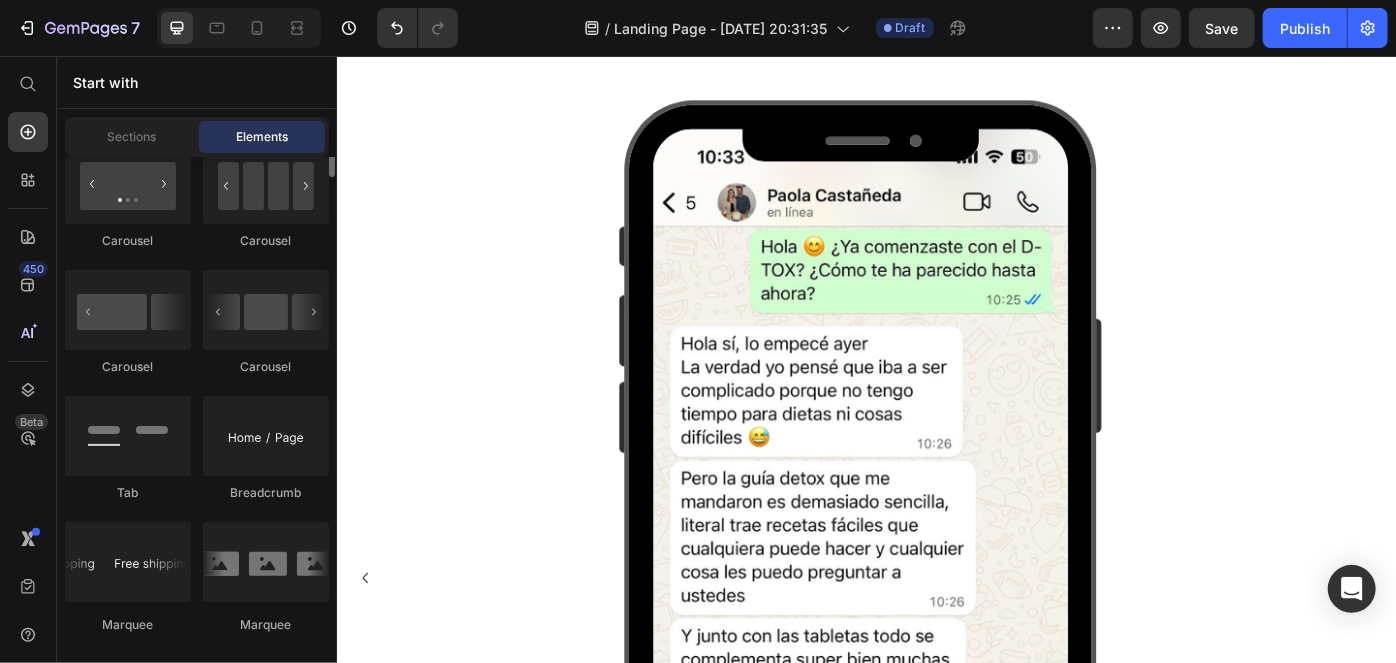 scroll, scrollTop: 2000, scrollLeft: 0, axis: vertical 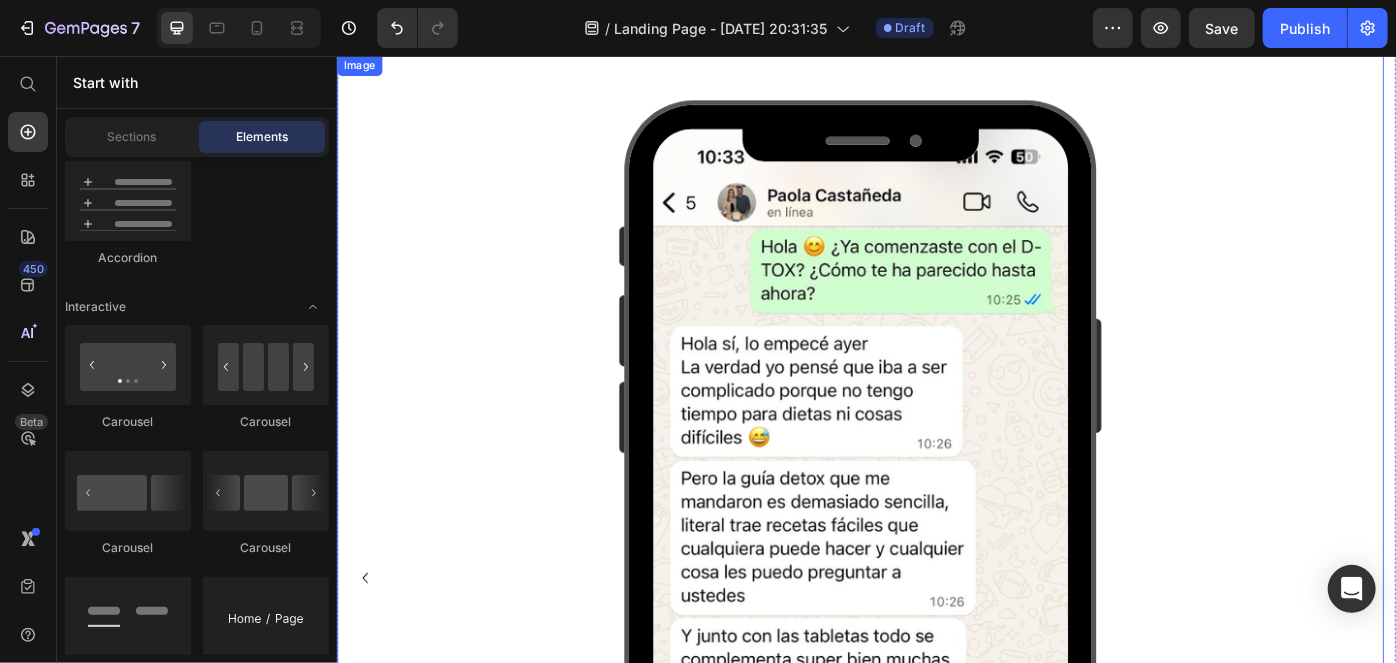 click at bounding box center [929, 646] 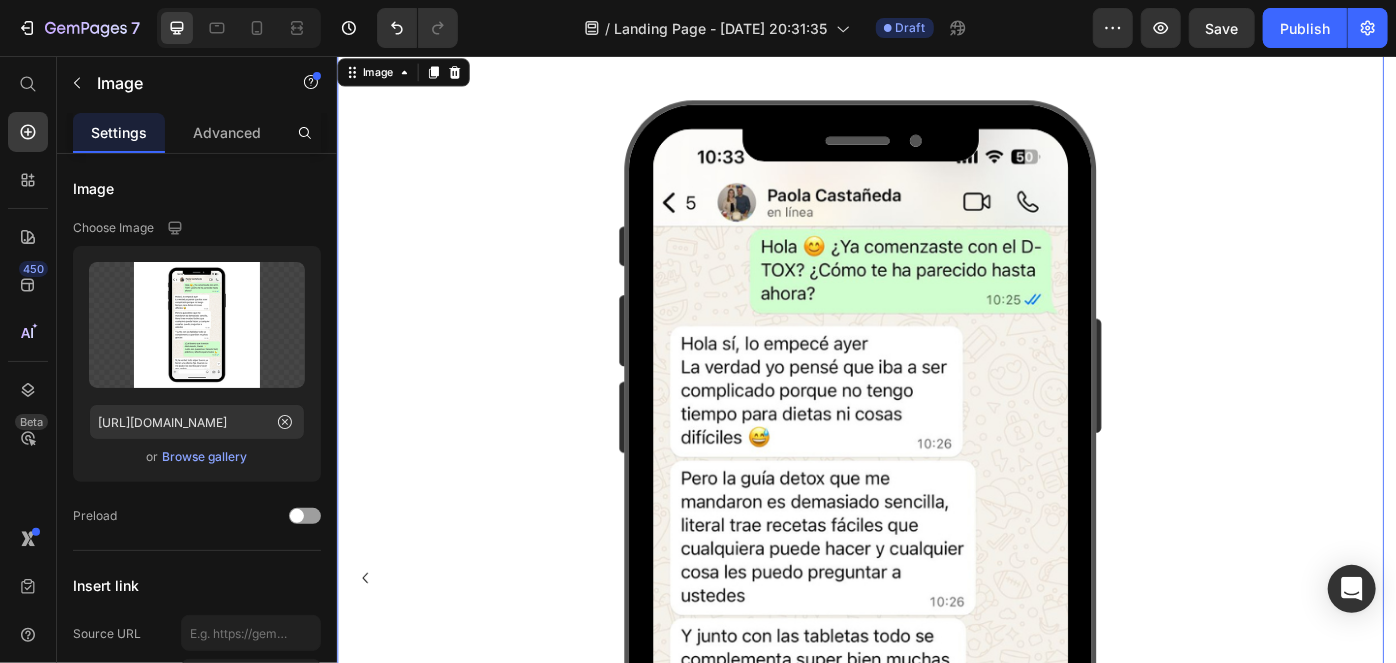 click at bounding box center (929, 646) 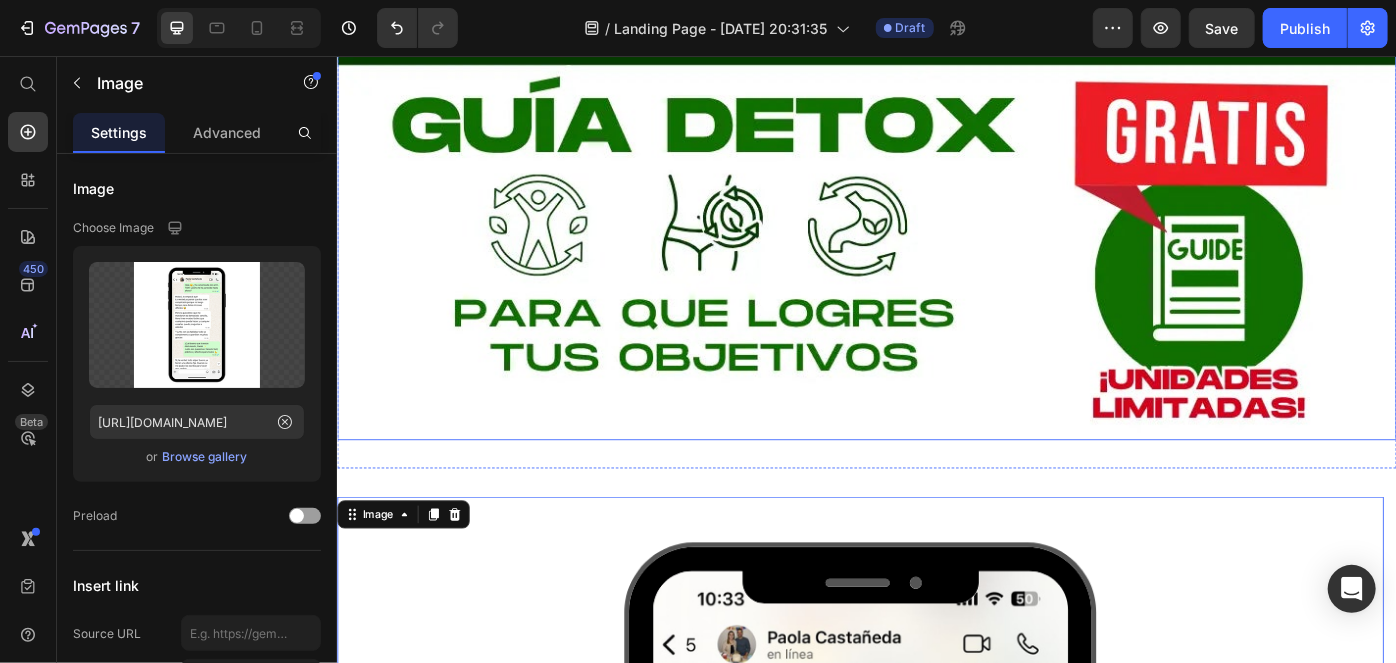 scroll, scrollTop: 1727, scrollLeft: 0, axis: vertical 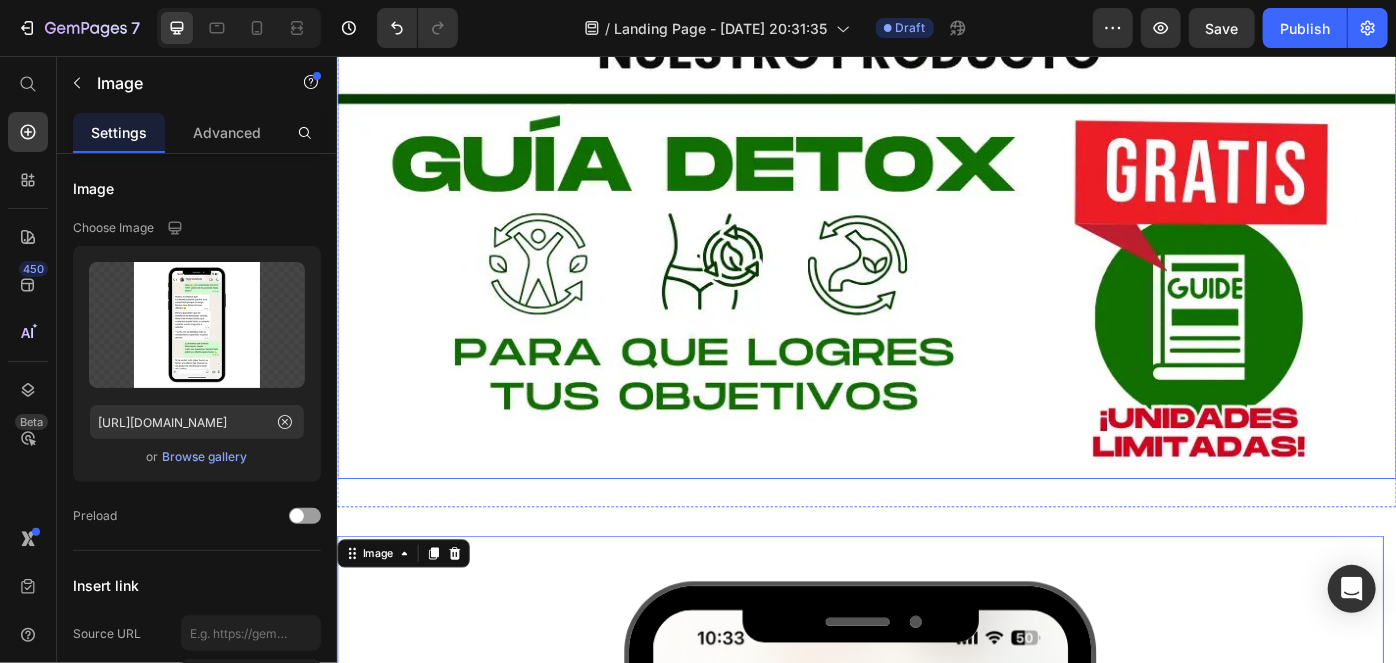 click at bounding box center [936, -533] 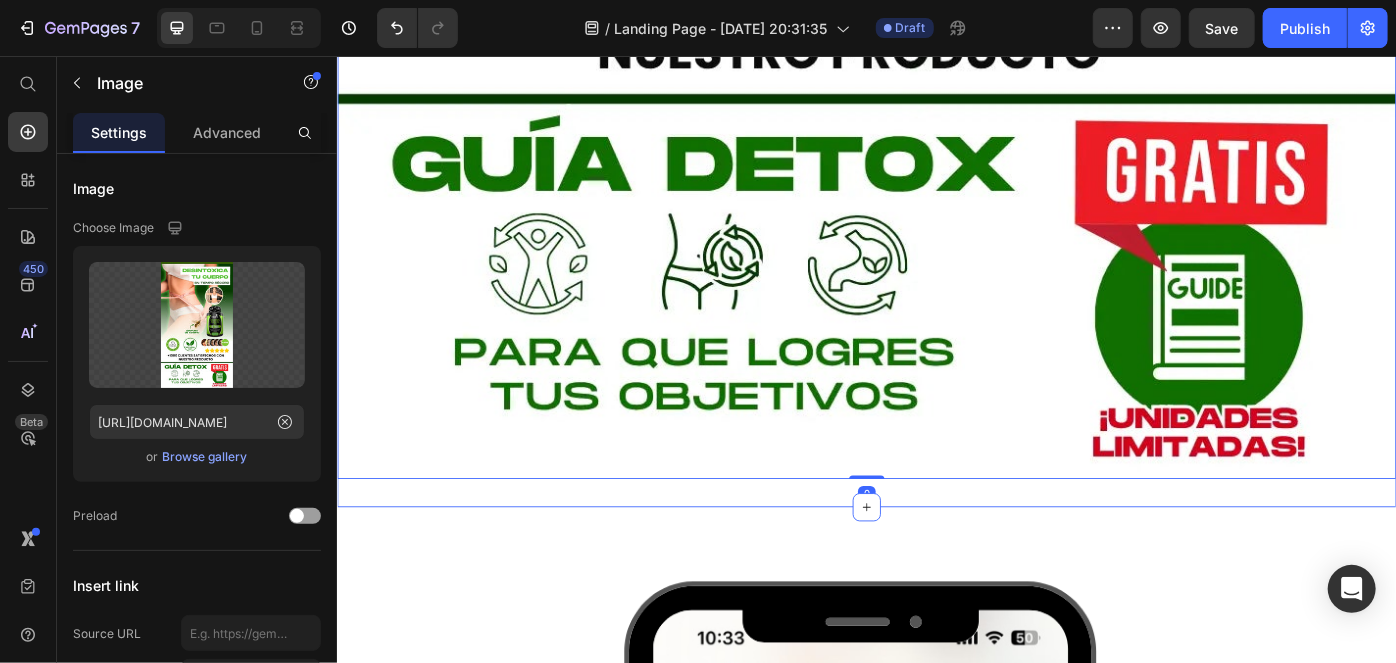 click on "Image   0 Section 1" at bounding box center [936, -533] 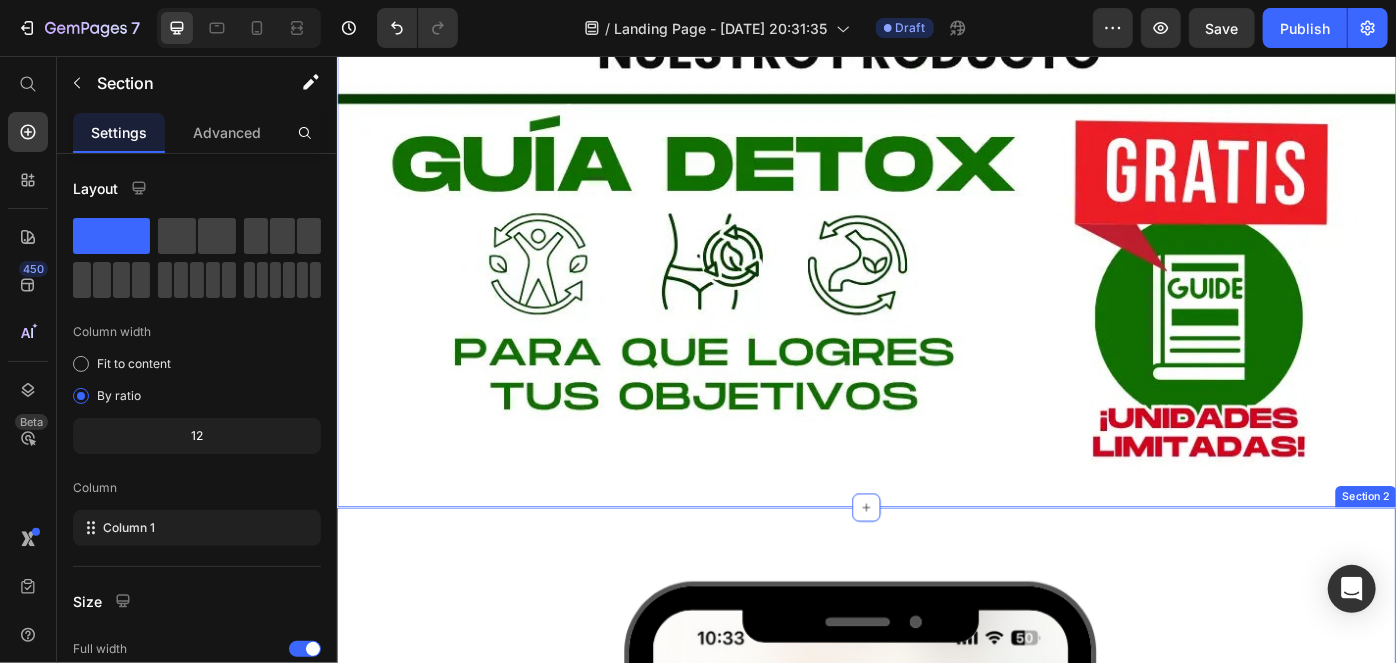 click on "Image Image Image Image
Carousel Section 2" at bounding box center [936, 1199] 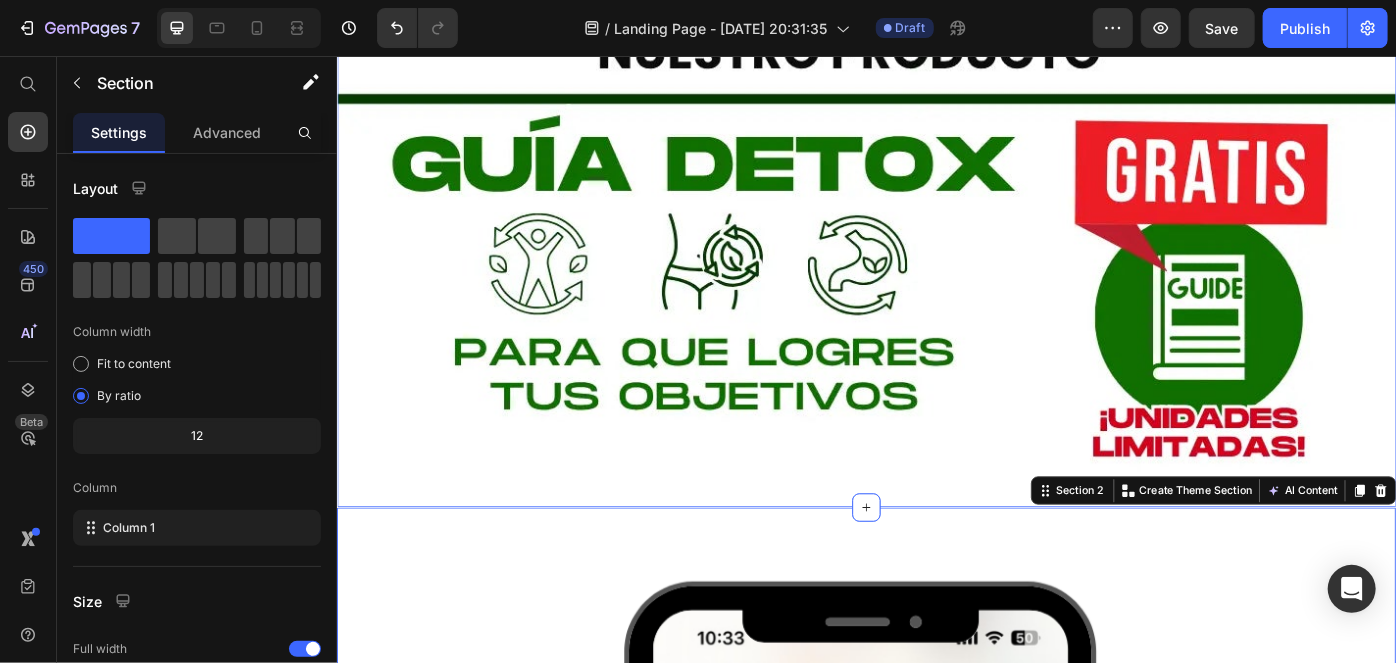 click on "Image Section 1" at bounding box center [936, -533] 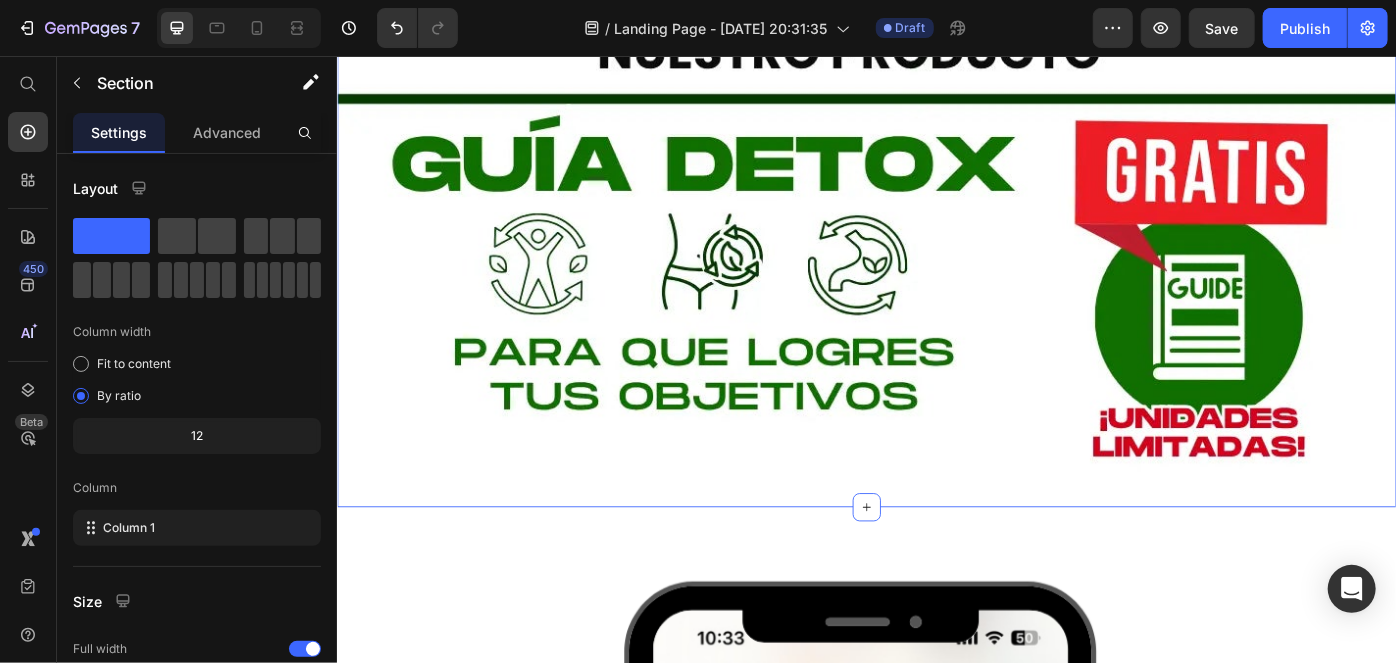 click at bounding box center (936, -533) 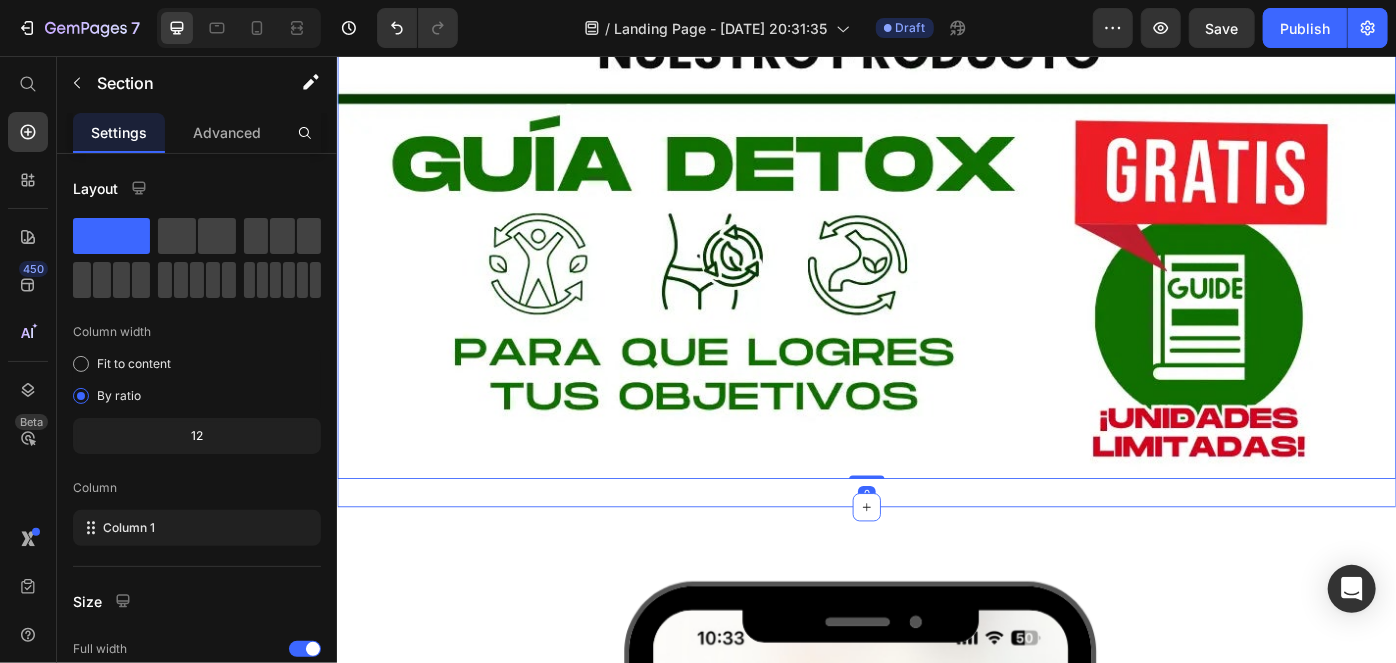click on "Image   0 Section 1" at bounding box center (936, -533) 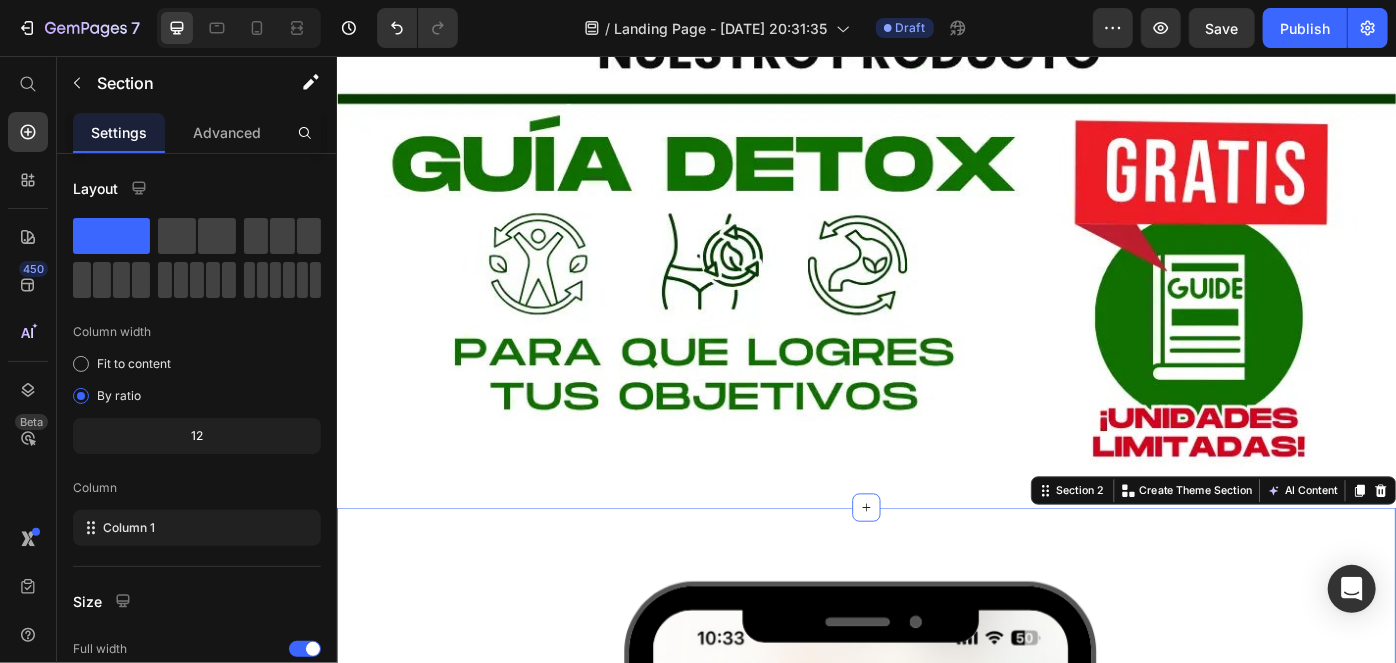 click on "Image Image Image Image
Carousel Section 2   You can create reusable sections Create Theme Section AI Content Write with GemAI What would you like to describe here? Tone and Voice Persuasive Product 7 MAGNESIUM FITOVIT Show more Generate" at bounding box center (936, 1199) 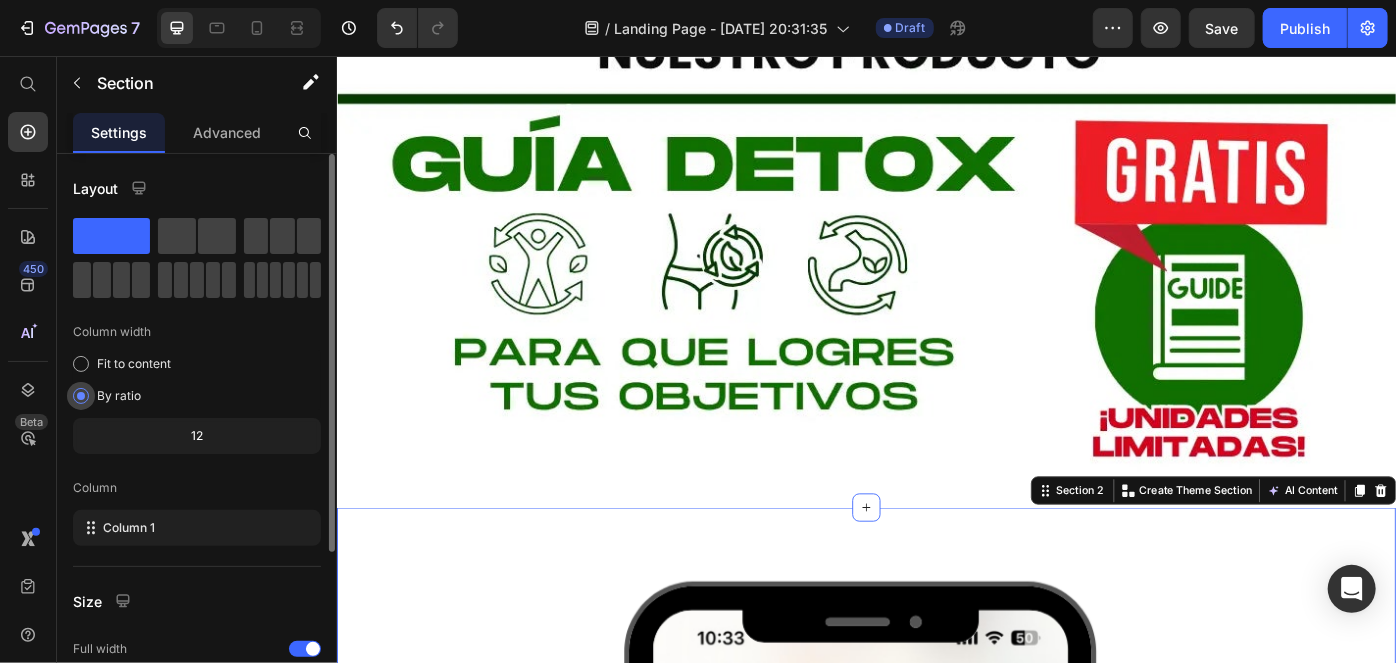 scroll, scrollTop: 239, scrollLeft: 0, axis: vertical 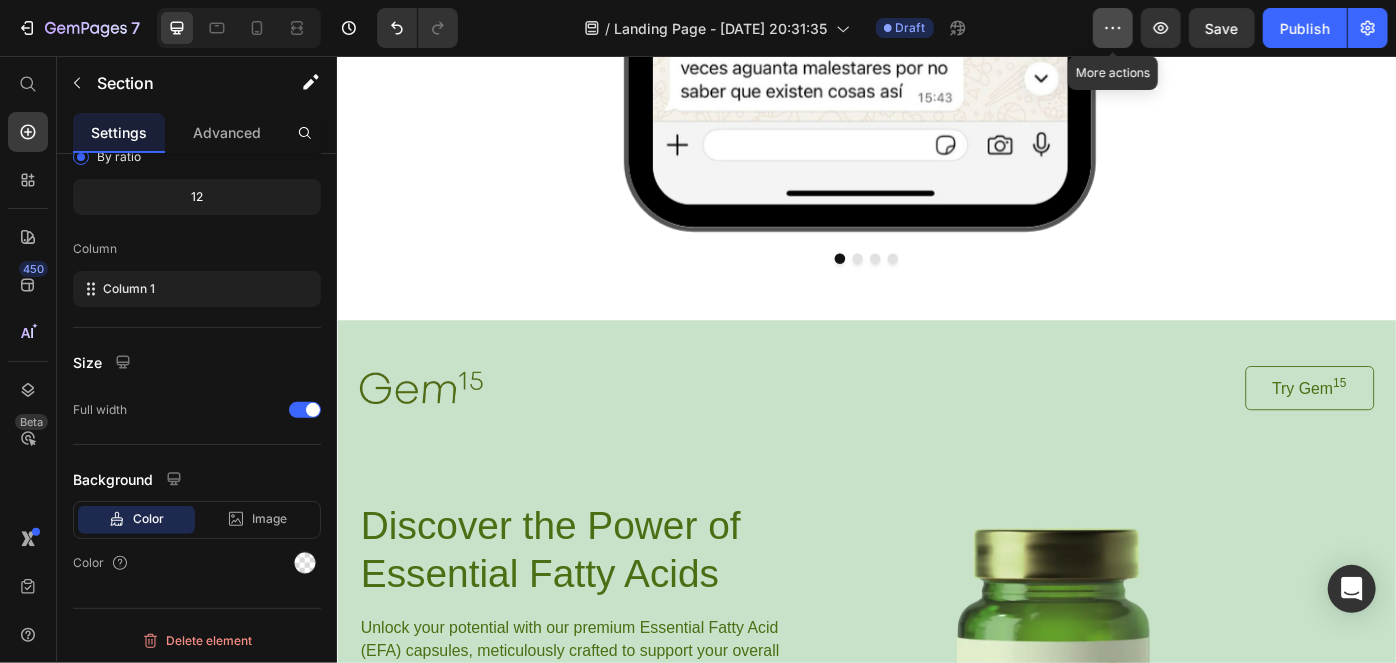 click 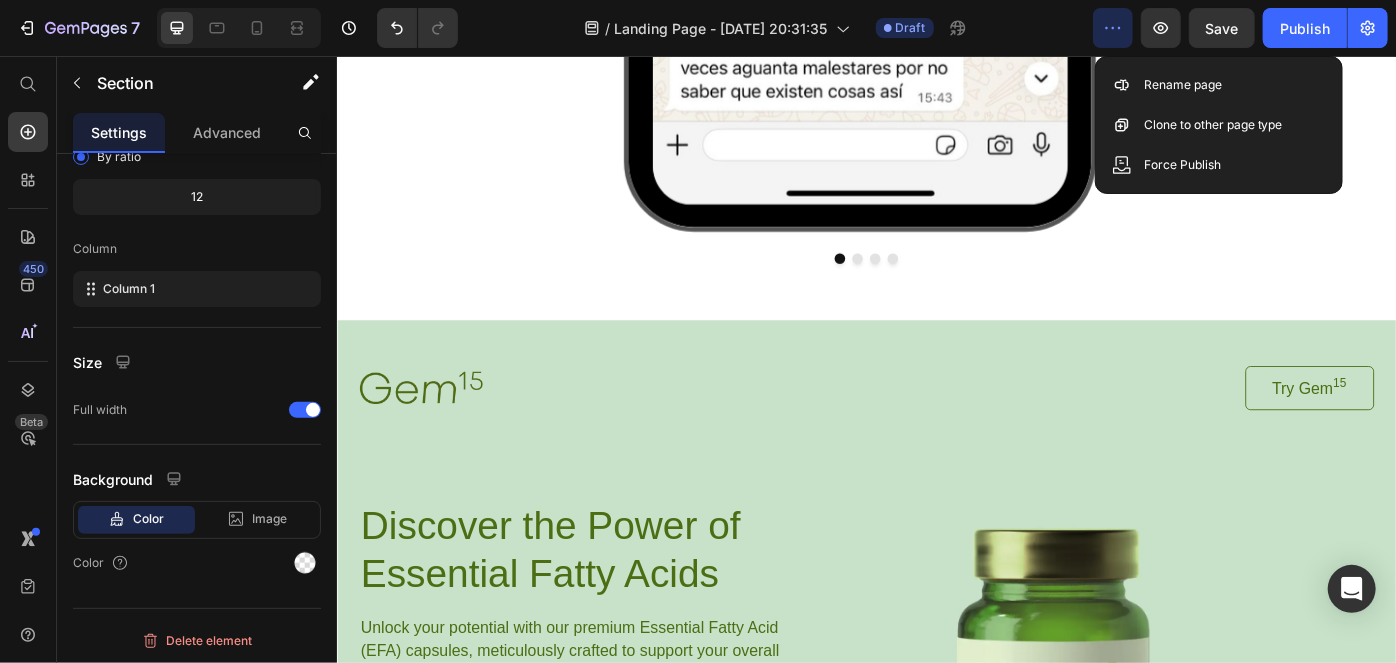 click 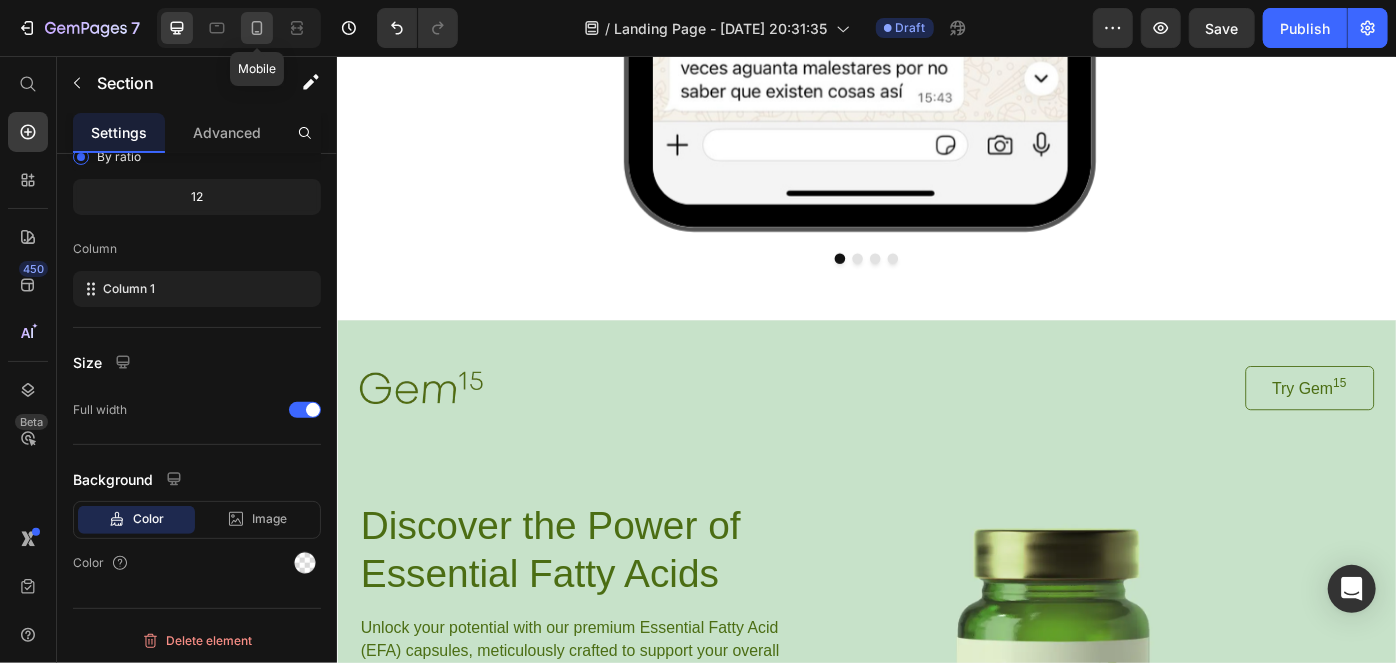 click 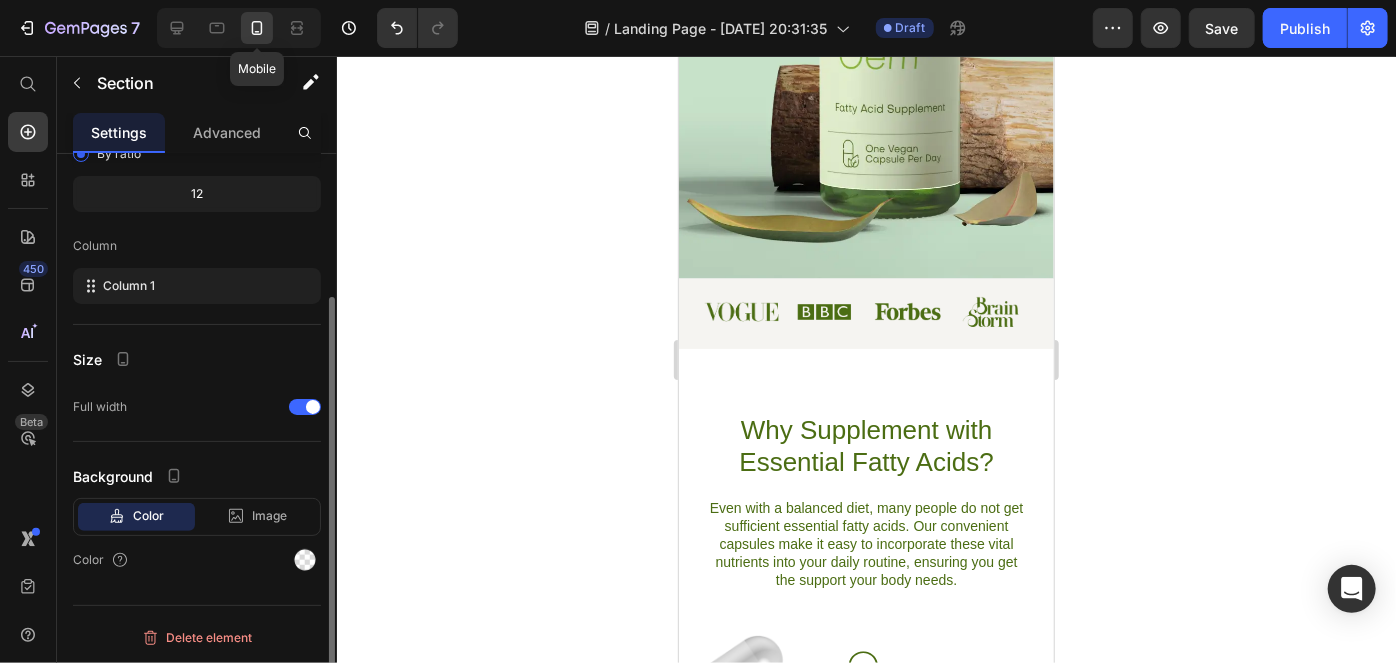scroll, scrollTop: 195, scrollLeft: 0, axis: vertical 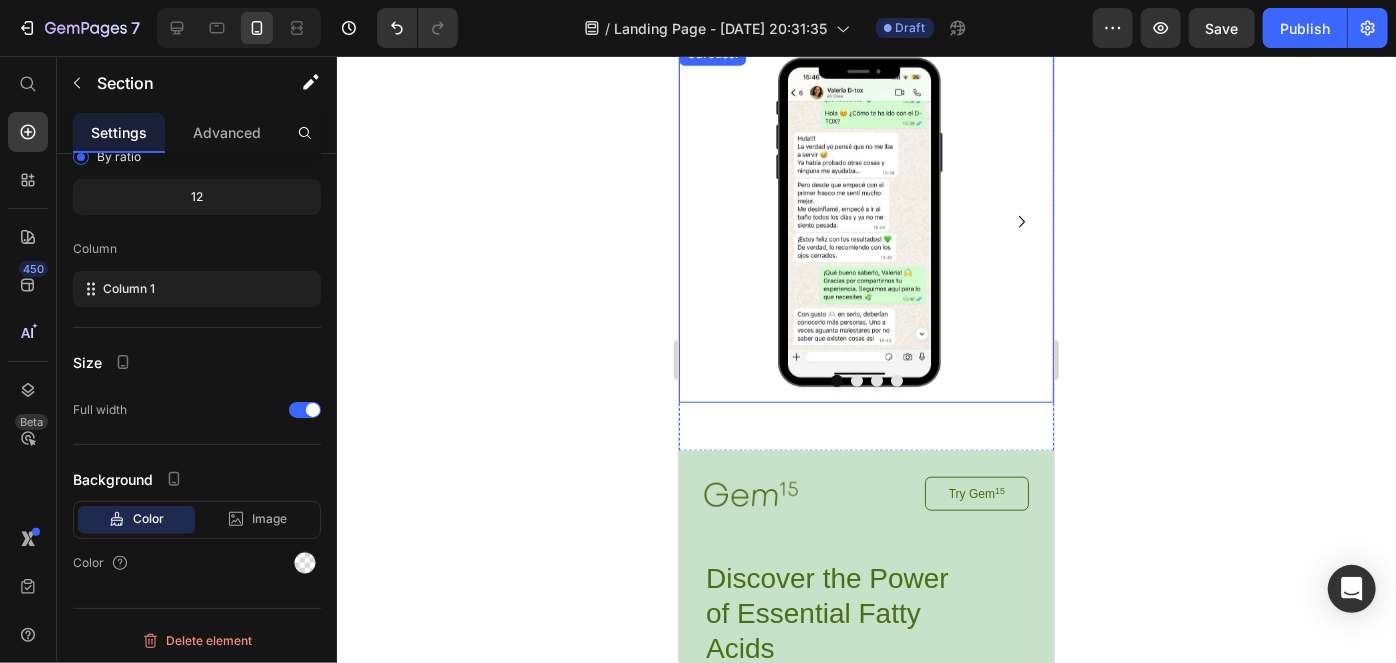 click 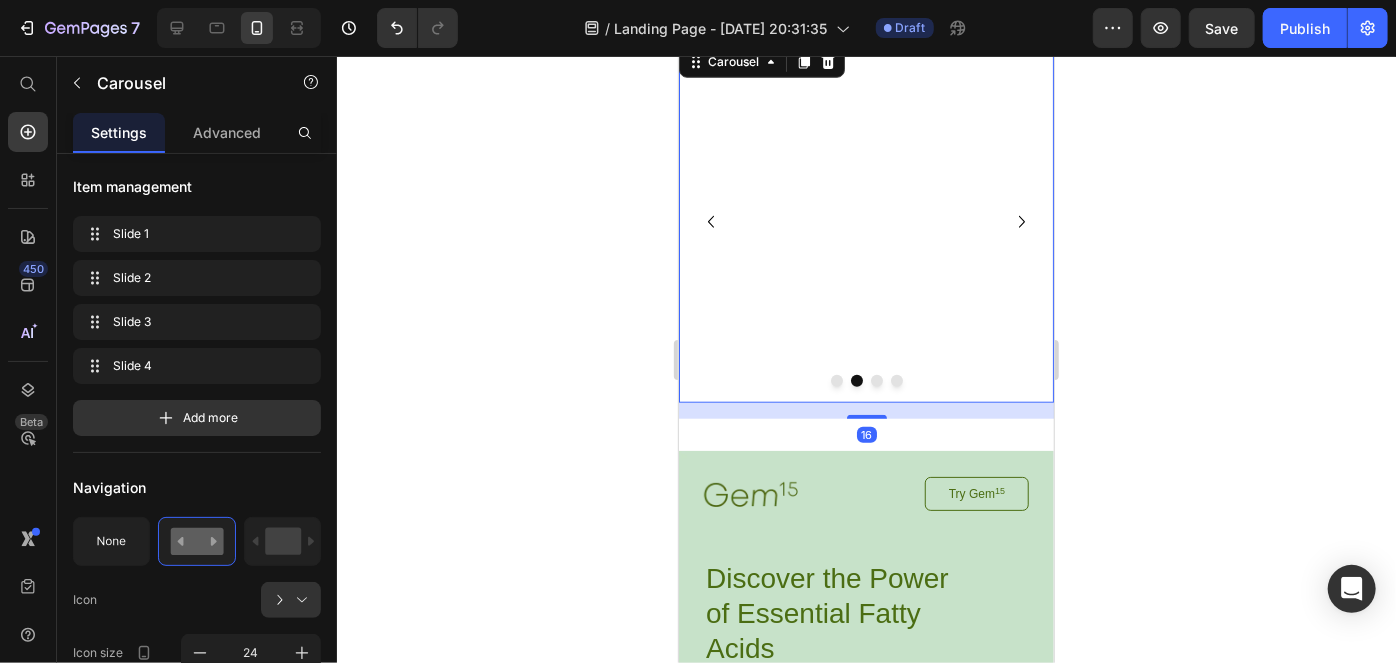scroll, scrollTop: 0, scrollLeft: 0, axis: both 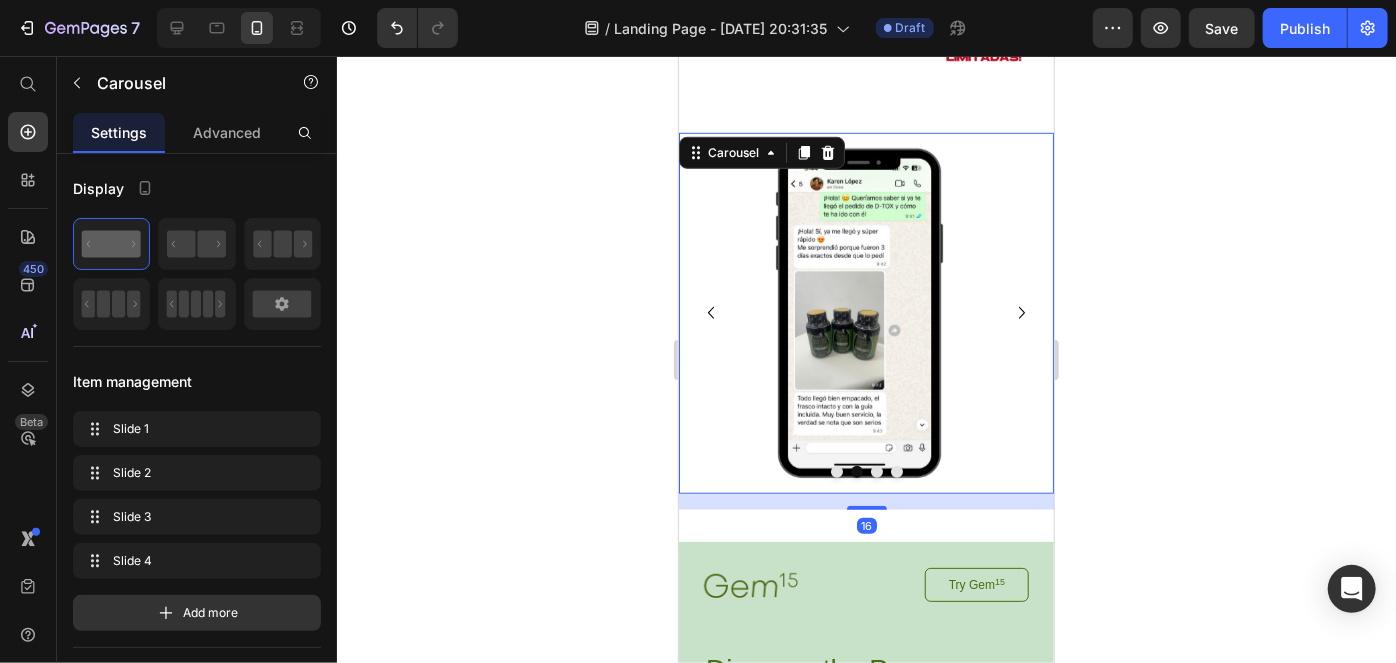 click 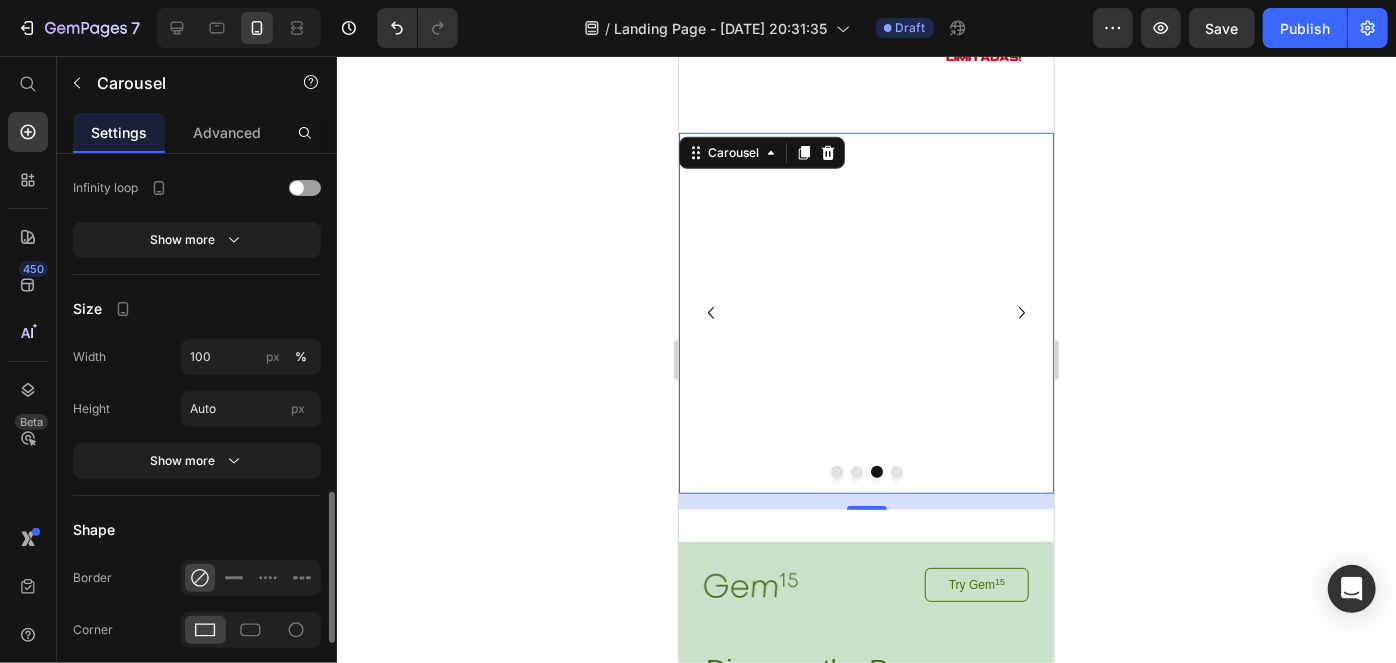 scroll, scrollTop: 1363, scrollLeft: 0, axis: vertical 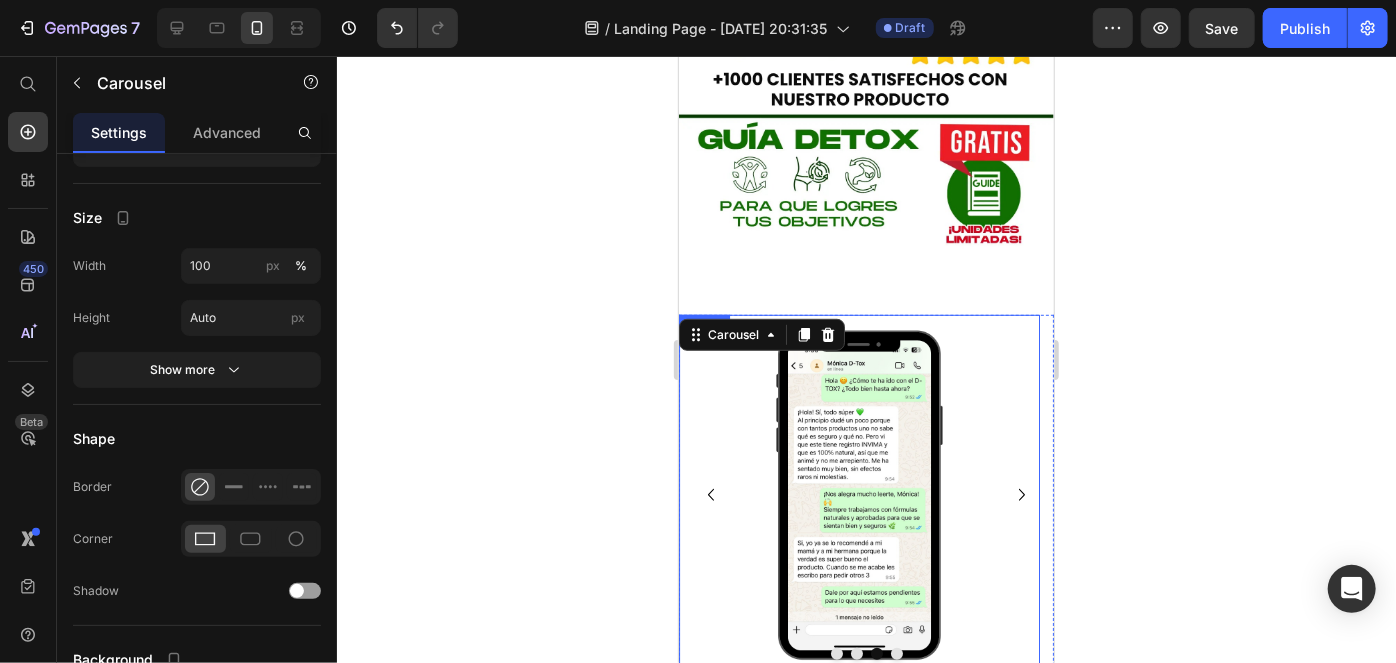 click at bounding box center (858, 494) 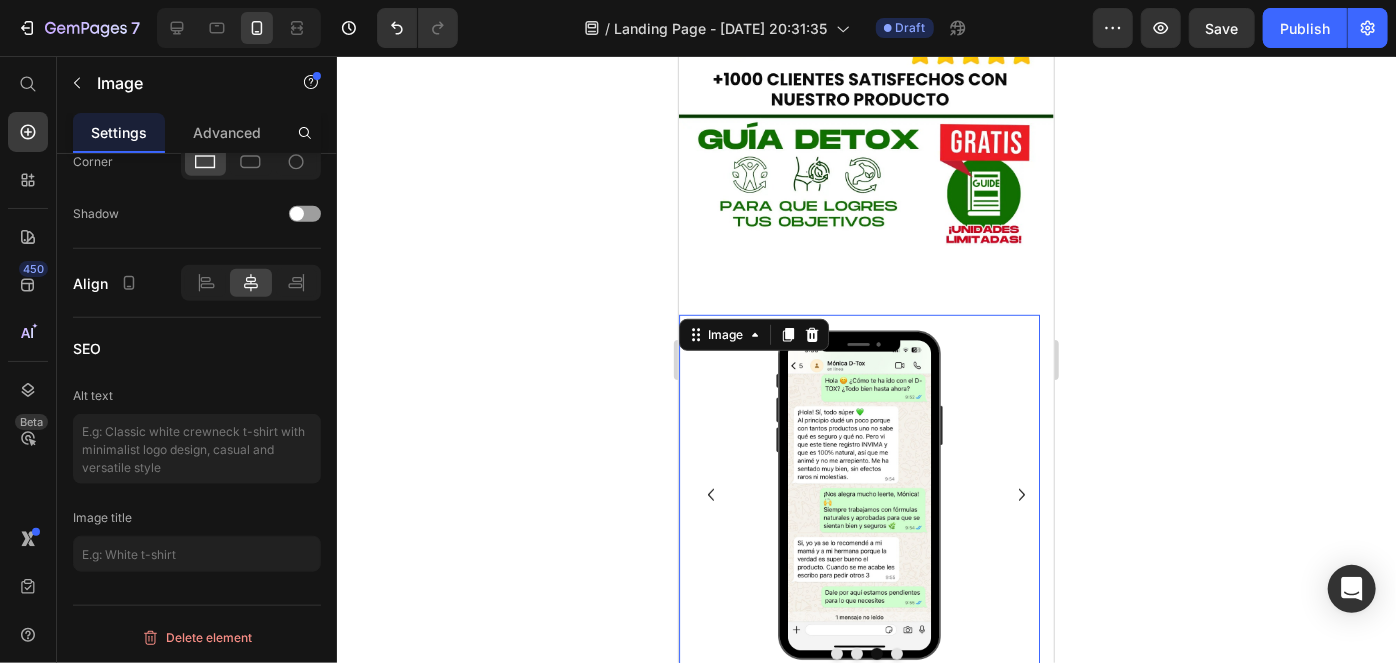scroll, scrollTop: 0, scrollLeft: 0, axis: both 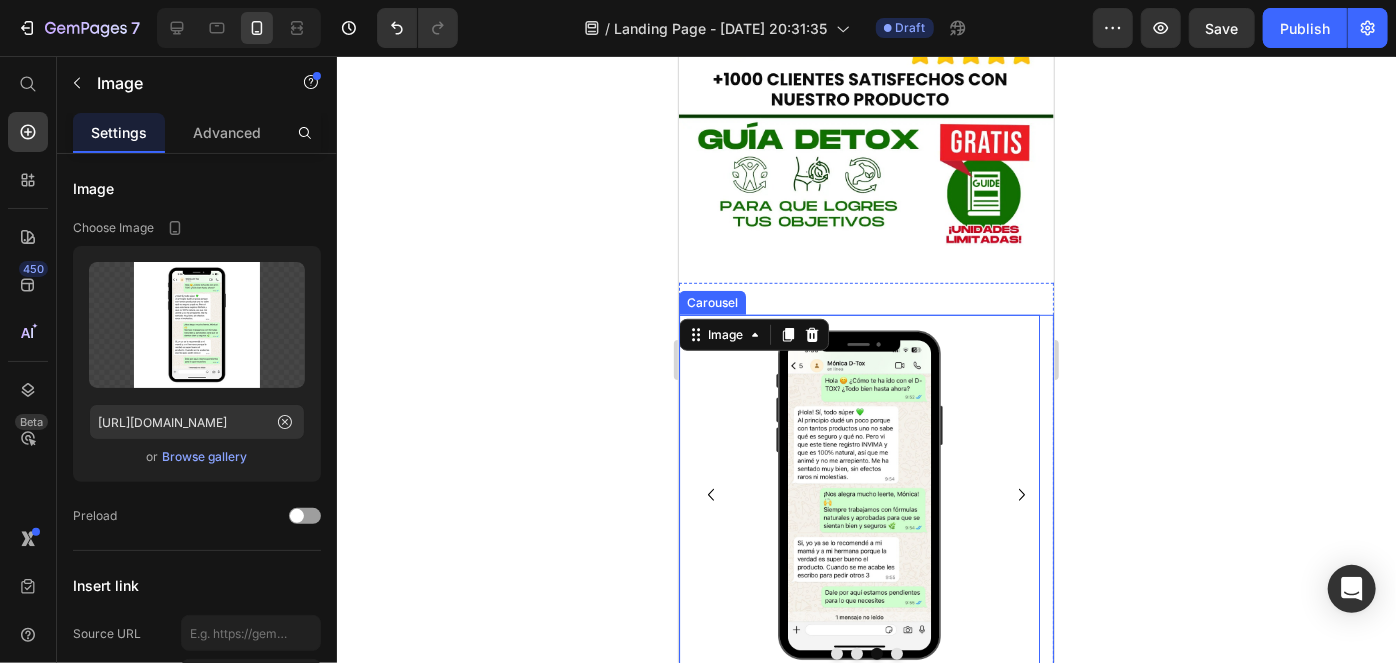 click 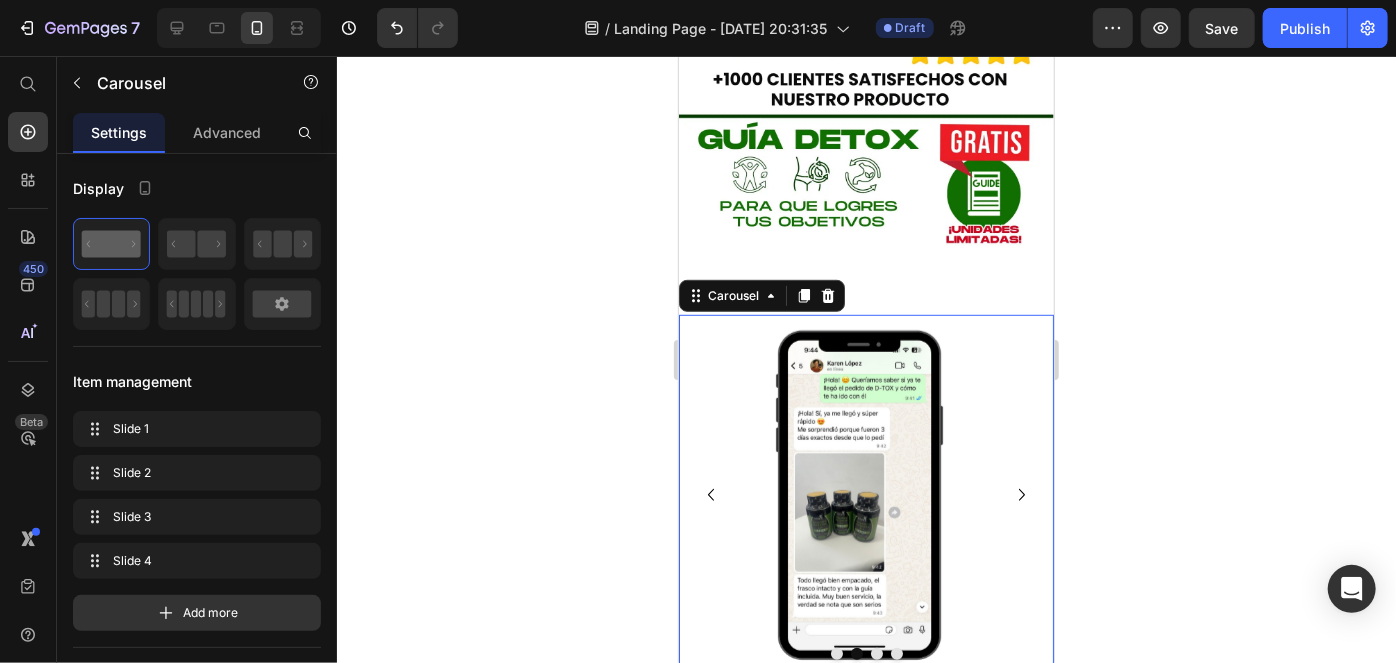 click 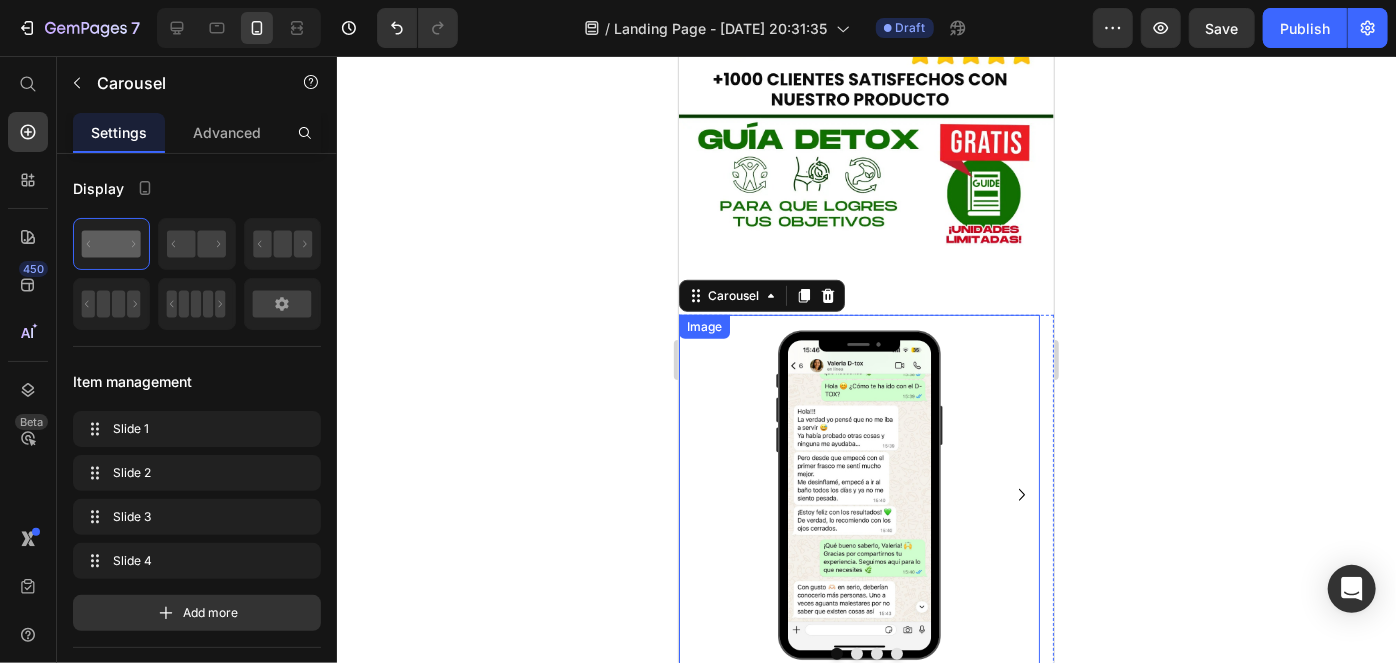 click at bounding box center [858, 494] 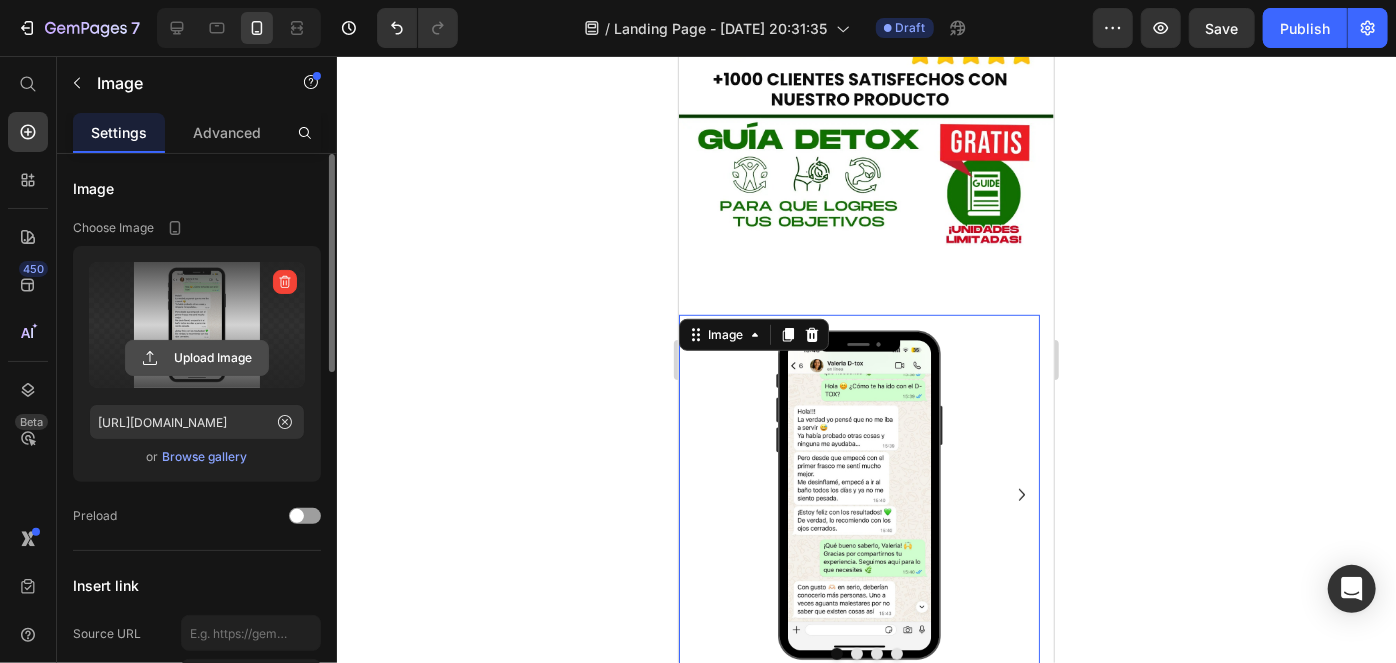 click 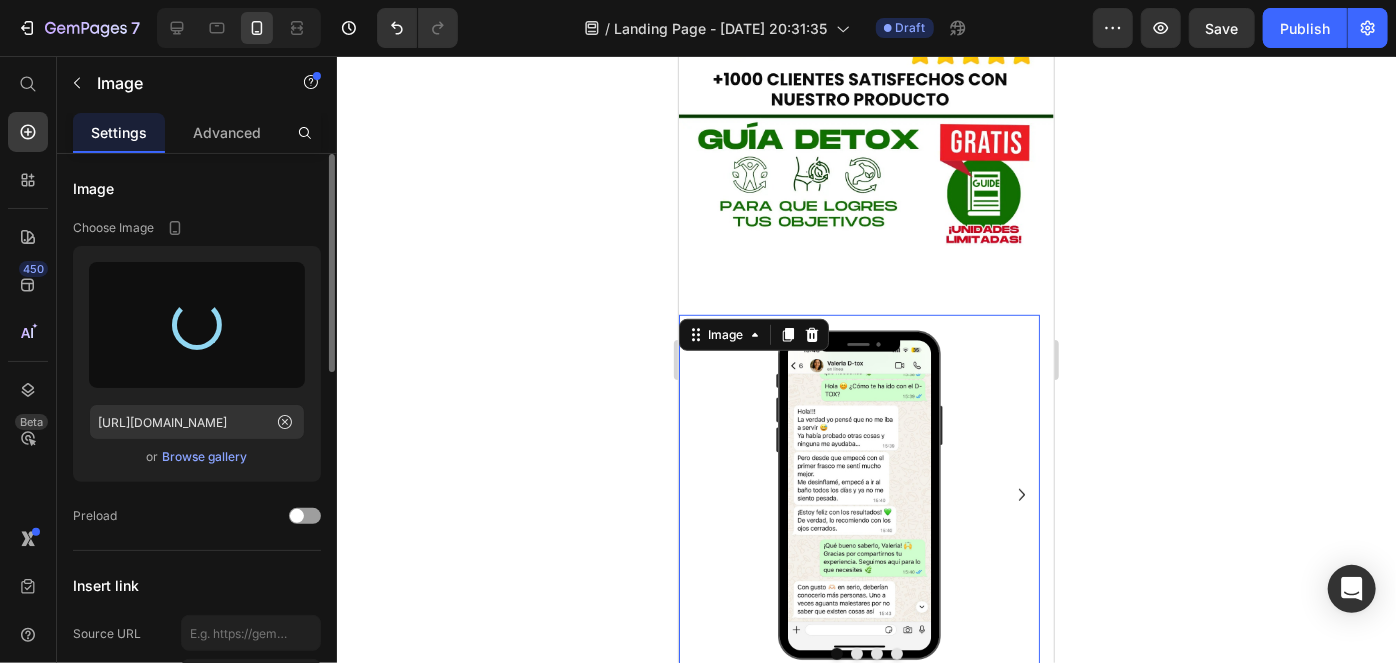type on "[URL][DOMAIN_NAME]" 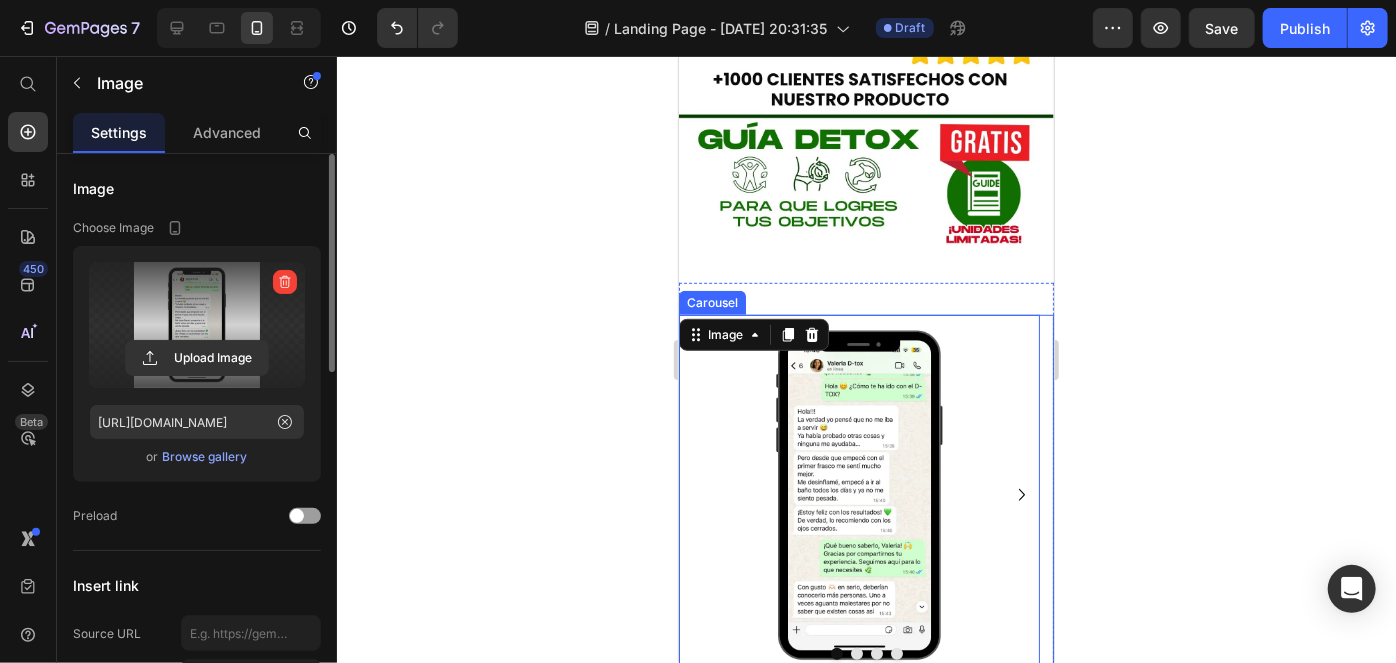 click at bounding box center (856, 653) 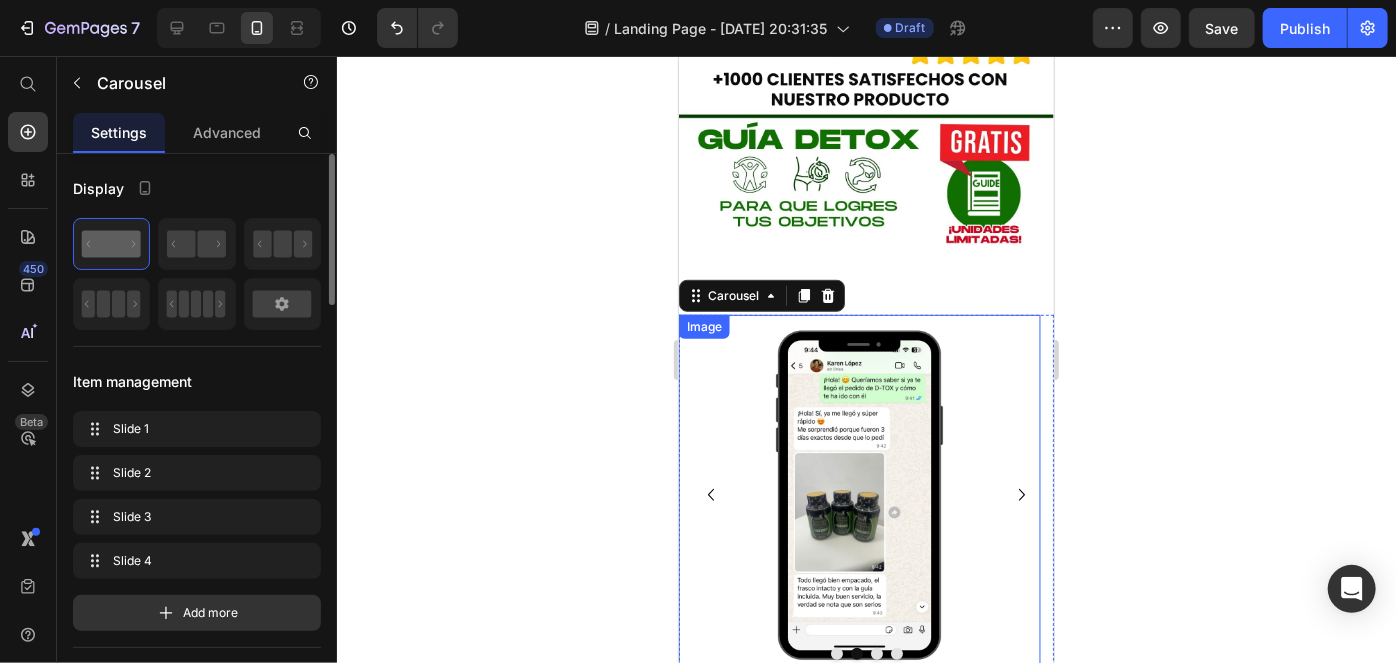 click at bounding box center [858, 494] 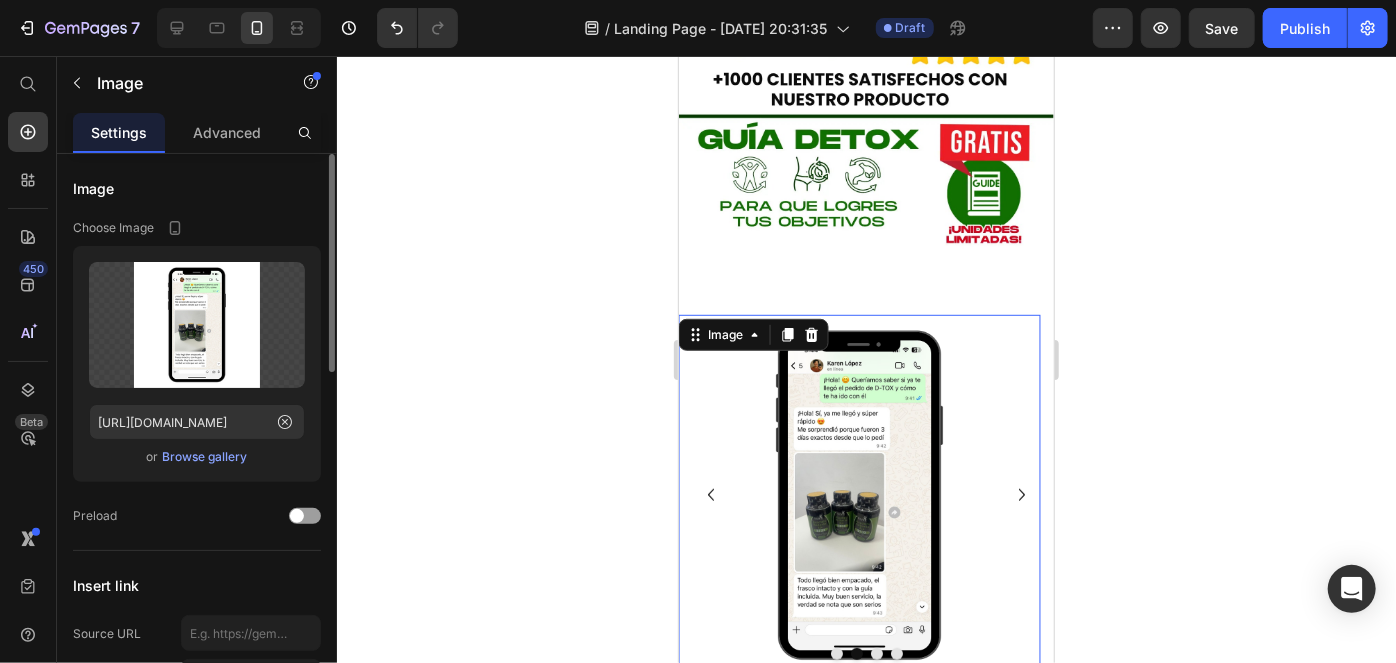 click at bounding box center (858, 494) 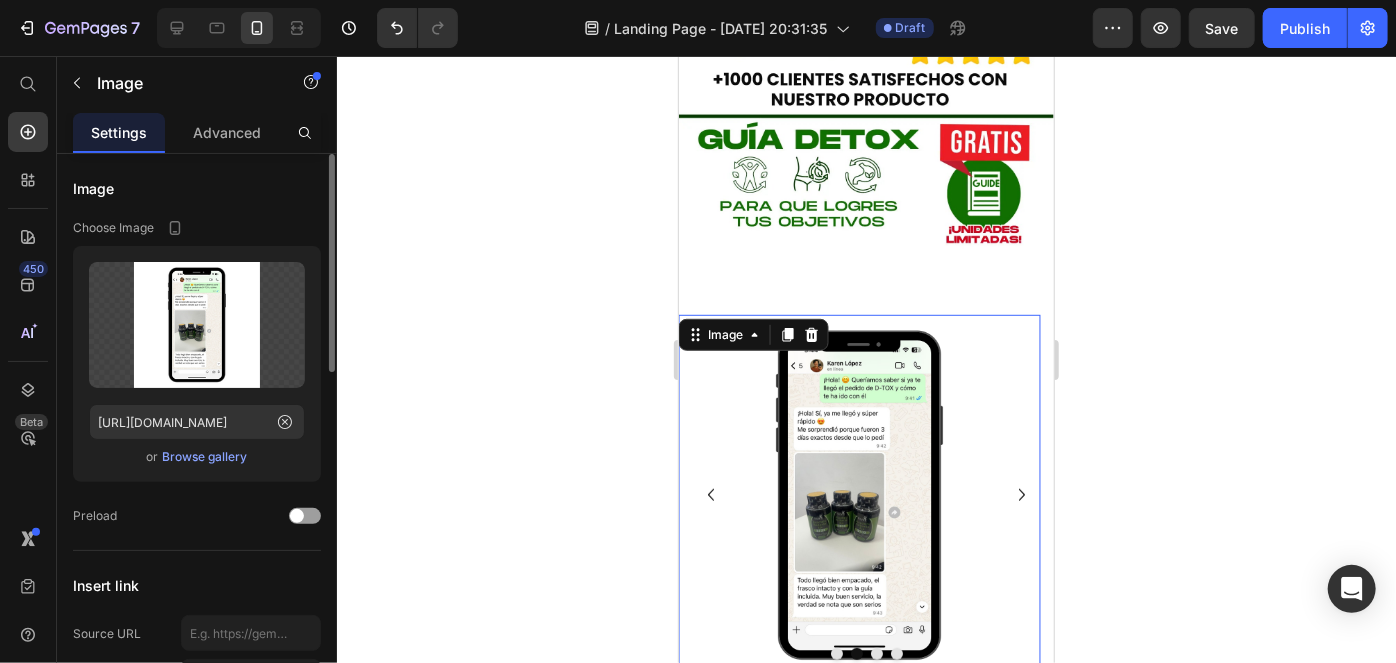 click at bounding box center [858, 494] 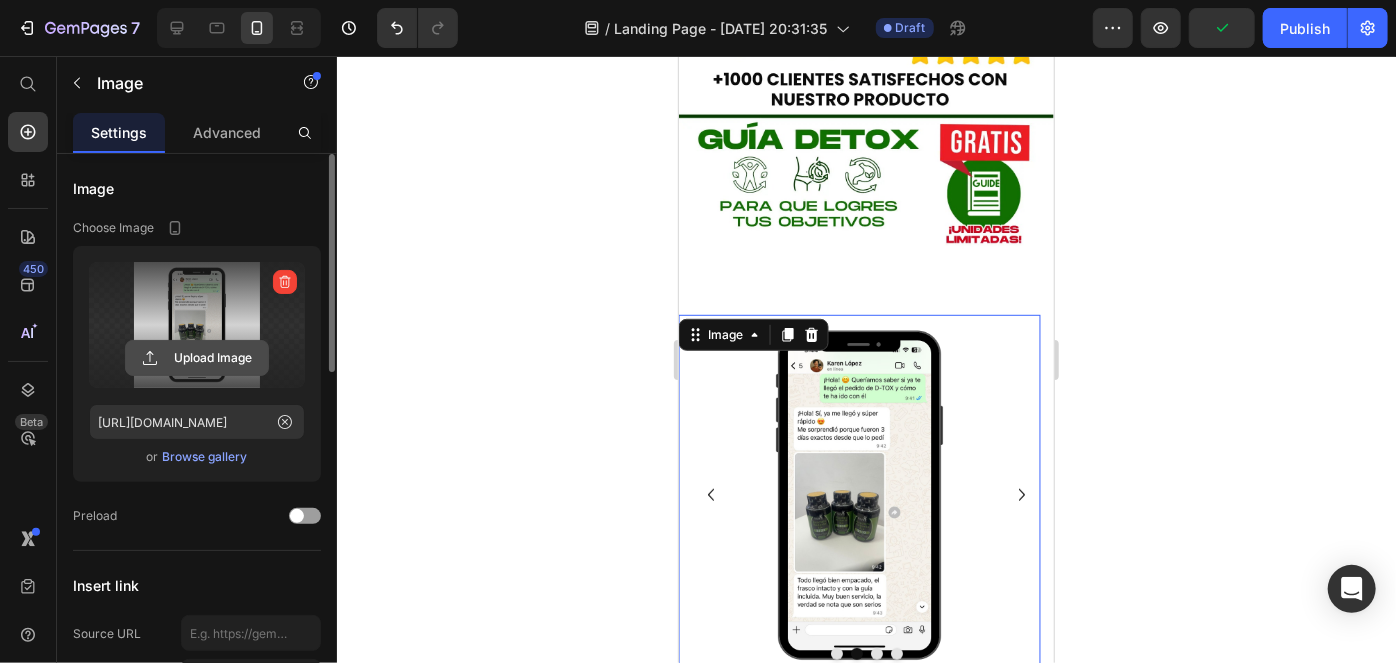 click 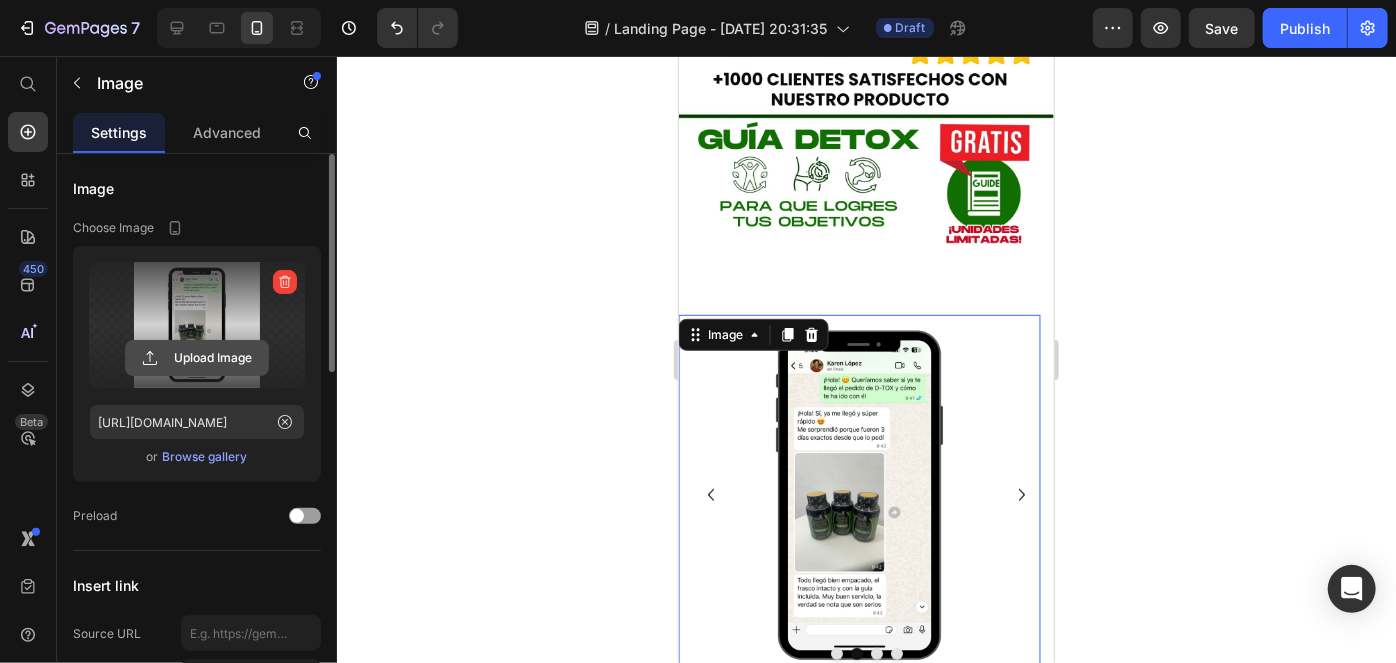 type on "C:\fakepath\2.avif" 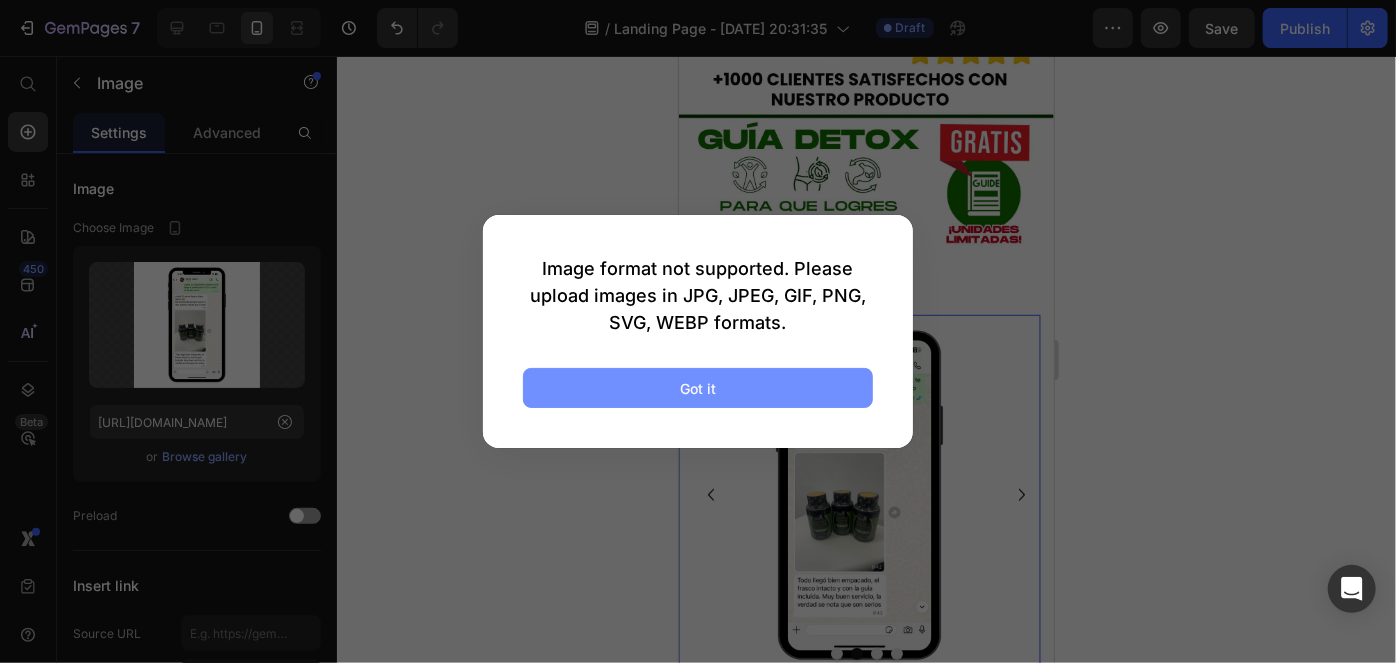 click on "Got it" at bounding box center [698, 388] 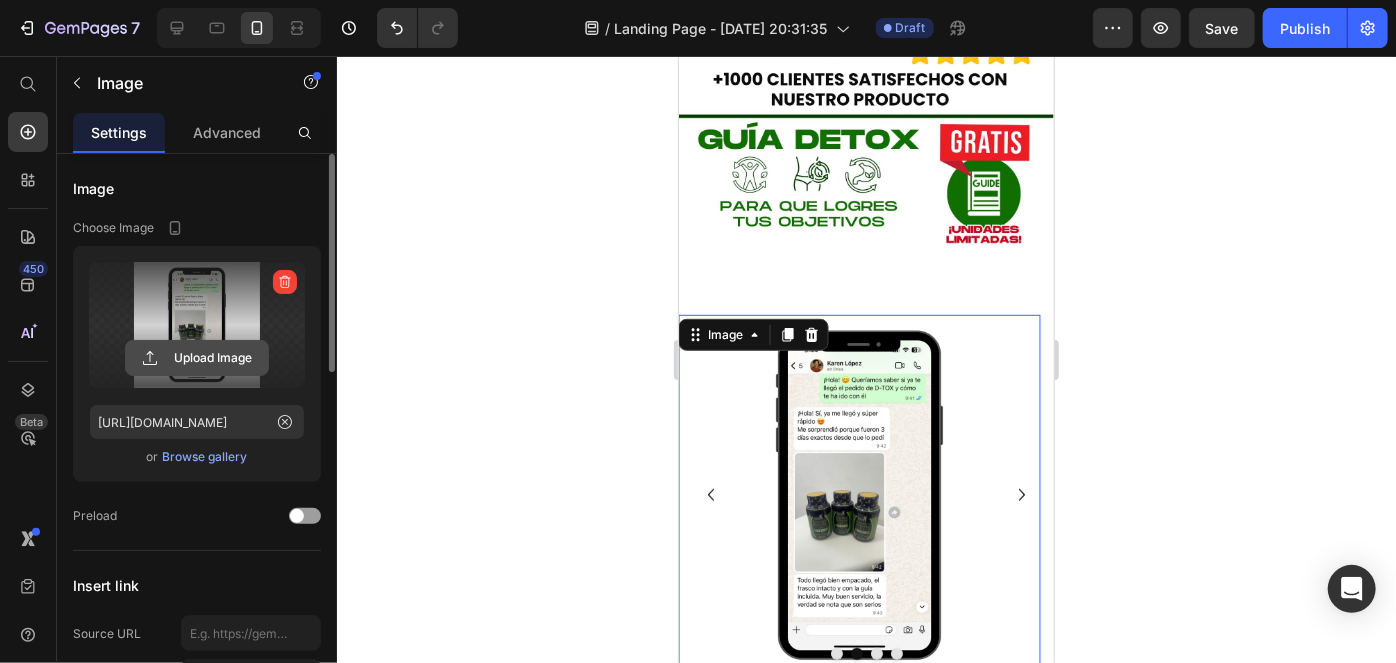 click 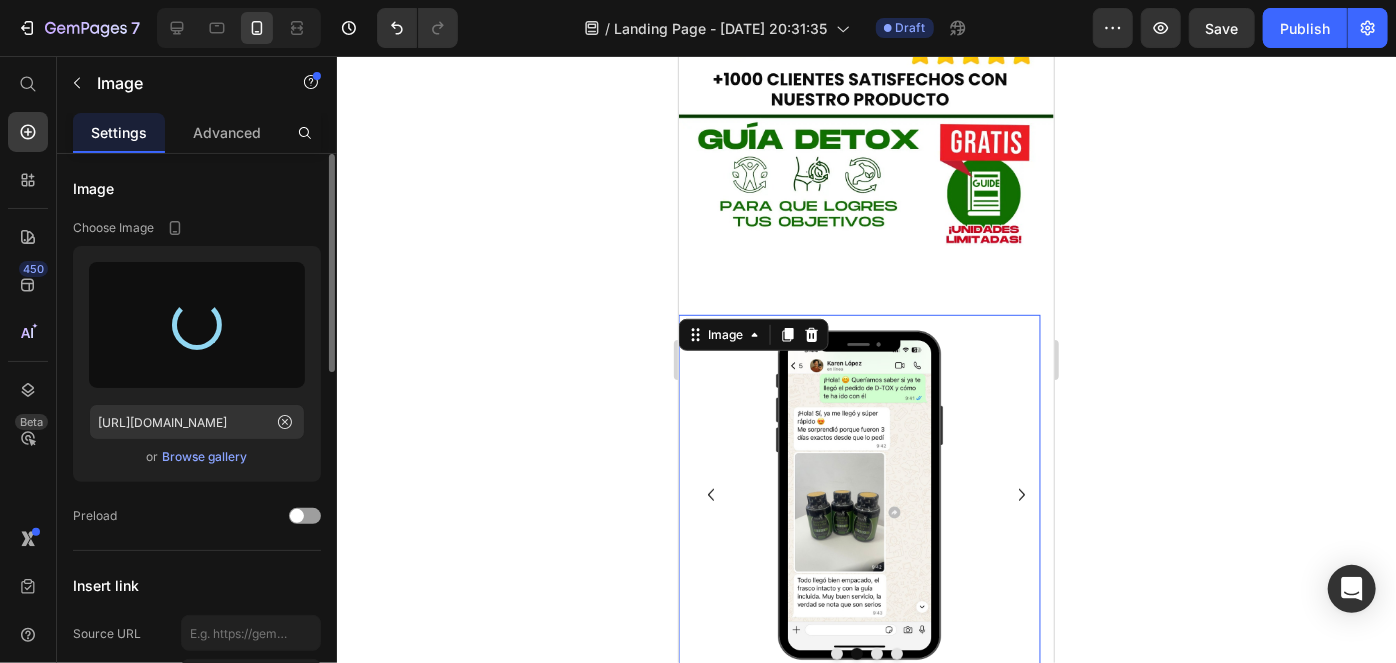 type on "[URL][DOMAIN_NAME]" 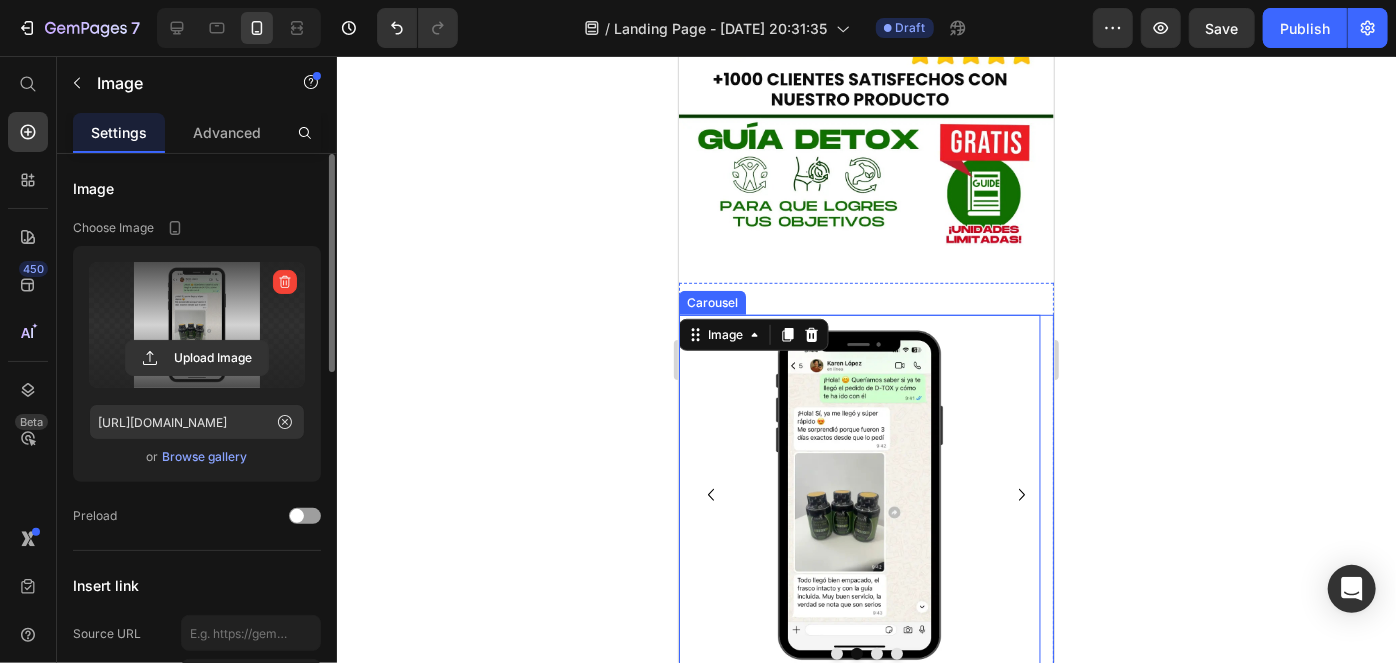 click 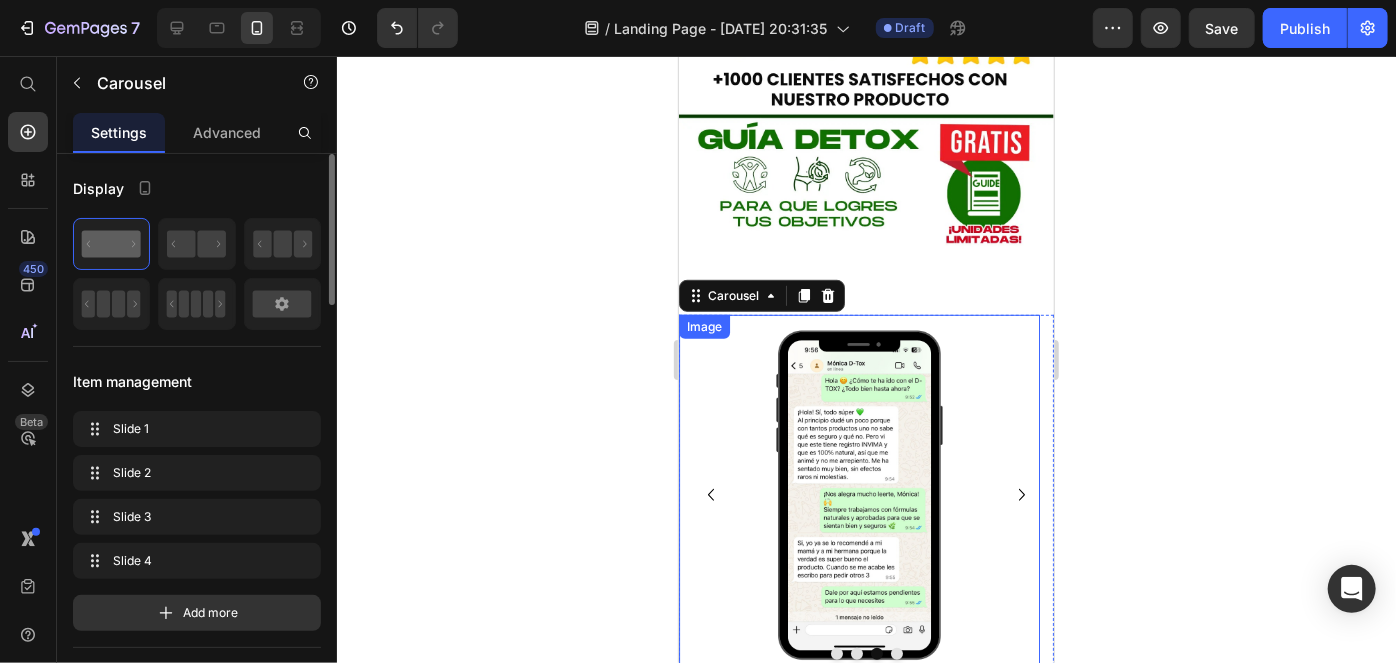 click at bounding box center [858, 494] 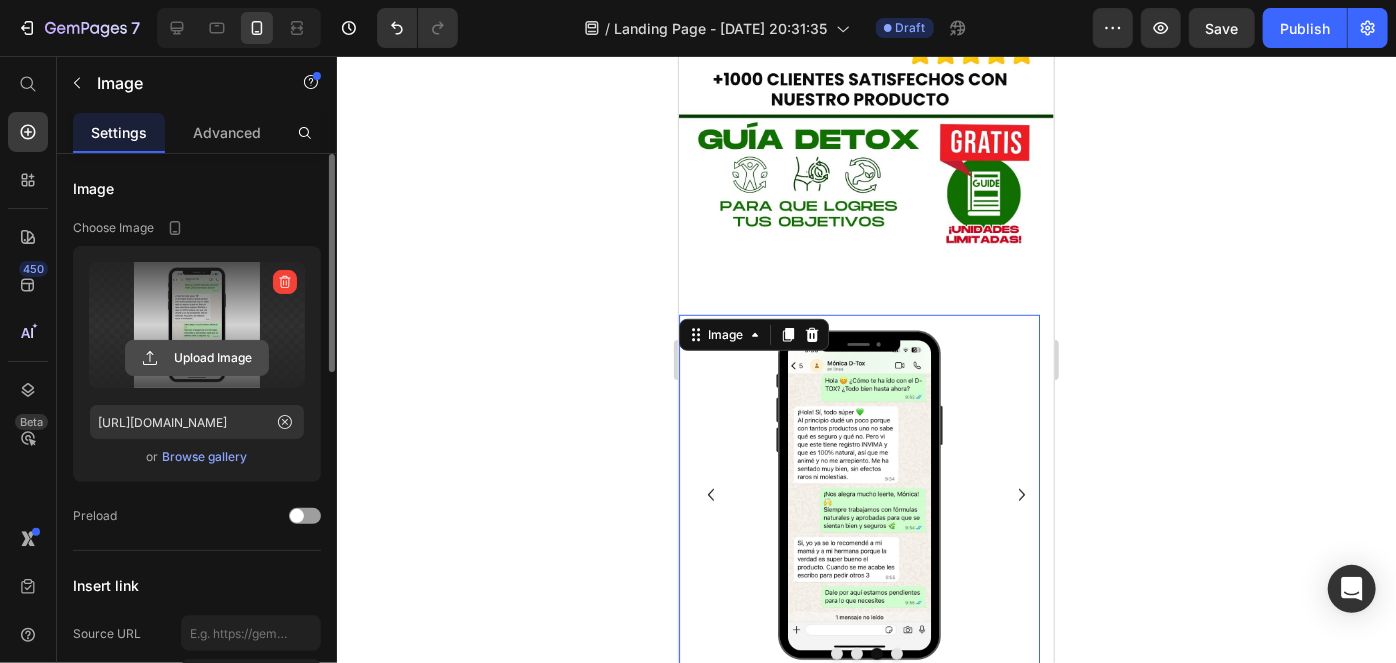 click 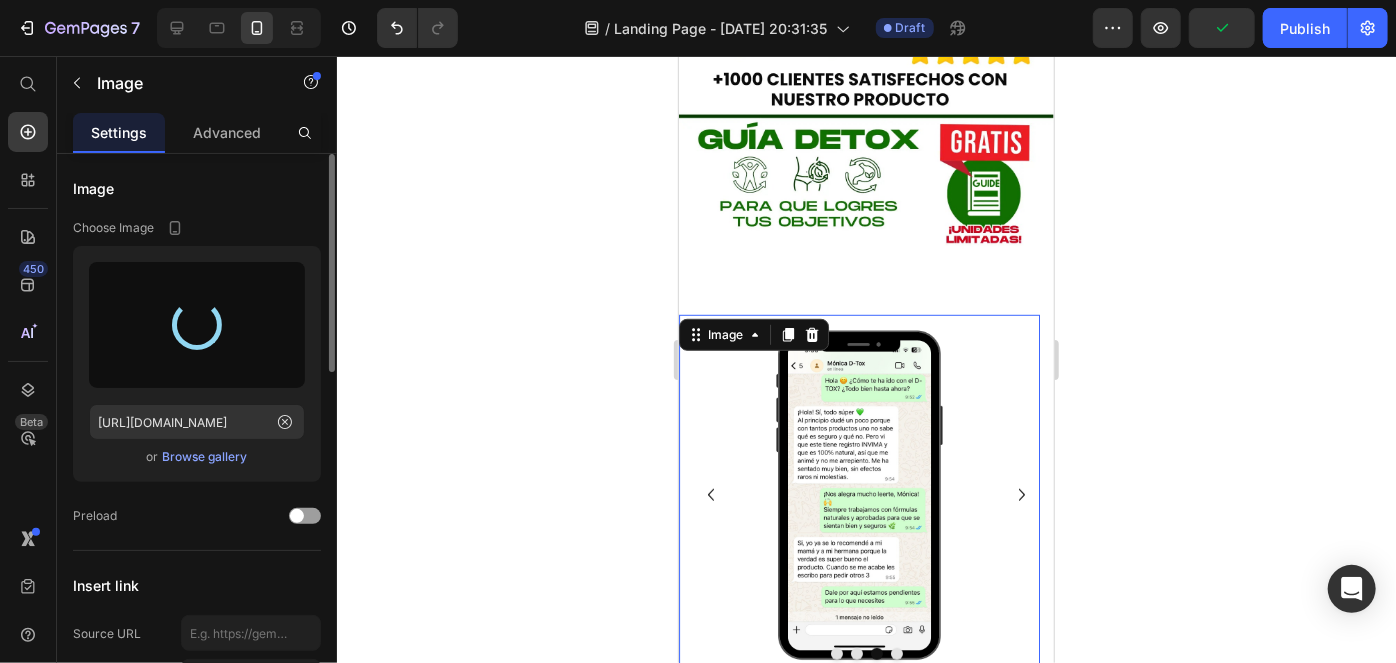 type on "[URL][DOMAIN_NAME]" 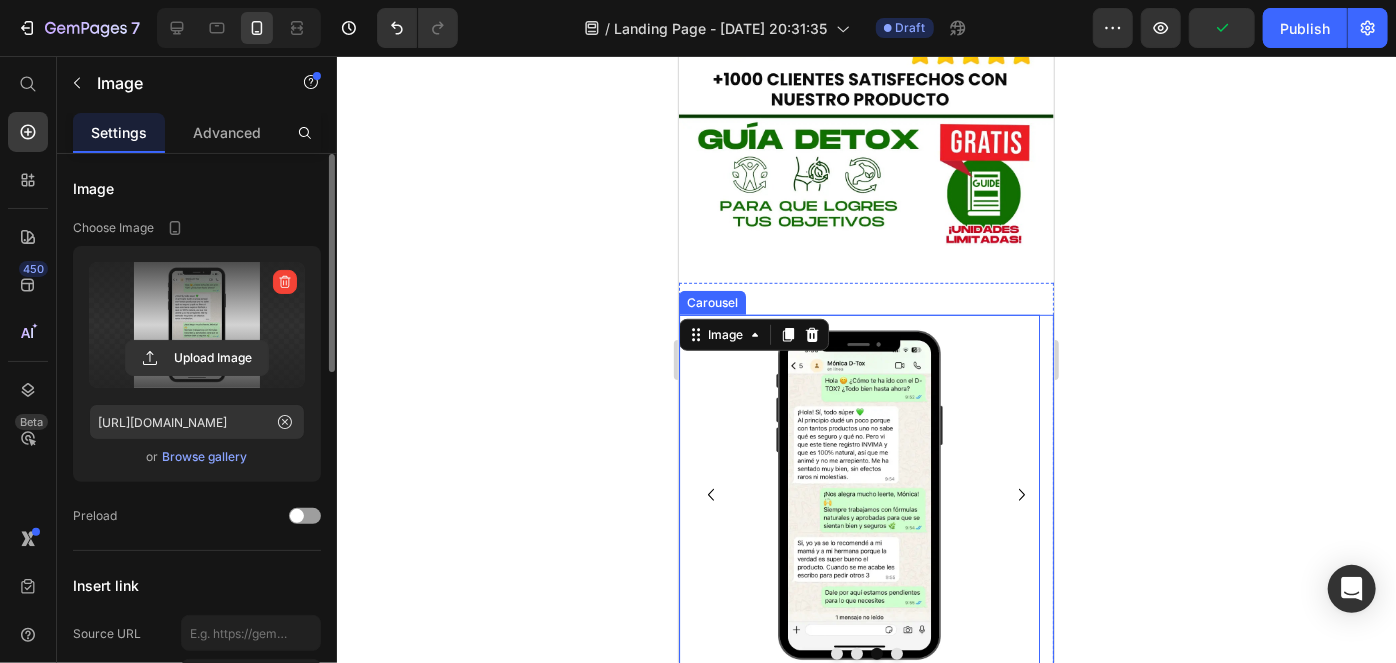 click 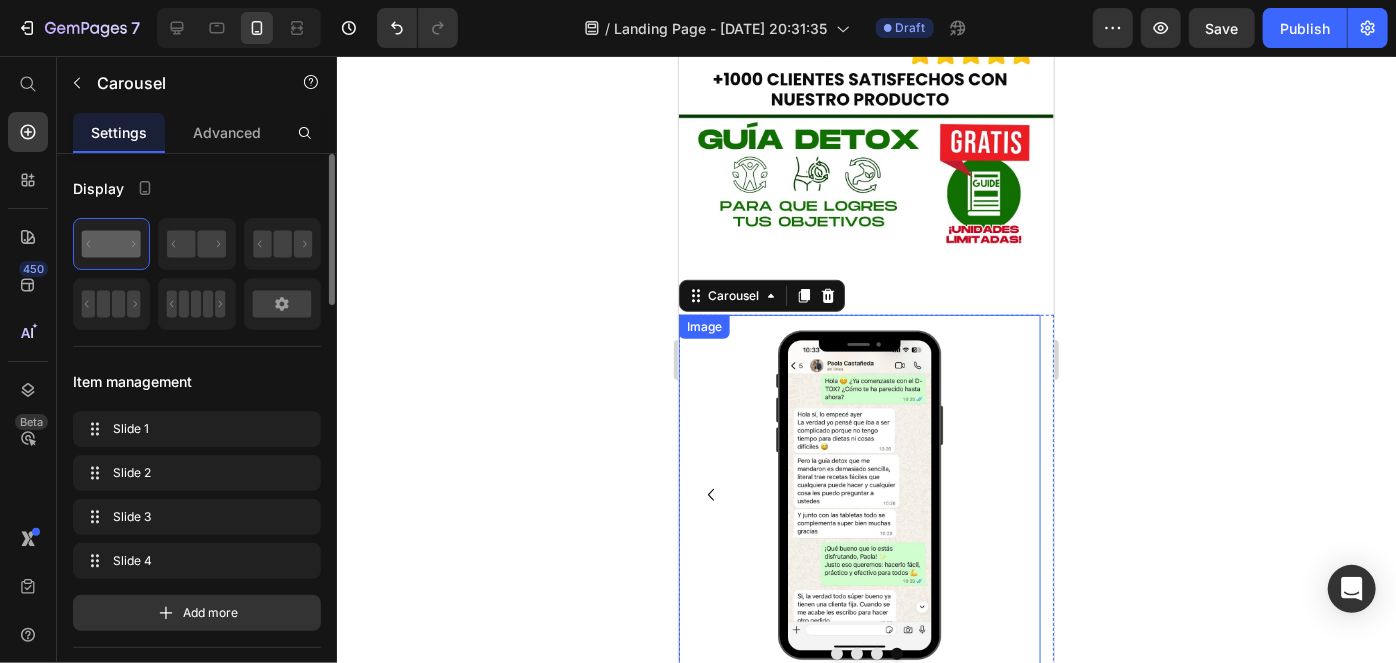 click at bounding box center (858, 494) 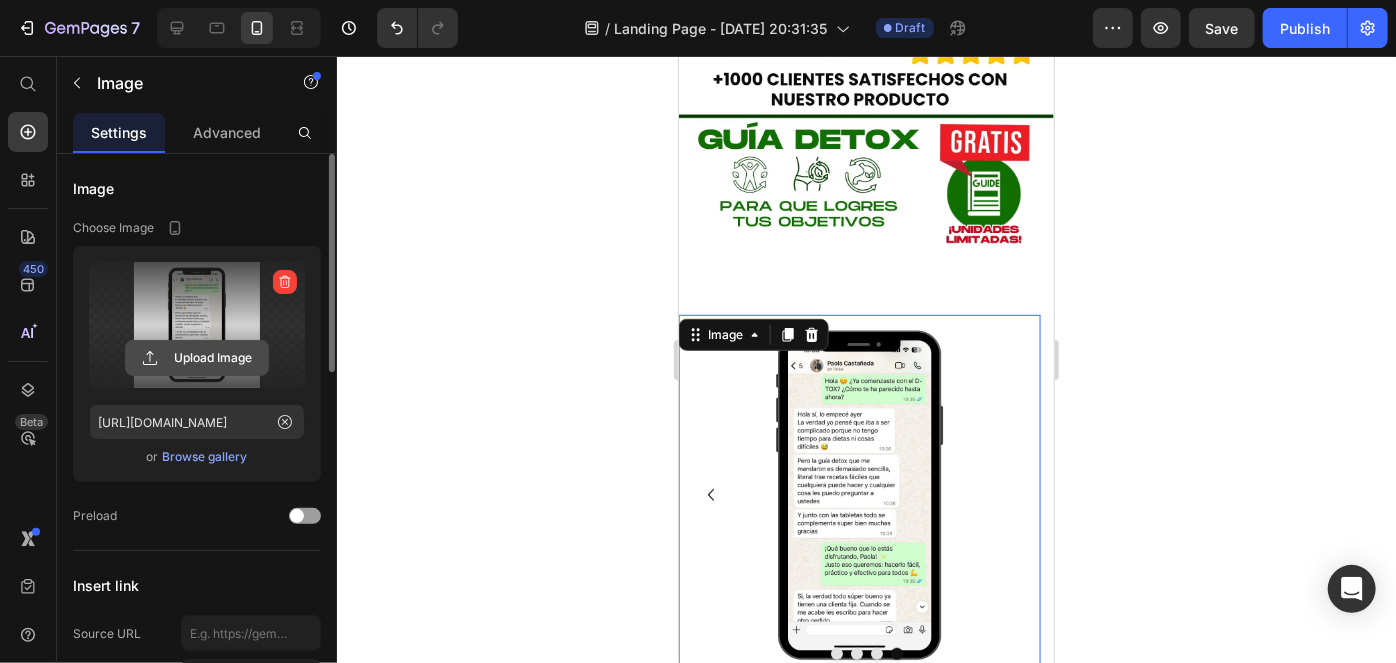 click 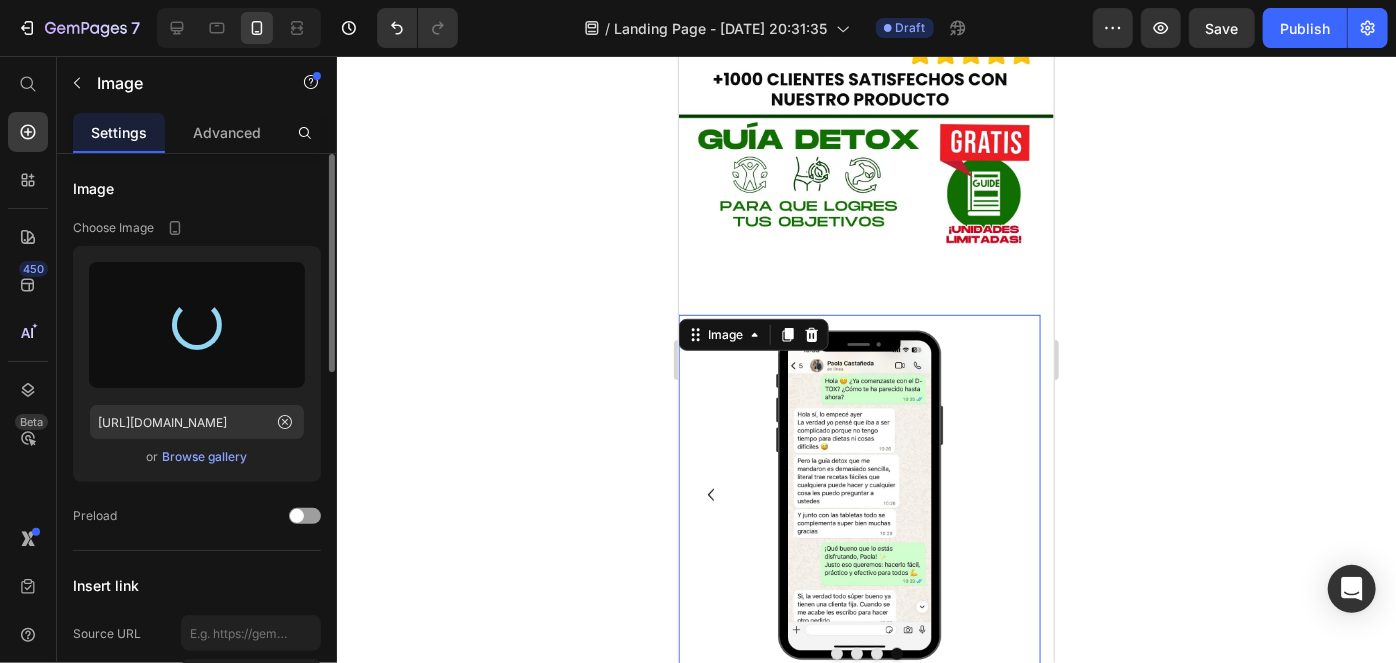 type on "[URL][DOMAIN_NAME]" 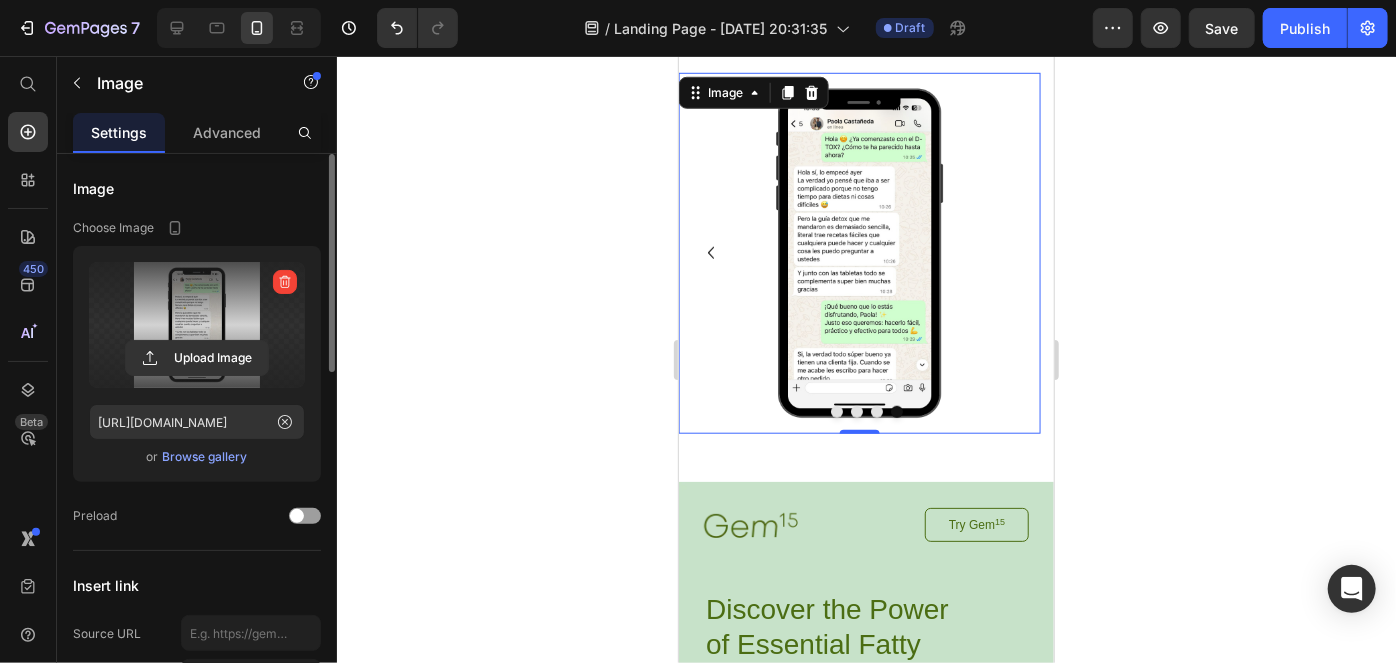 scroll, scrollTop: 818, scrollLeft: 0, axis: vertical 